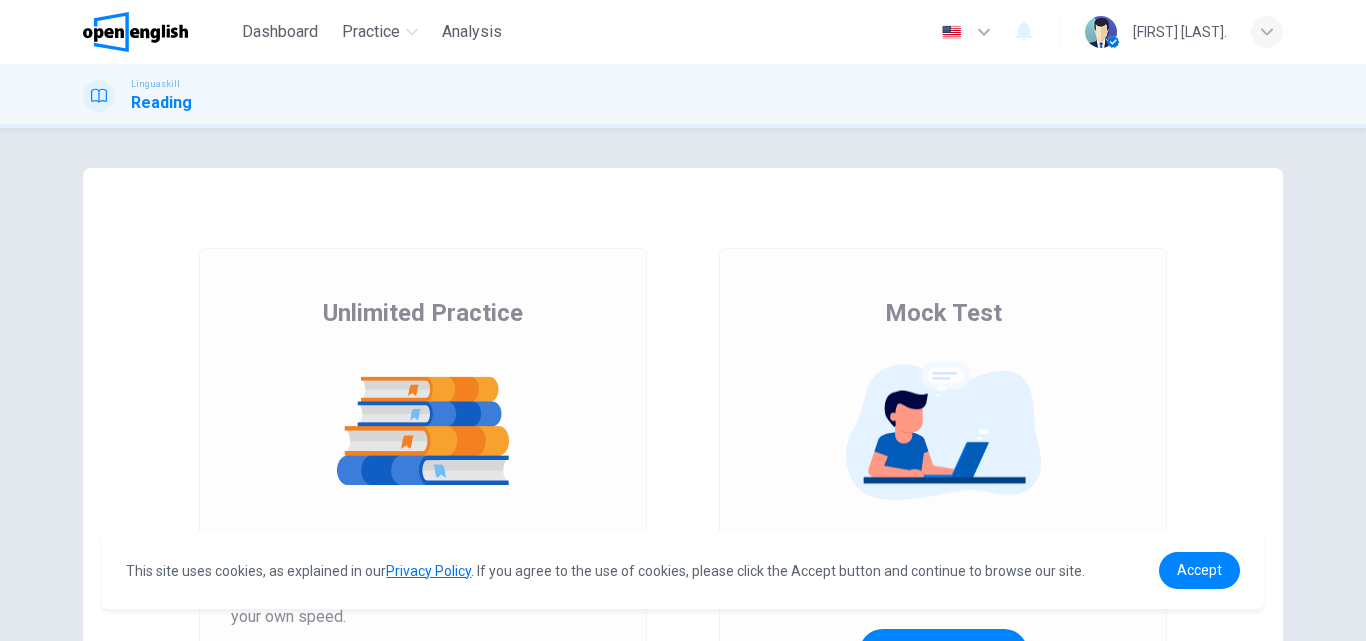 scroll, scrollTop: 0, scrollLeft: 0, axis: both 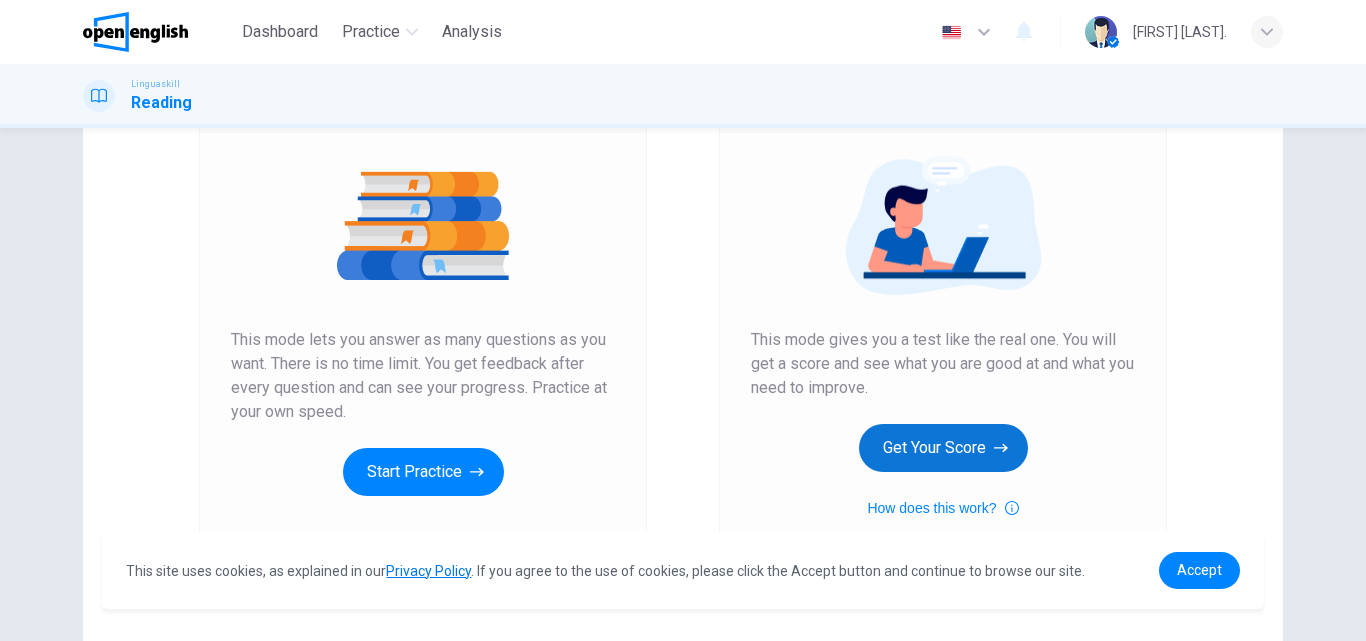 click on "Get Your Score" at bounding box center (943, 448) 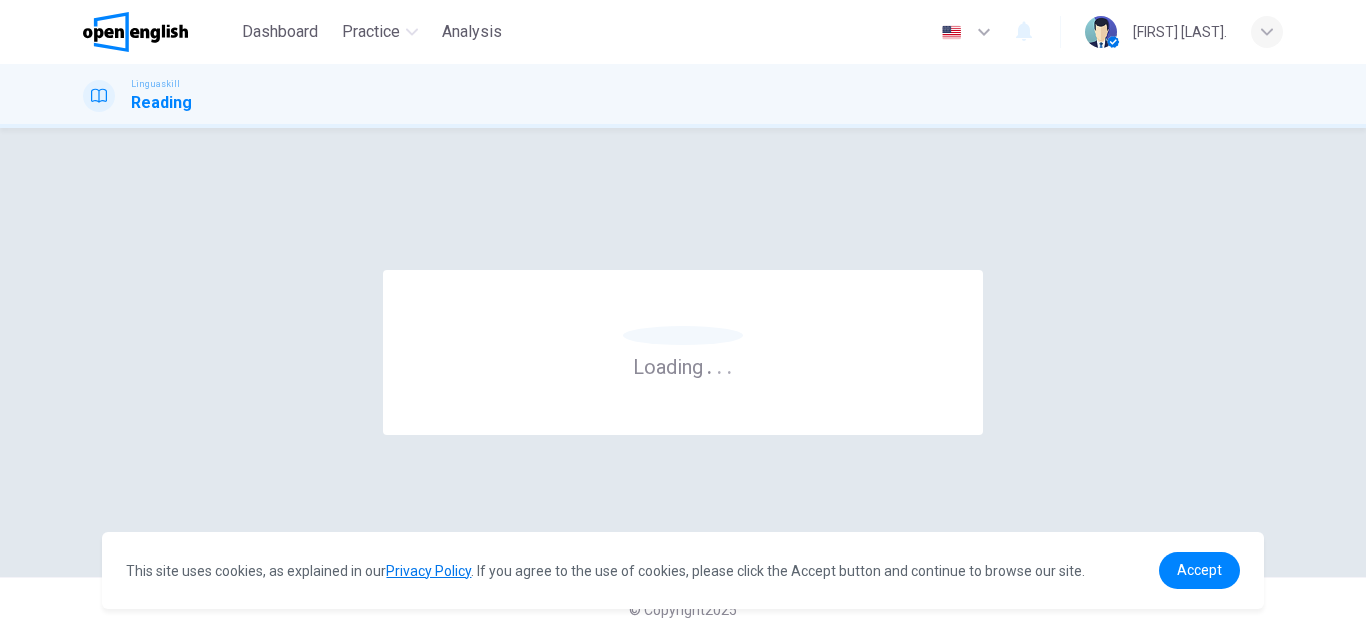 scroll, scrollTop: 0, scrollLeft: 0, axis: both 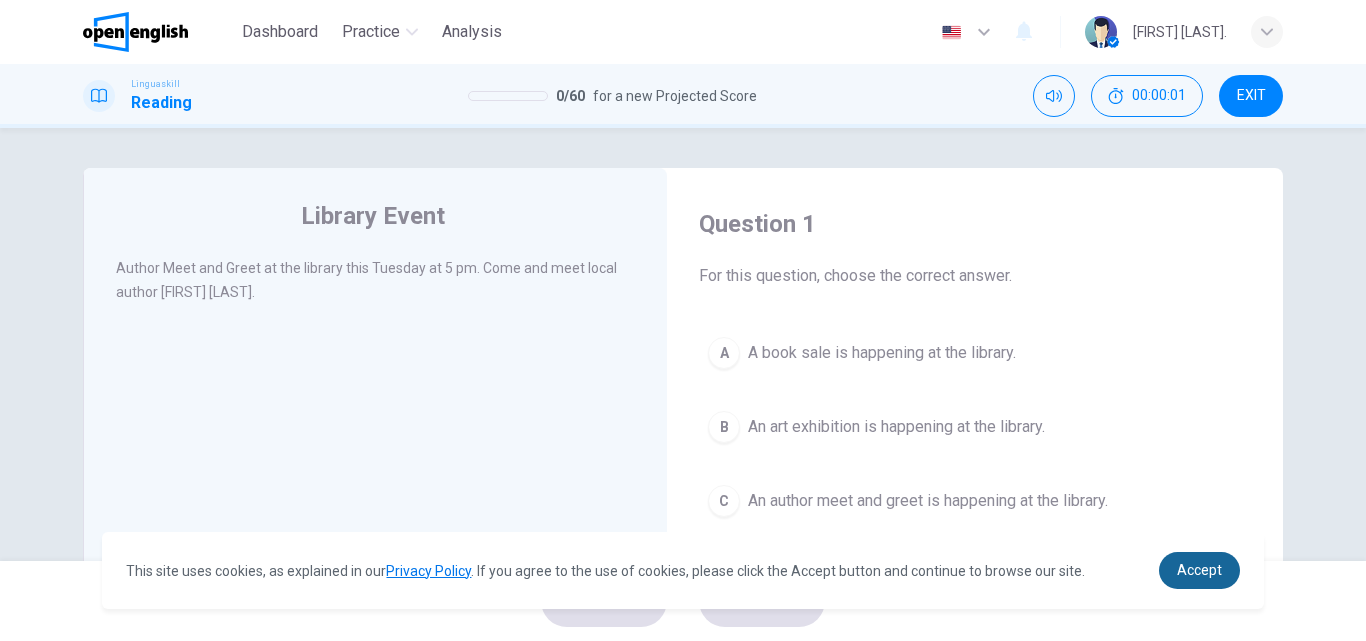 click on "Accept" at bounding box center [1199, 570] 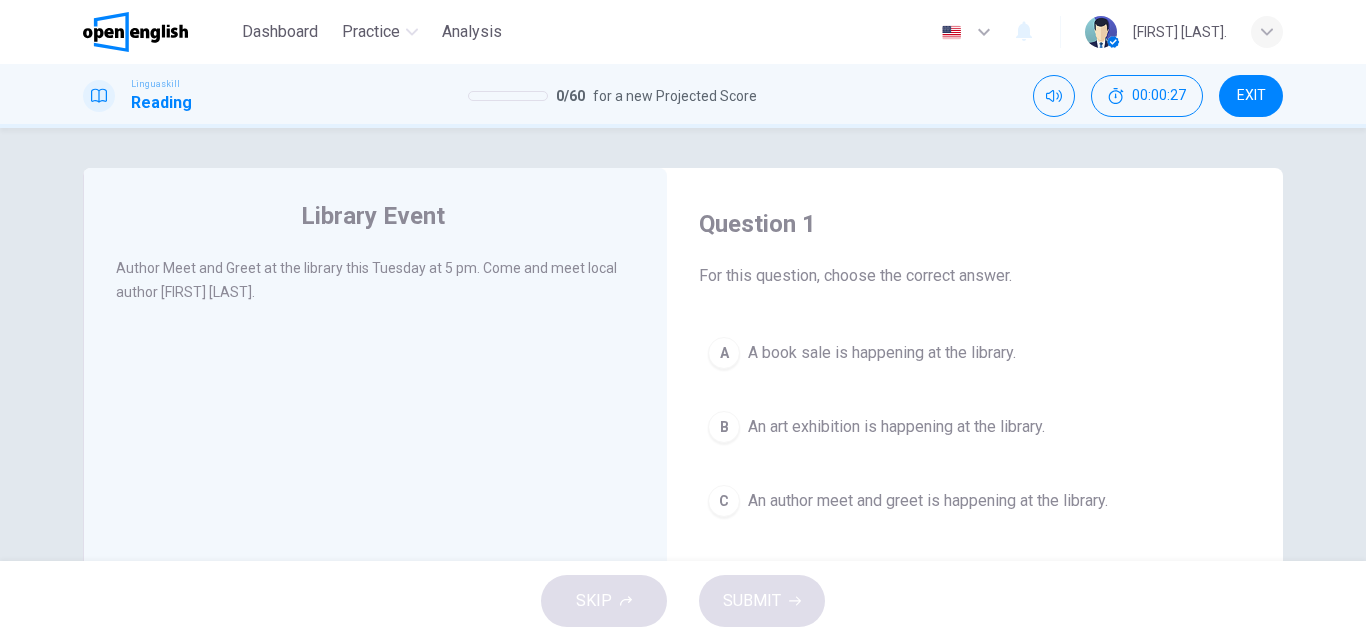 click on "A A book sale is happening at the library." at bounding box center (975, 353) 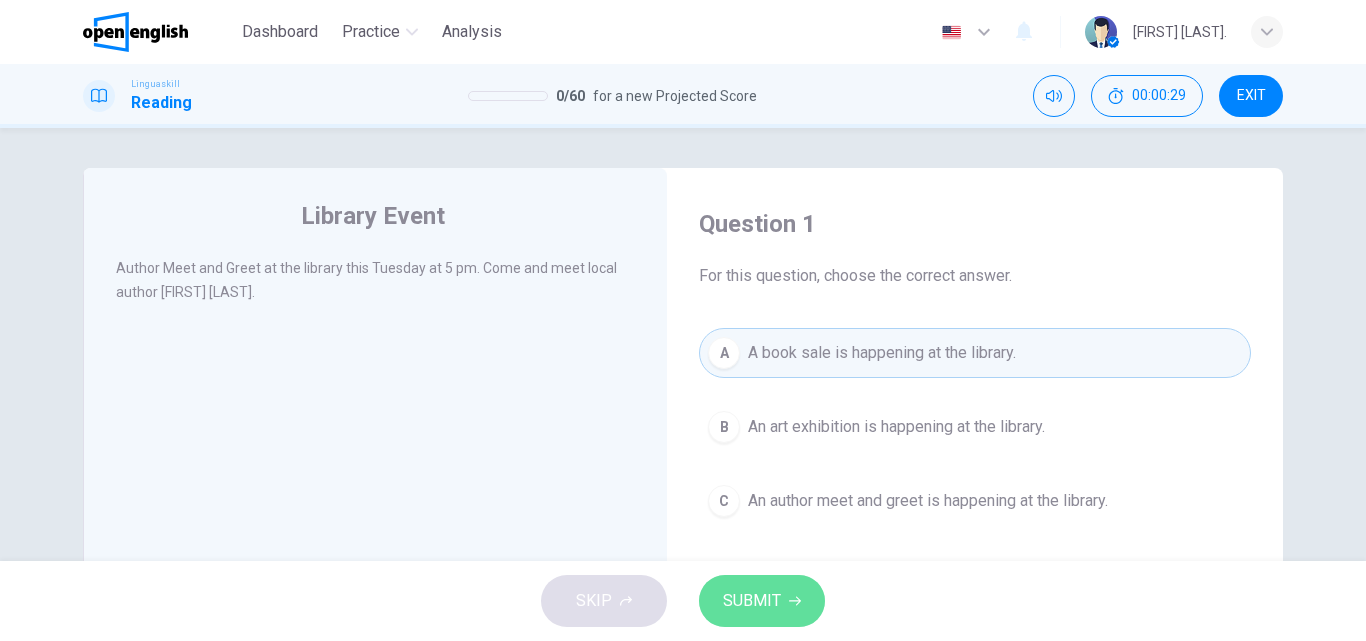 click on "SUBMIT" at bounding box center [762, 601] 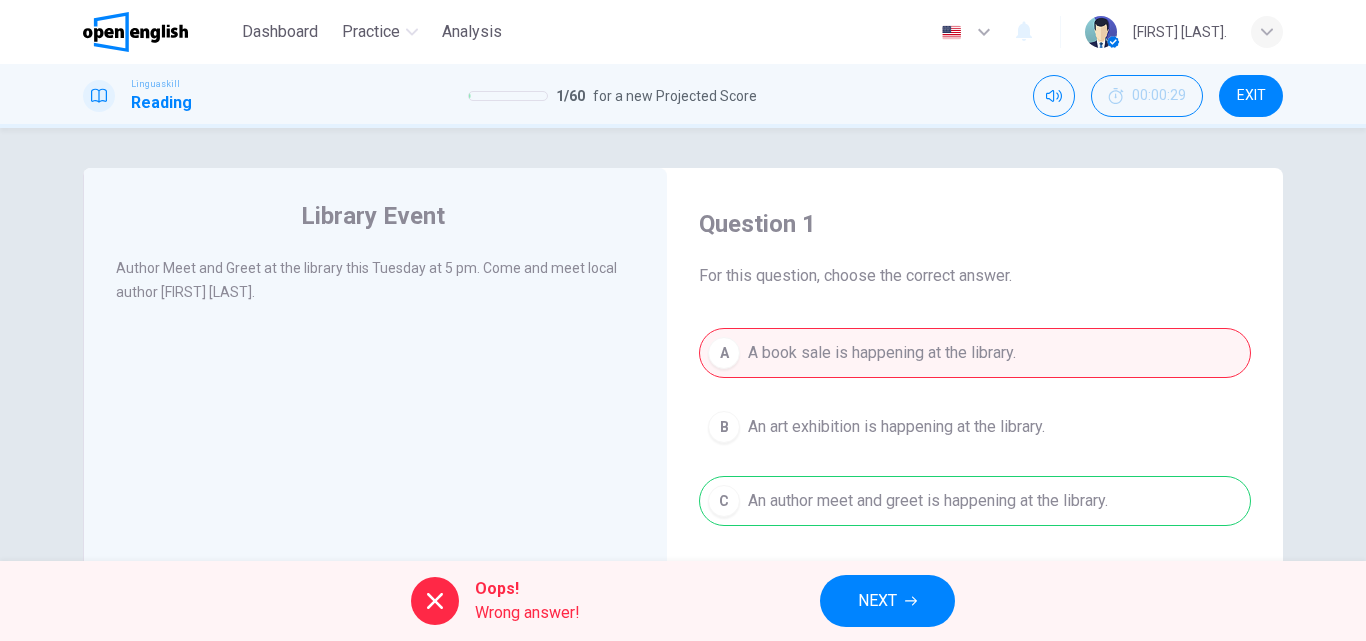 click on "NEXT" at bounding box center (877, 601) 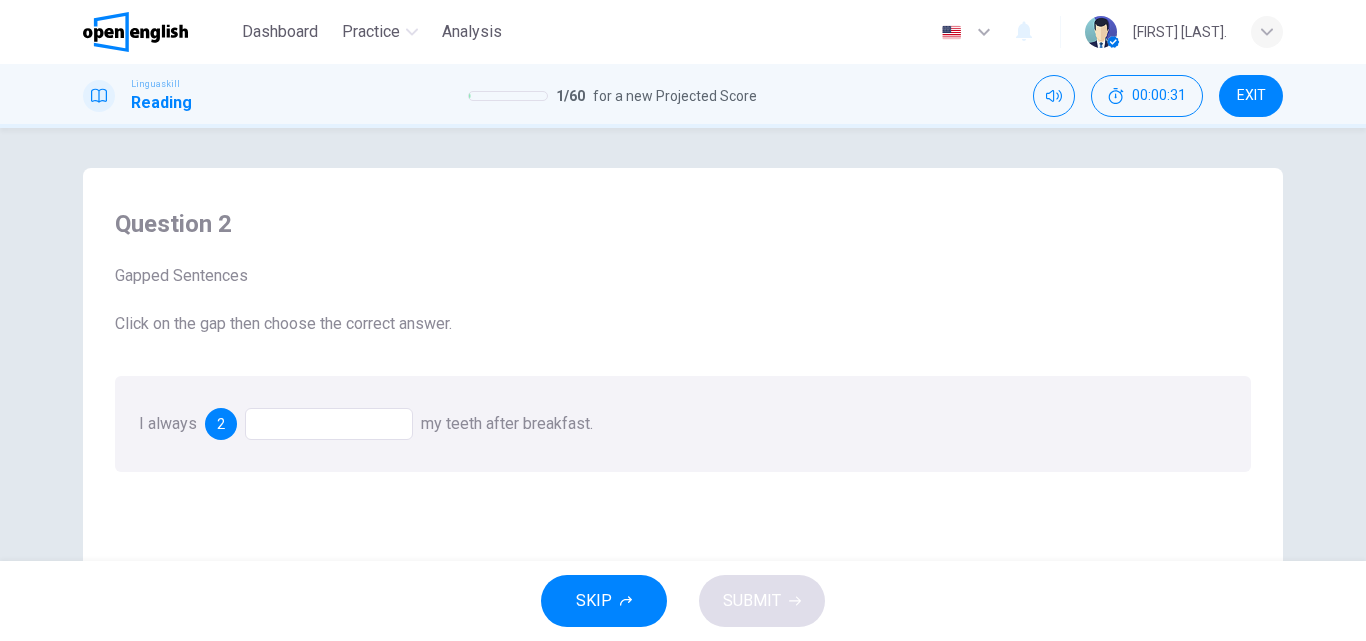 click at bounding box center (329, 424) 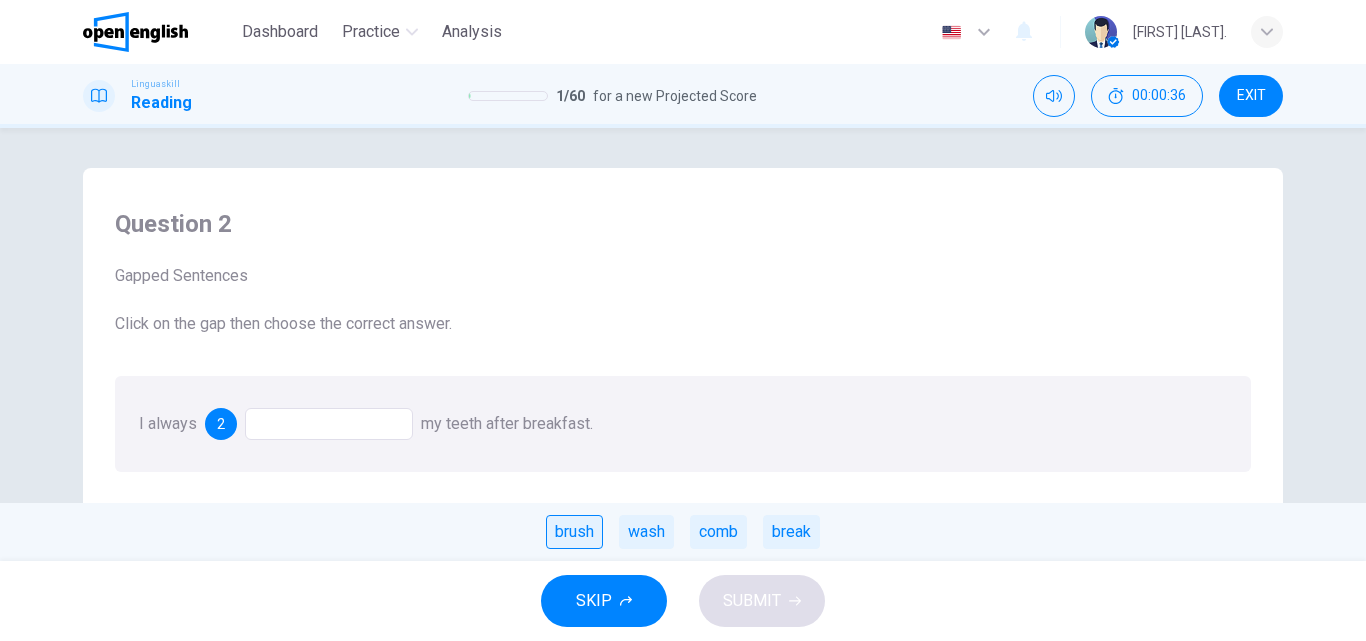 click on "brush" at bounding box center (574, 532) 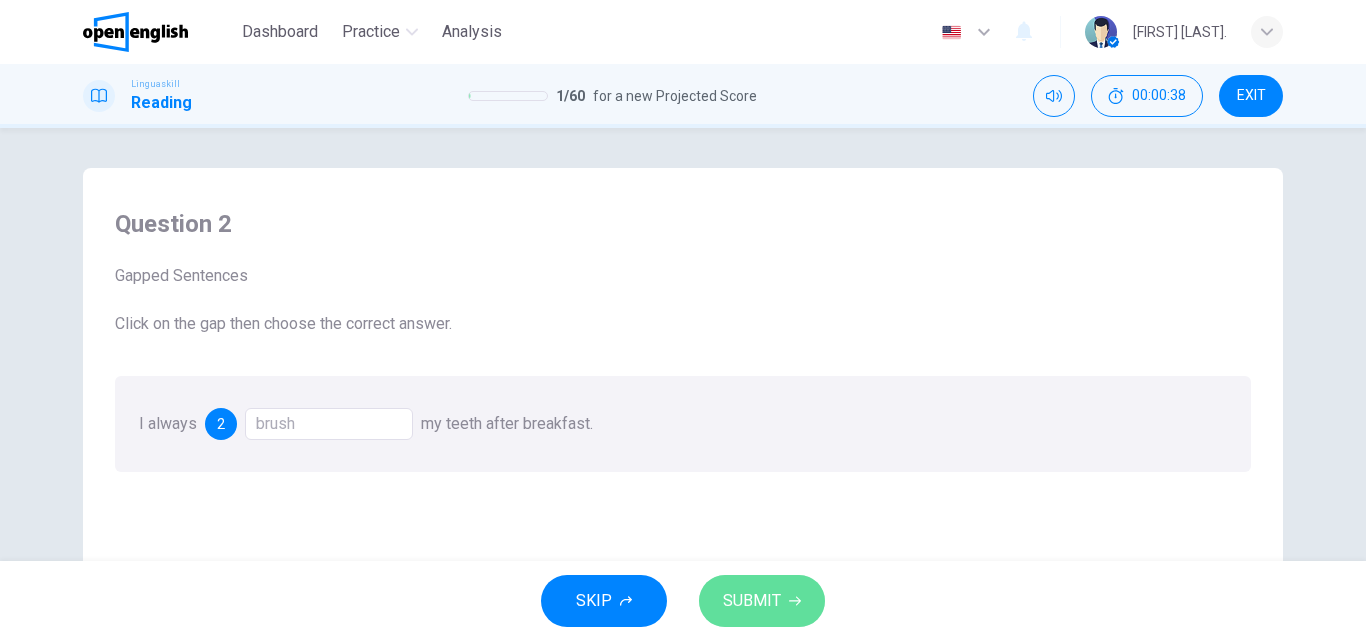 click on "SUBMIT" at bounding box center (762, 601) 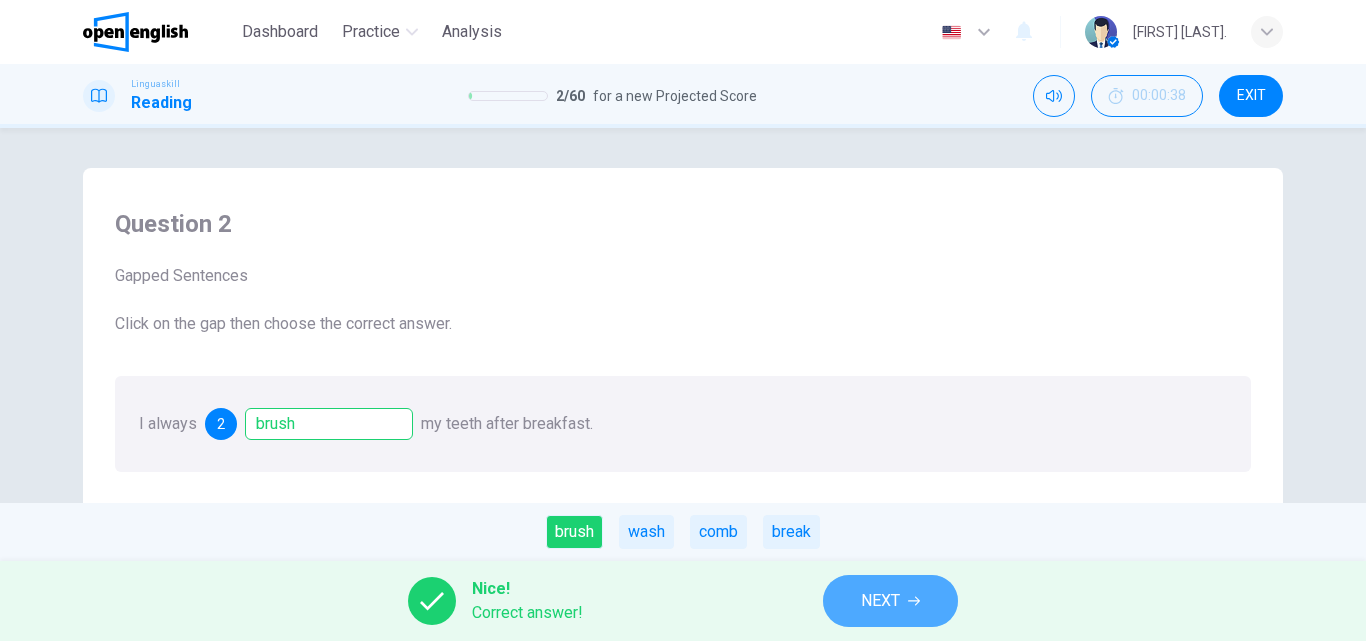 click on "NEXT" at bounding box center (890, 601) 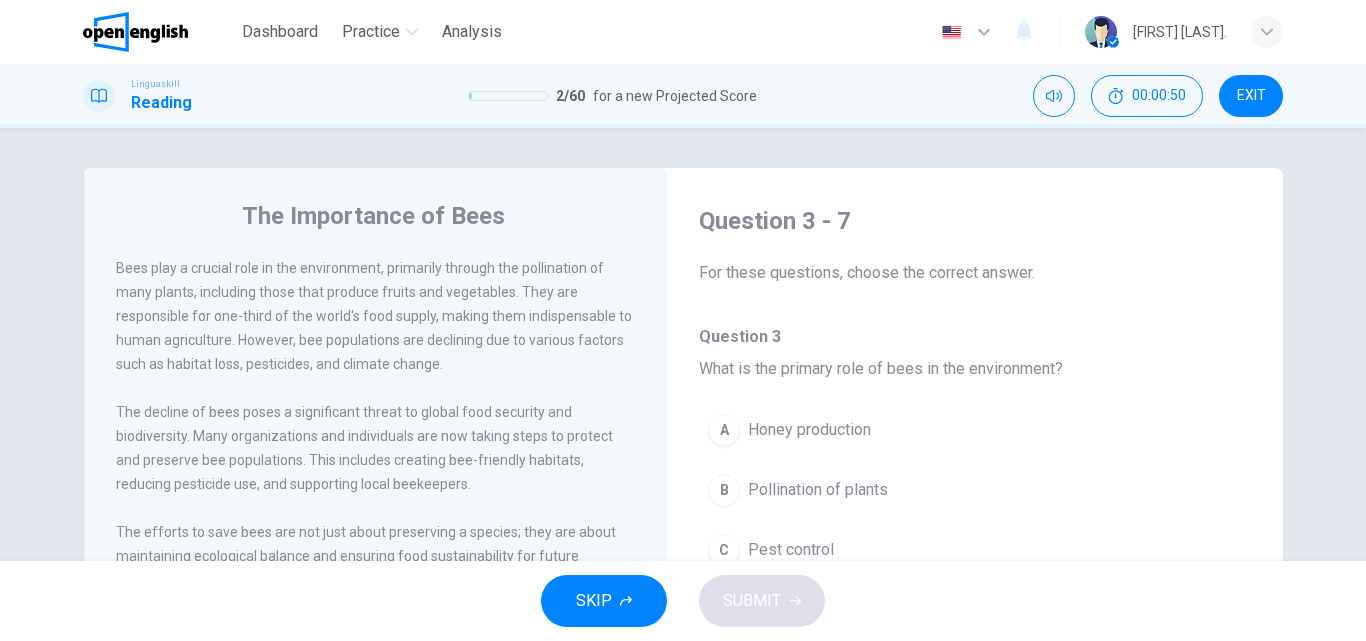 scroll, scrollTop: 0, scrollLeft: 0, axis: both 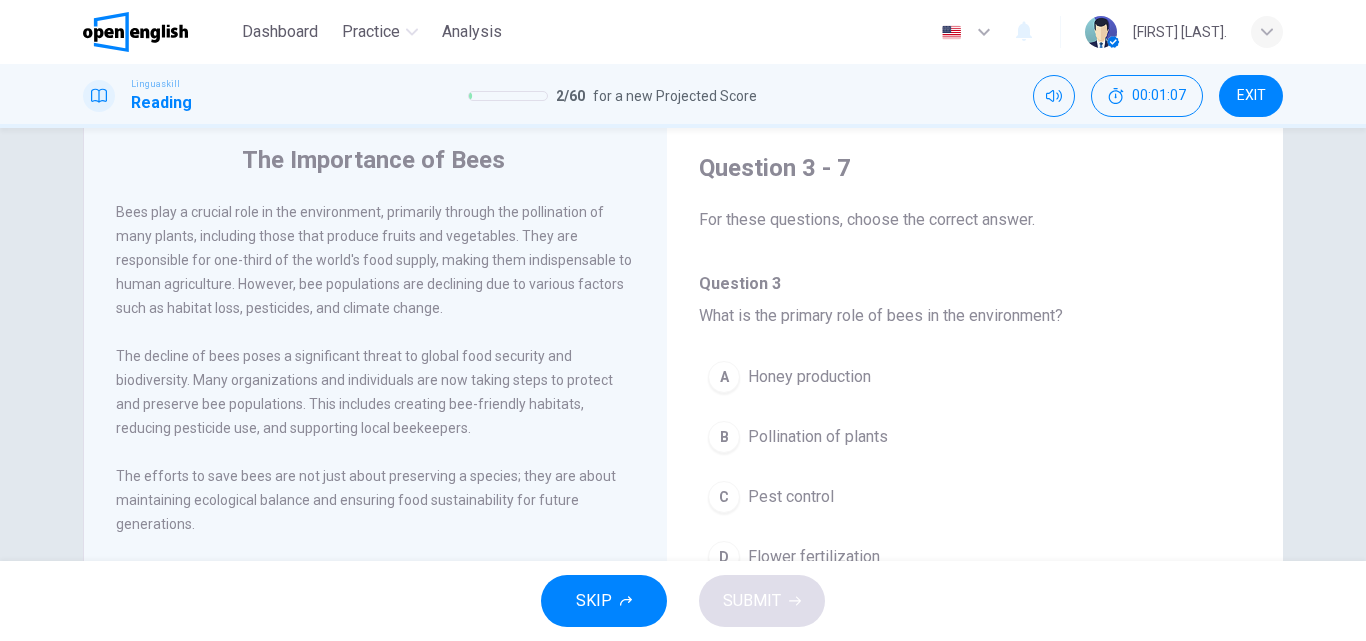 click on "B Pollination of plants" at bounding box center (975, 437) 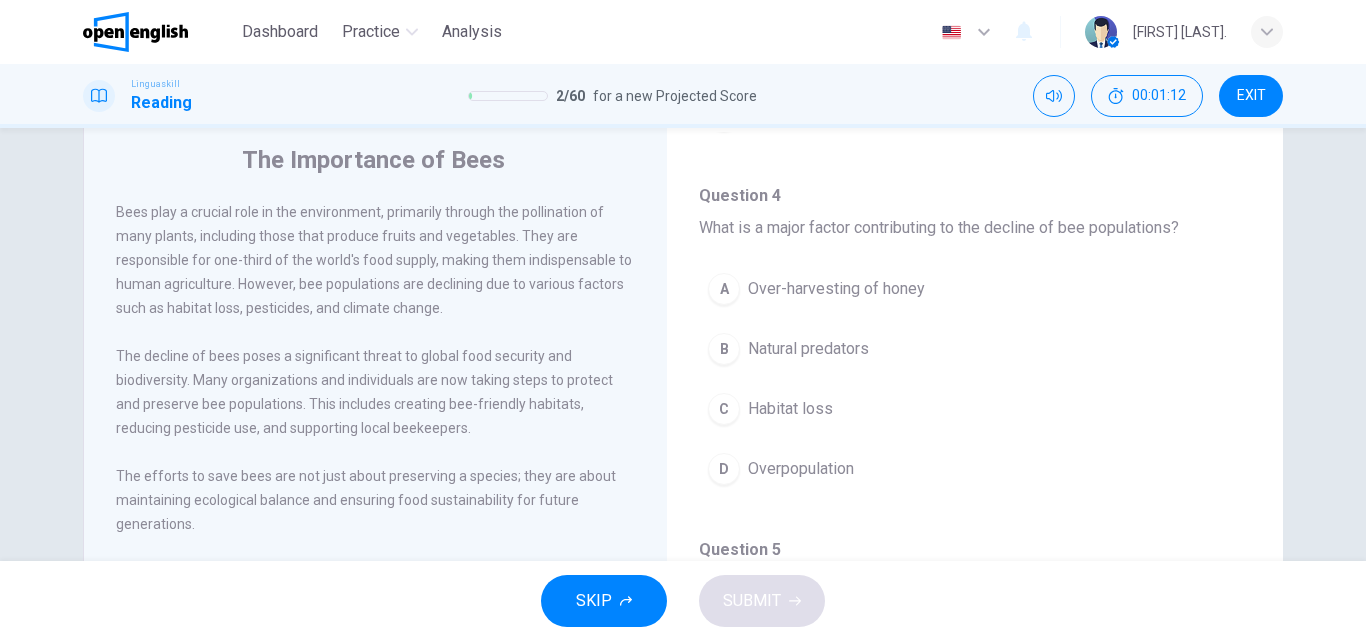 scroll, scrollTop: 455, scrollLeft: 0, axis: vertical 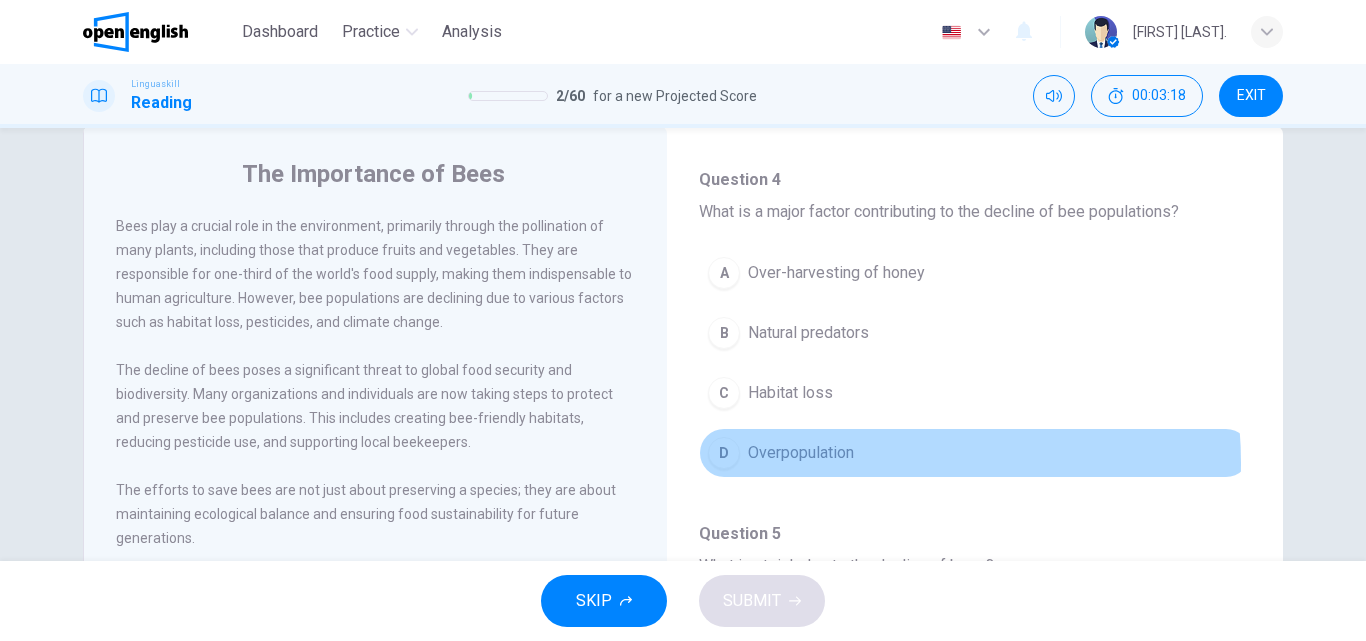 click on "Overpopulation" at bounding box center (801, 453) 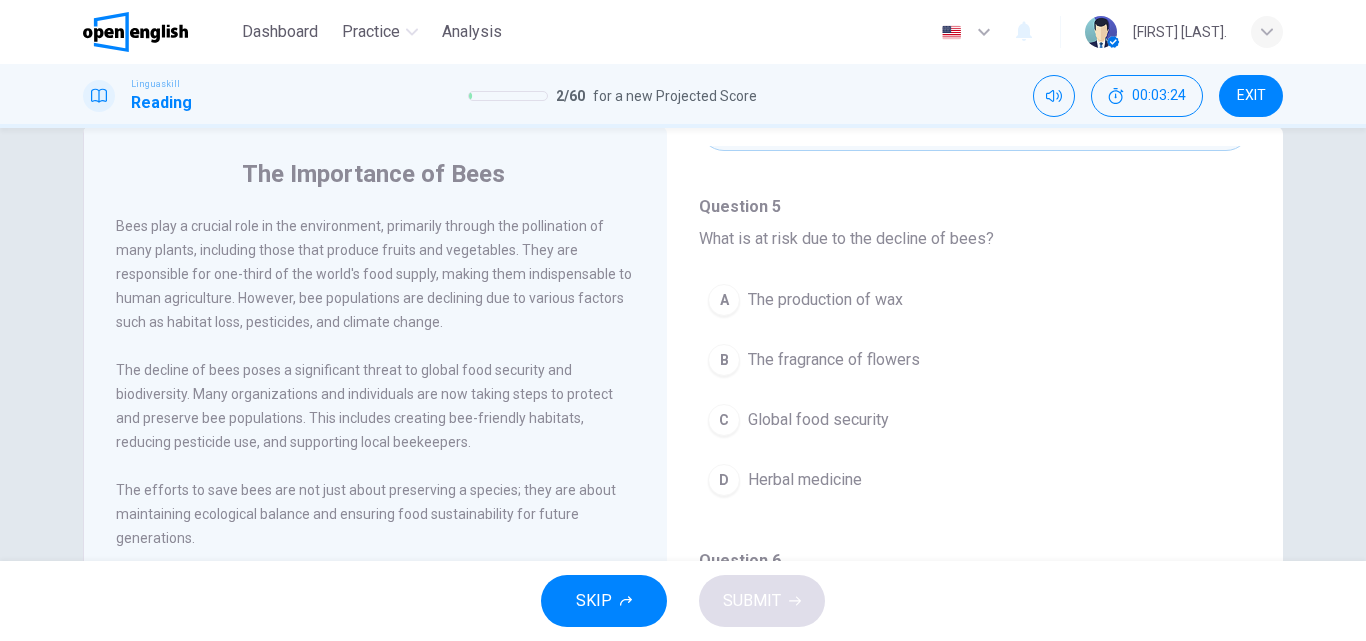 scroll, scrollTop: 803, scrollLeft: 0, axis: vertical 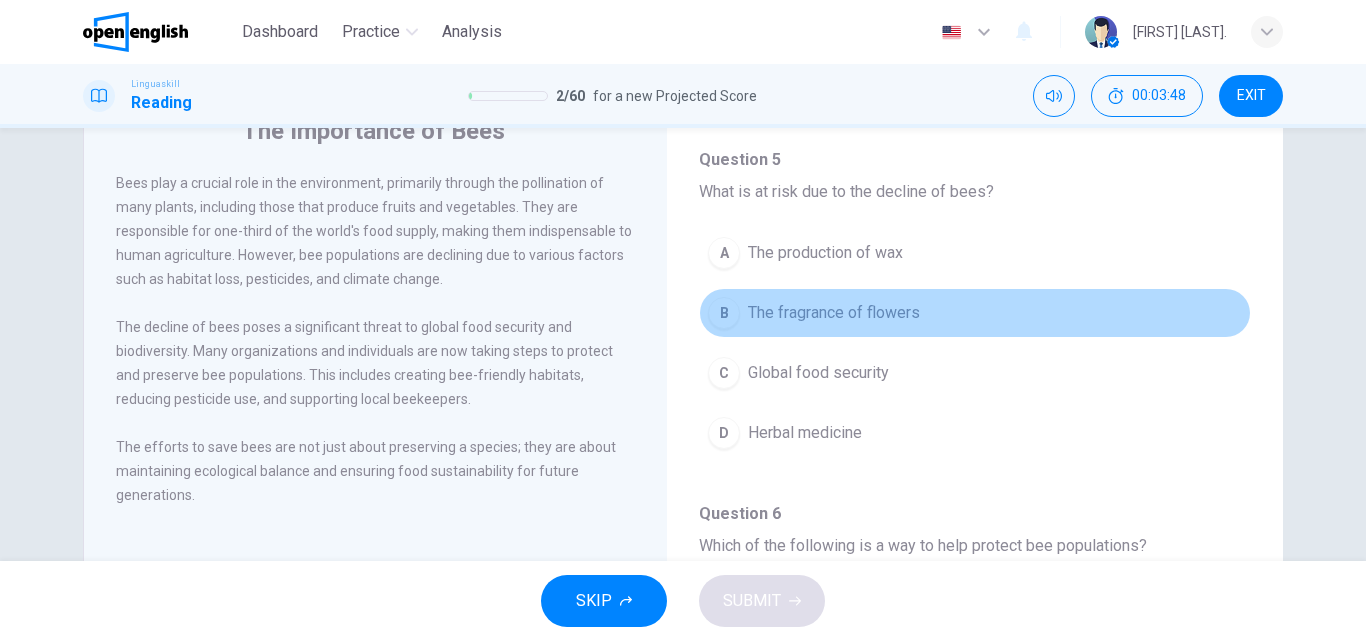 click on "B The fragrance of flowers" at bounding box center [975, 313] 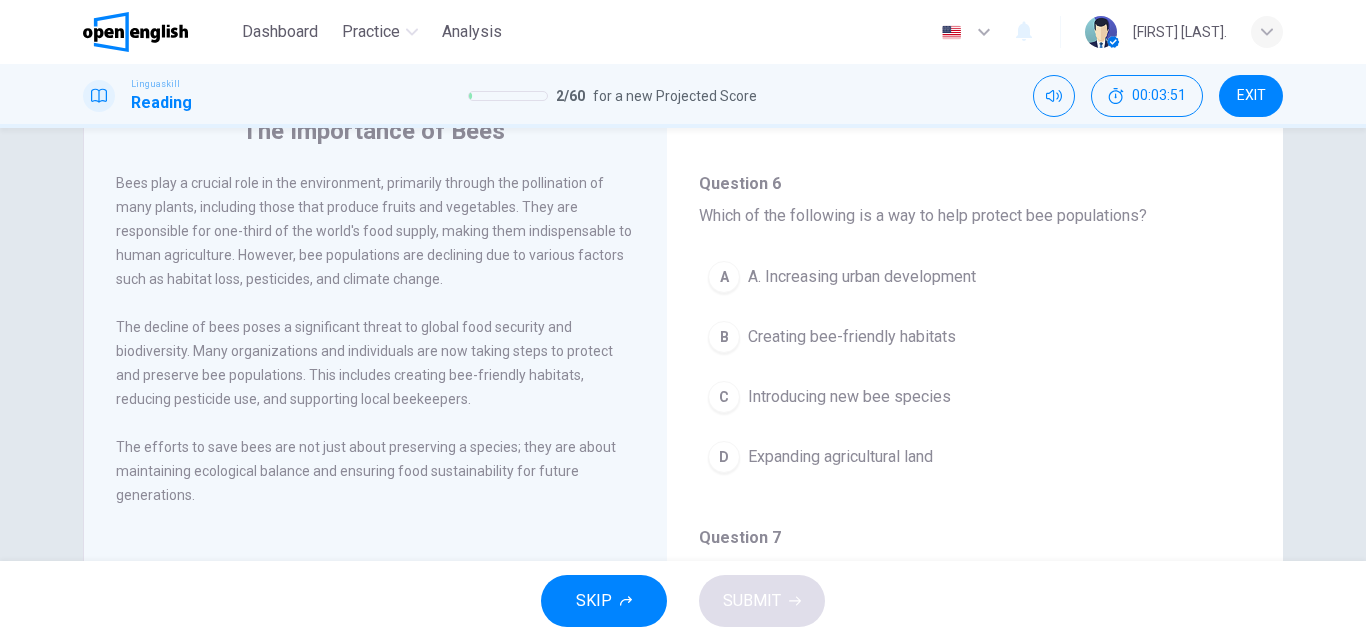 scroll, scrollTop: 1151, scrollLeft: 0, axis: vertical 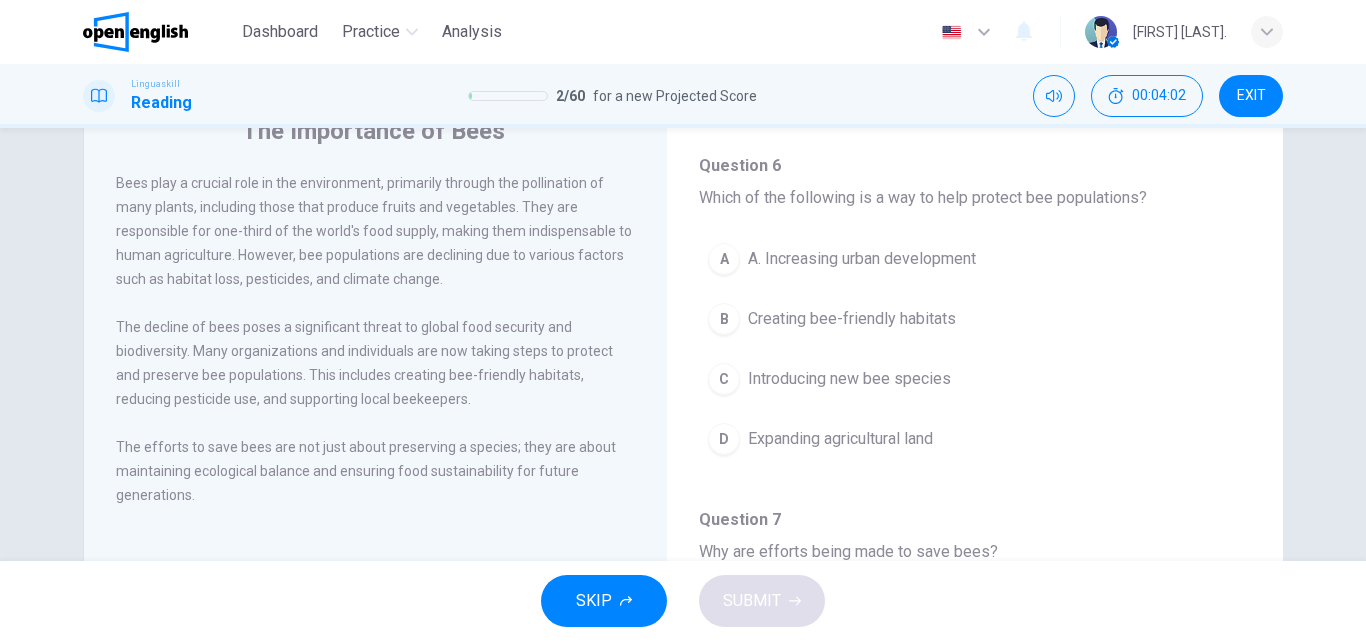 click on "D Expanding agricultural land" at bounding box center [975, 439] 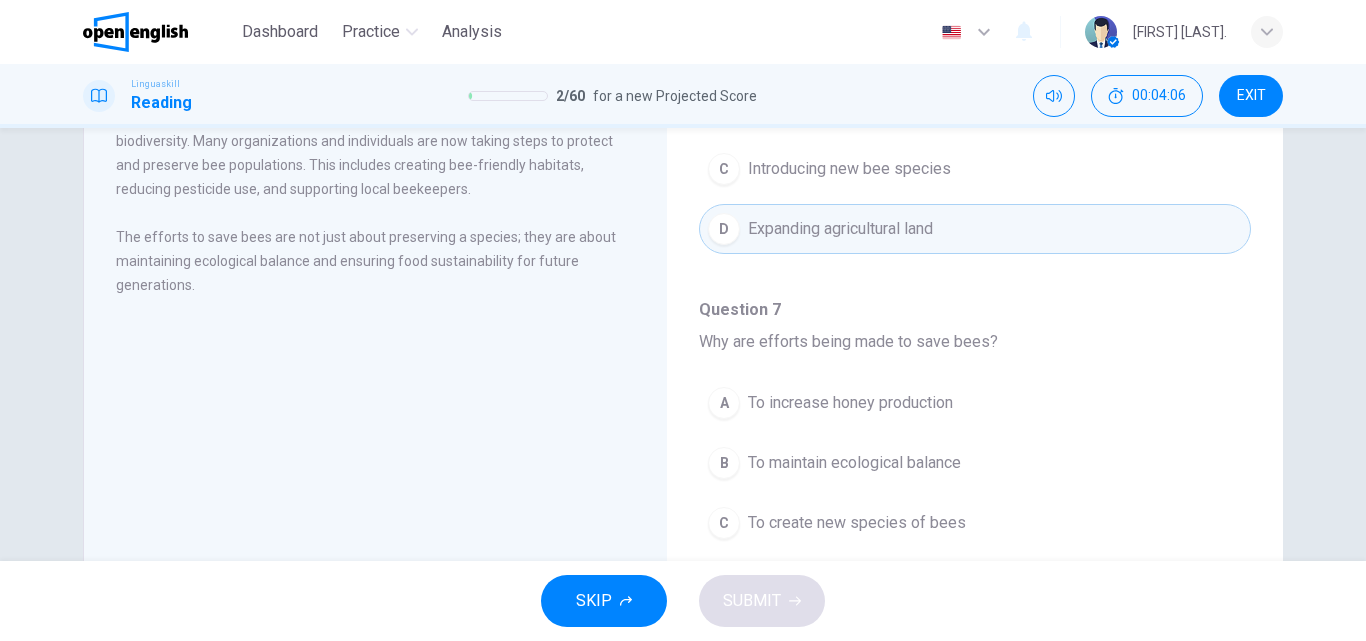 scroll, scrollTop: 342, scrollLeft: 0, axis: vertical 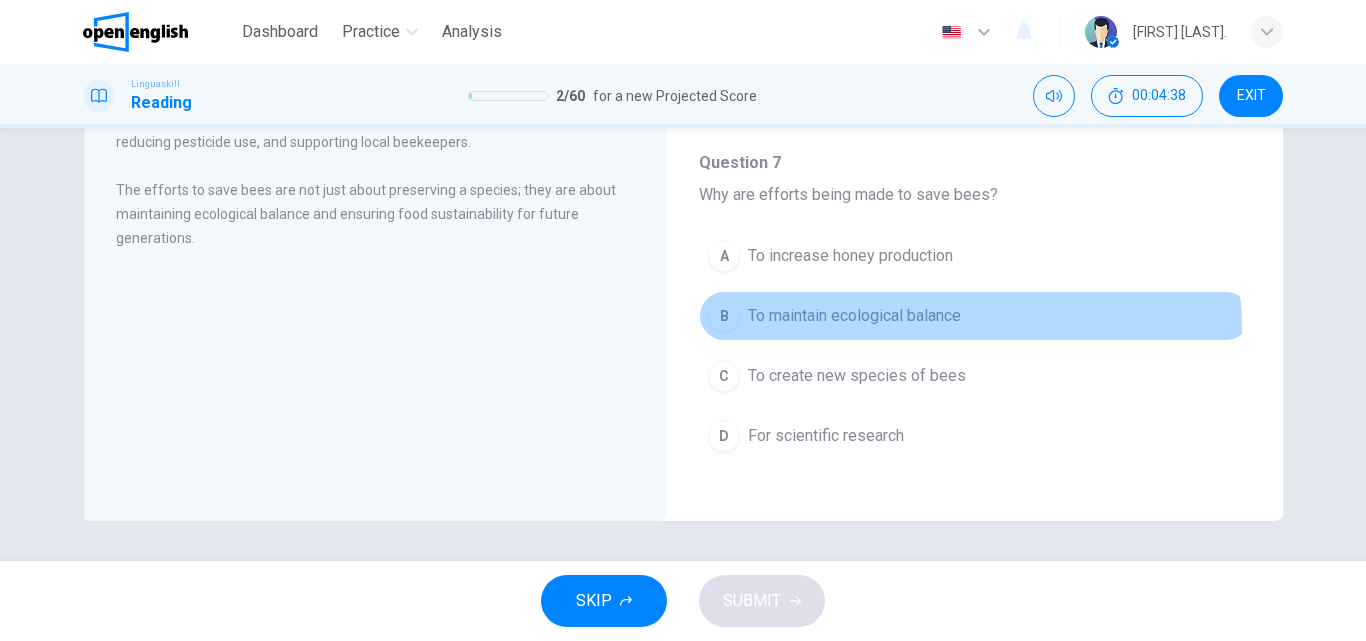 click on "B To maintain ecological balance" at bounding box center (975, 316) 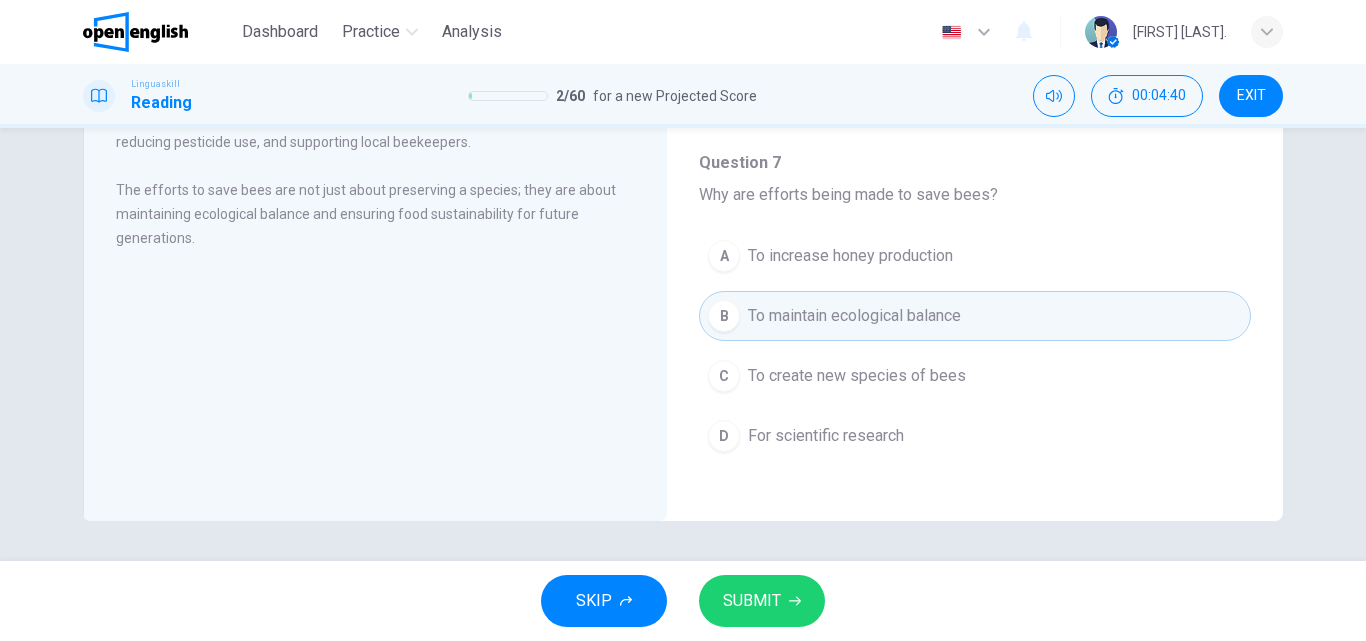 click on "SUBMIT" at bounding box center (762, 601) 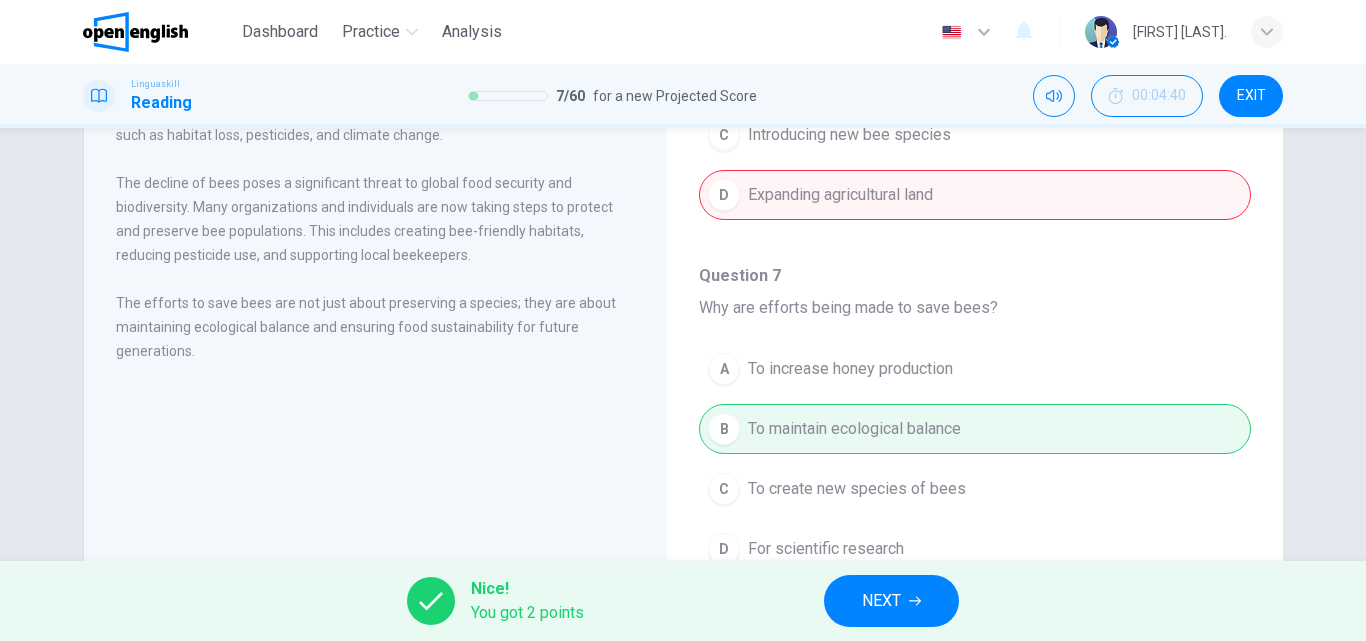 scroll, scrollTop: 226, scrollLeft: 0, axis: vertical 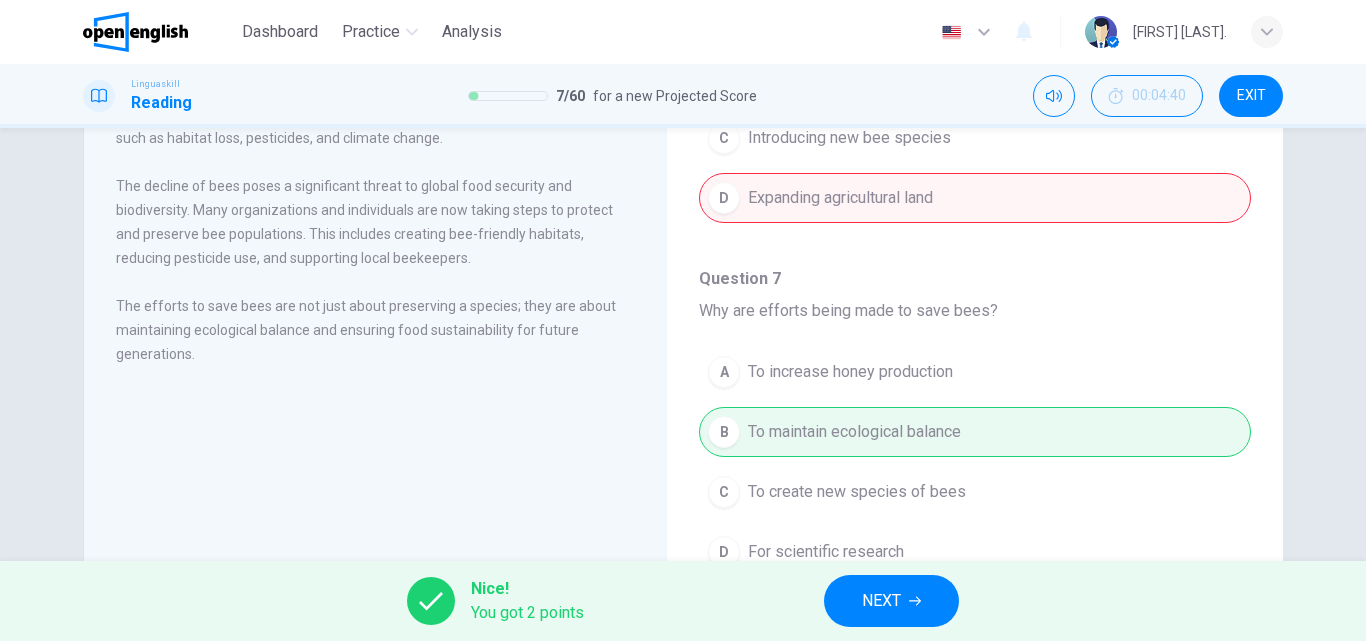 click on "NEXT" at bounding box center (891, 601) 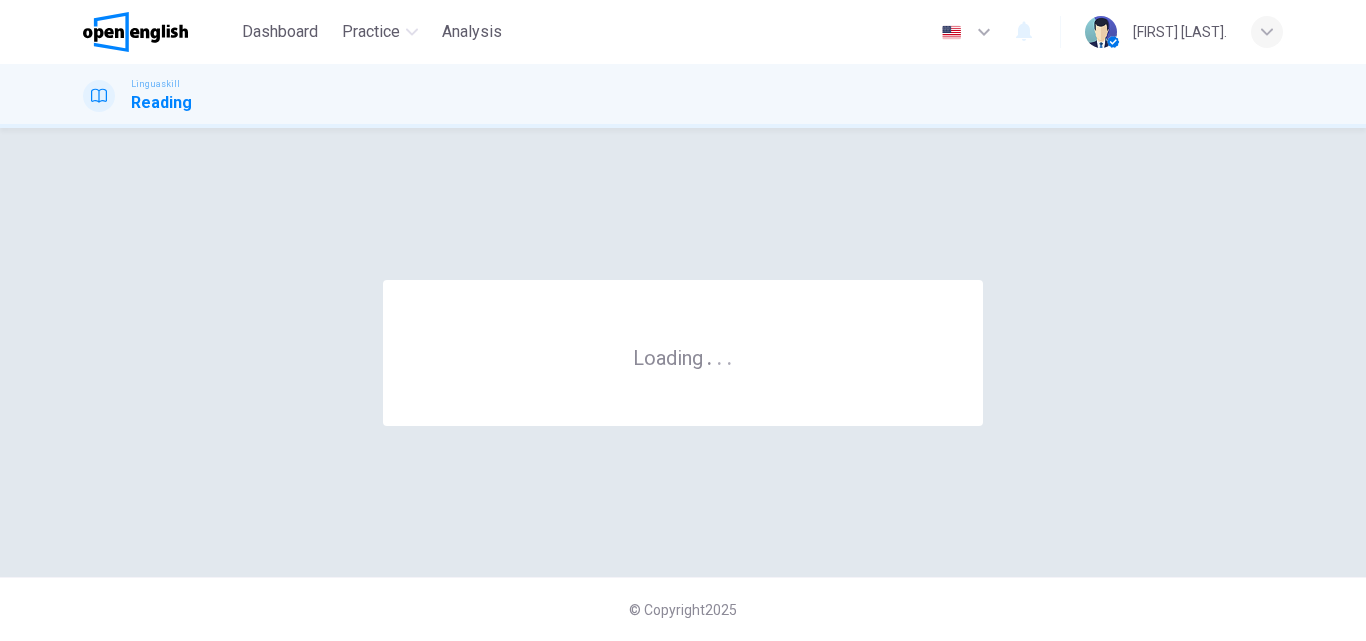 scroll, scrollTop: 0, scrollLeft: 0, axis: both 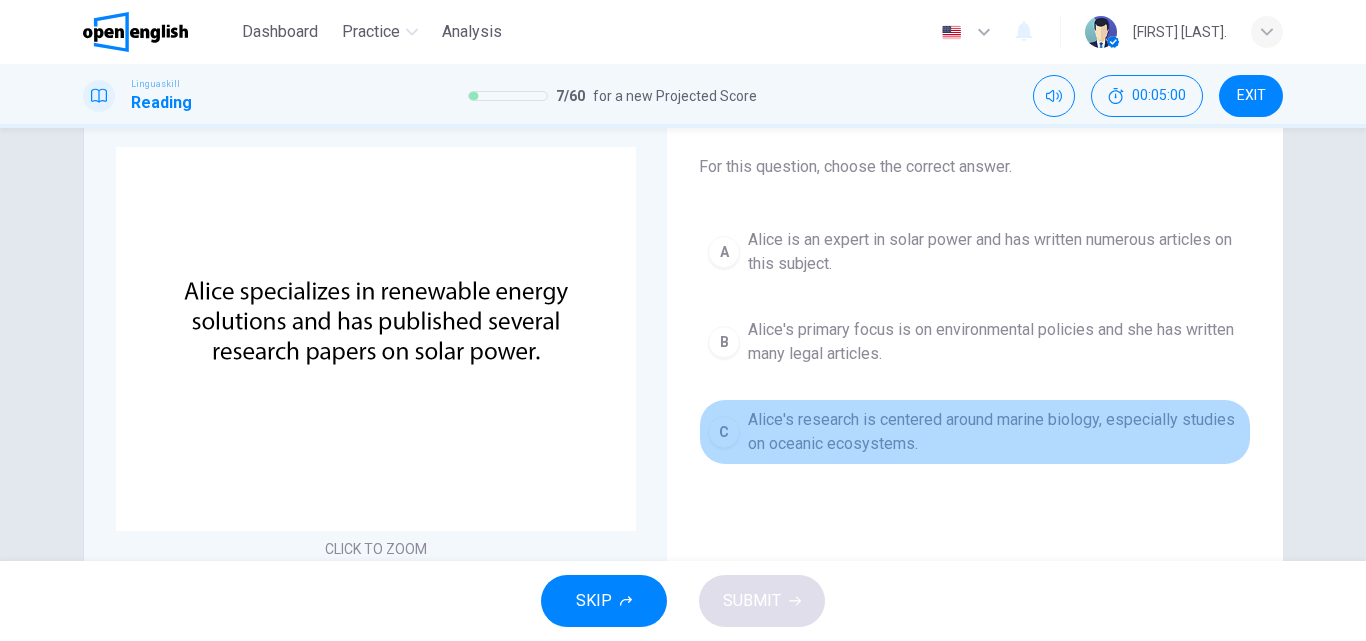 click on "Alice's research is centered around marine biology, especially studies on oceanic ecosystems." at bounding box center [995, 432] 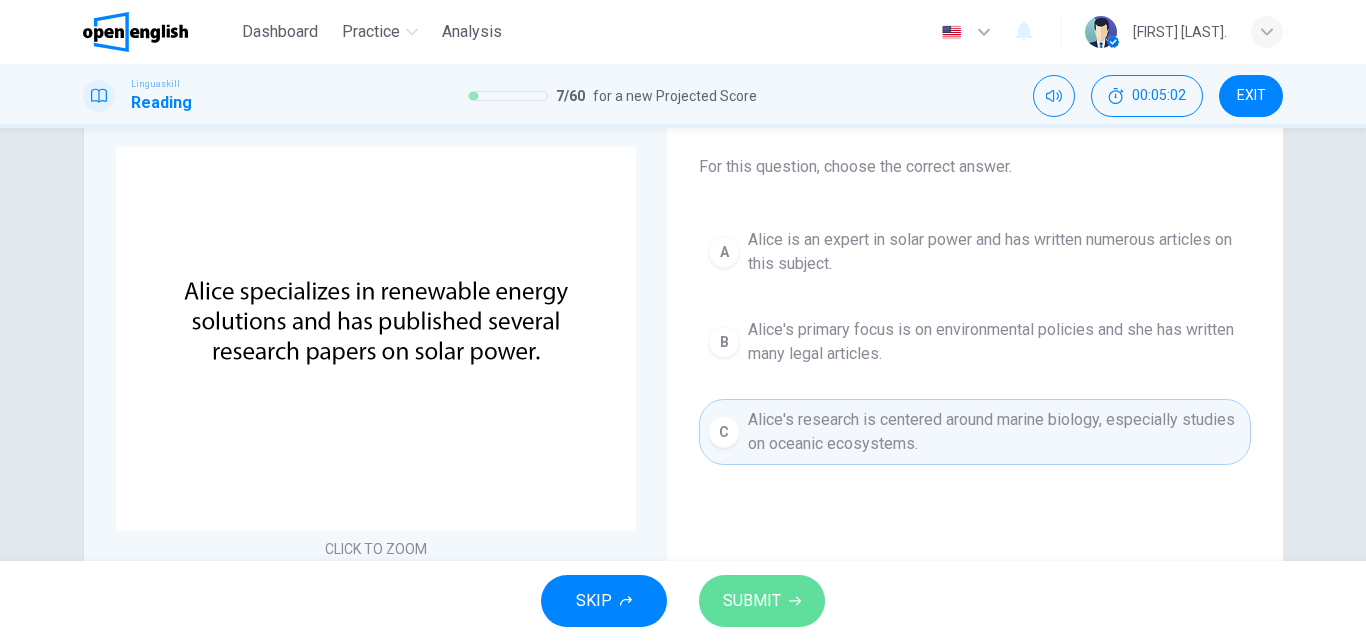 click on "SUBMIT" at bounding box center (762, 601) 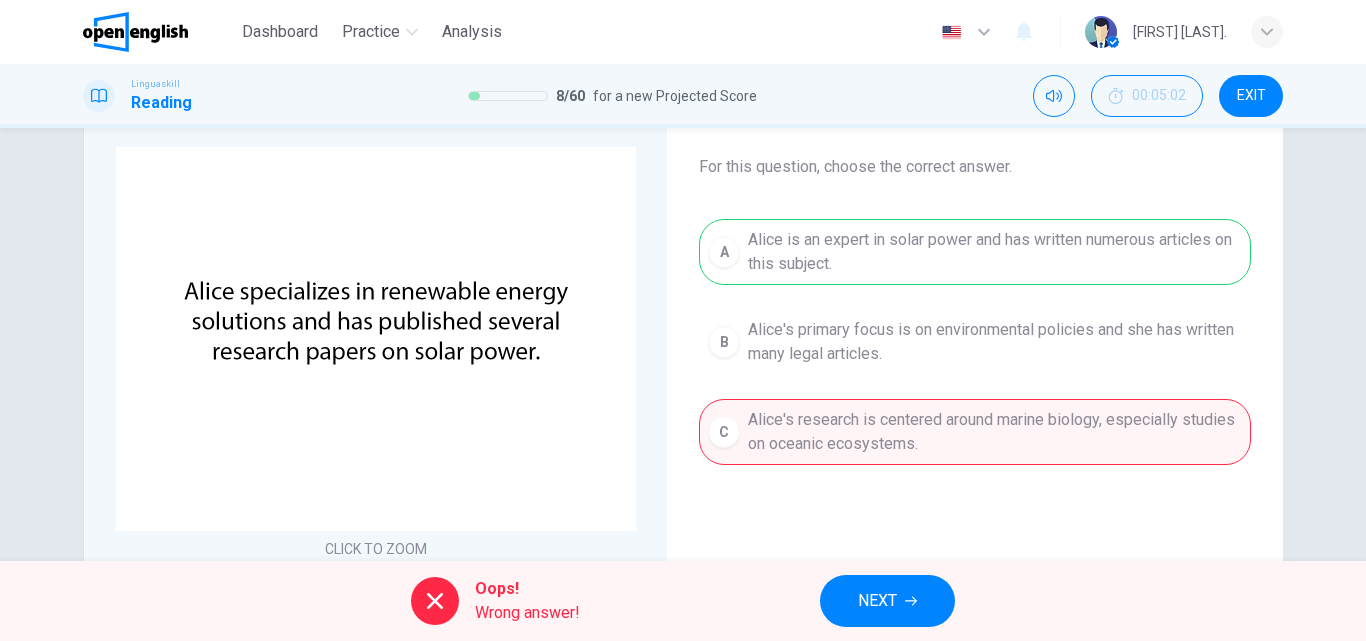 click on "NEXT" at bounding box center (877, 601) 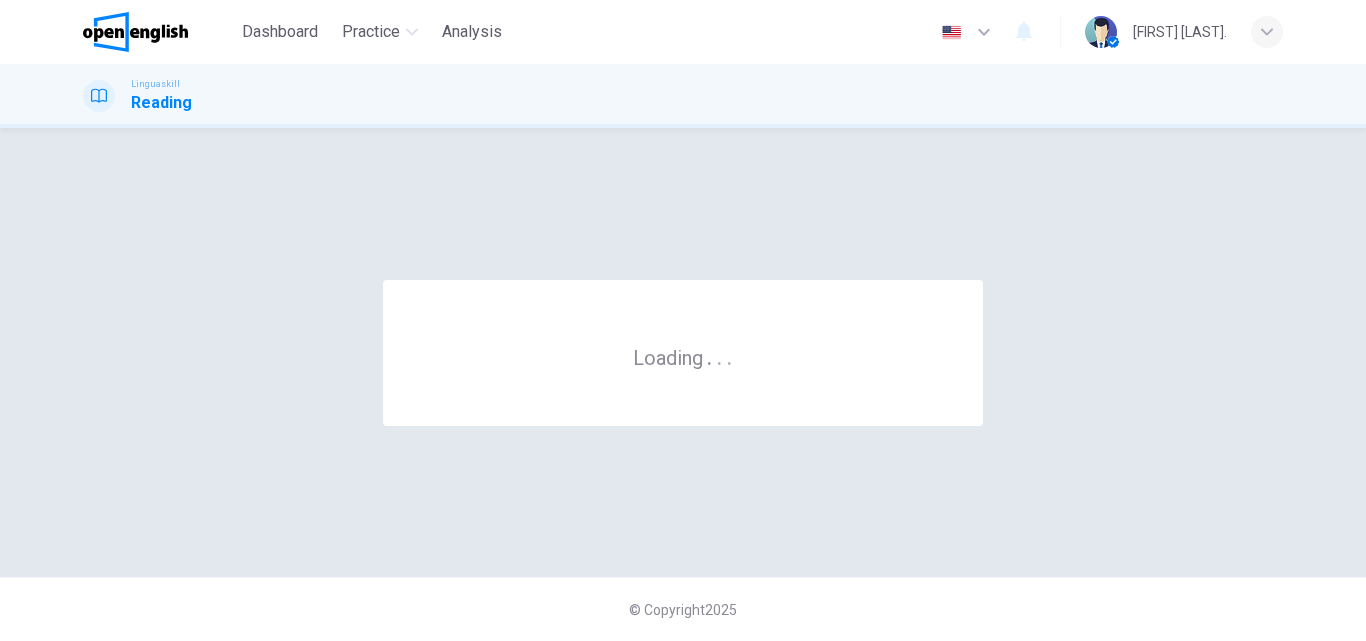 scroll, scrollTop: 0, scrollLeft: 0, axis: both 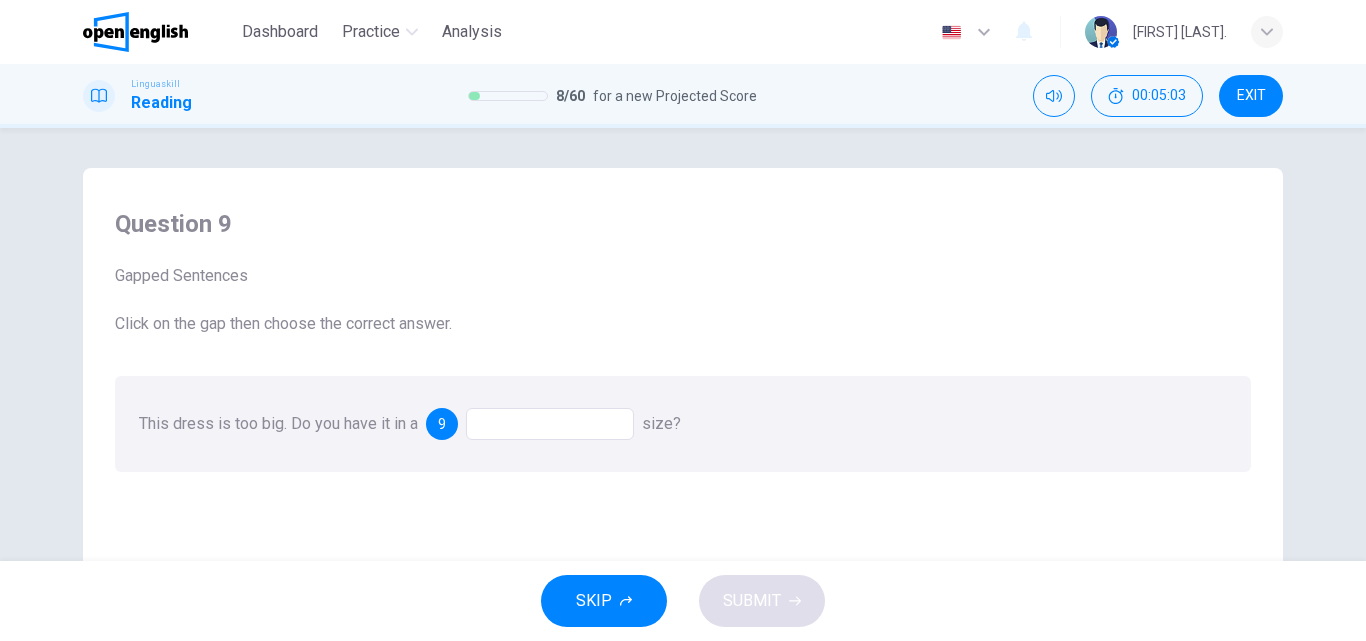 click at bounding box center (550, 424) 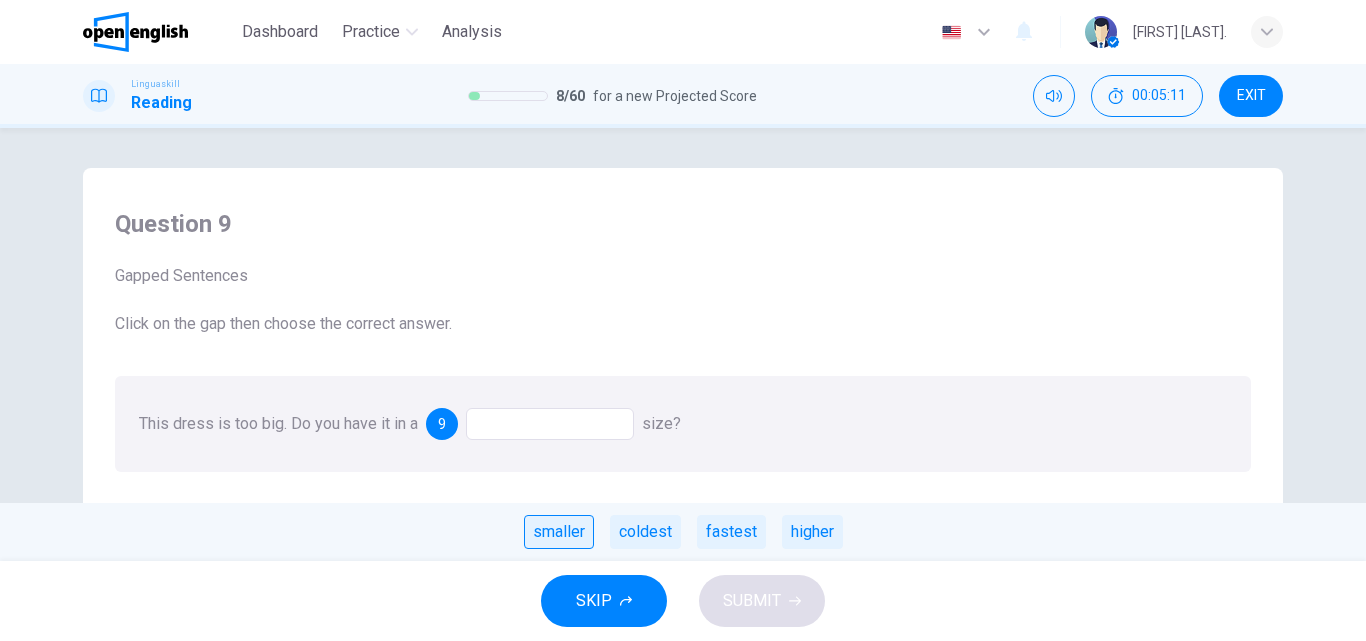 click on "smaller" at bounding box center [559, 532] 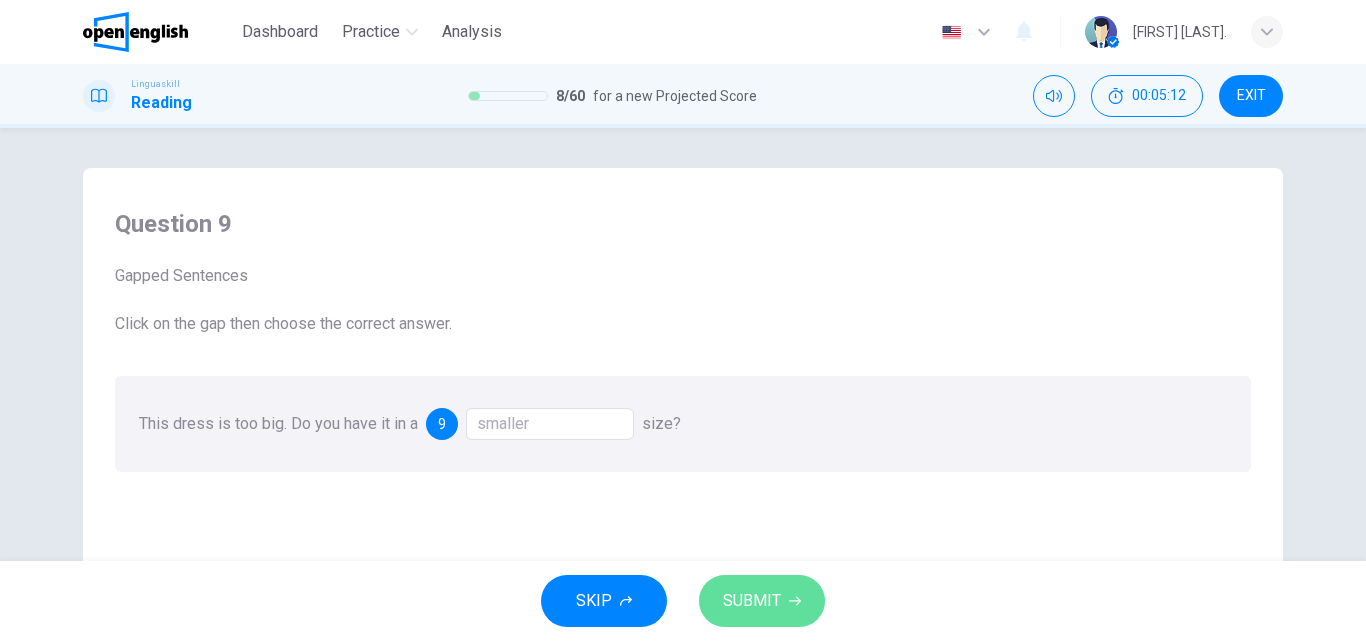 click on "SUBMIT" at bounding box center (762, 601) 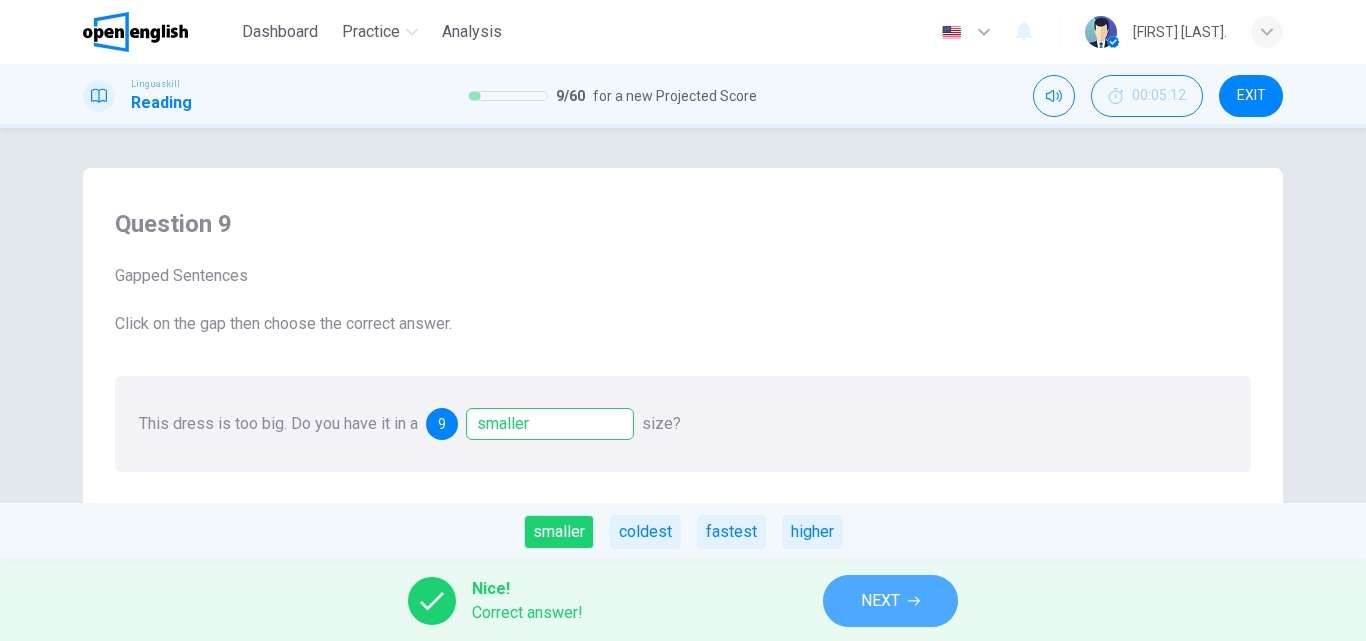 click on "NEXT" at bounding box center (890, 601) 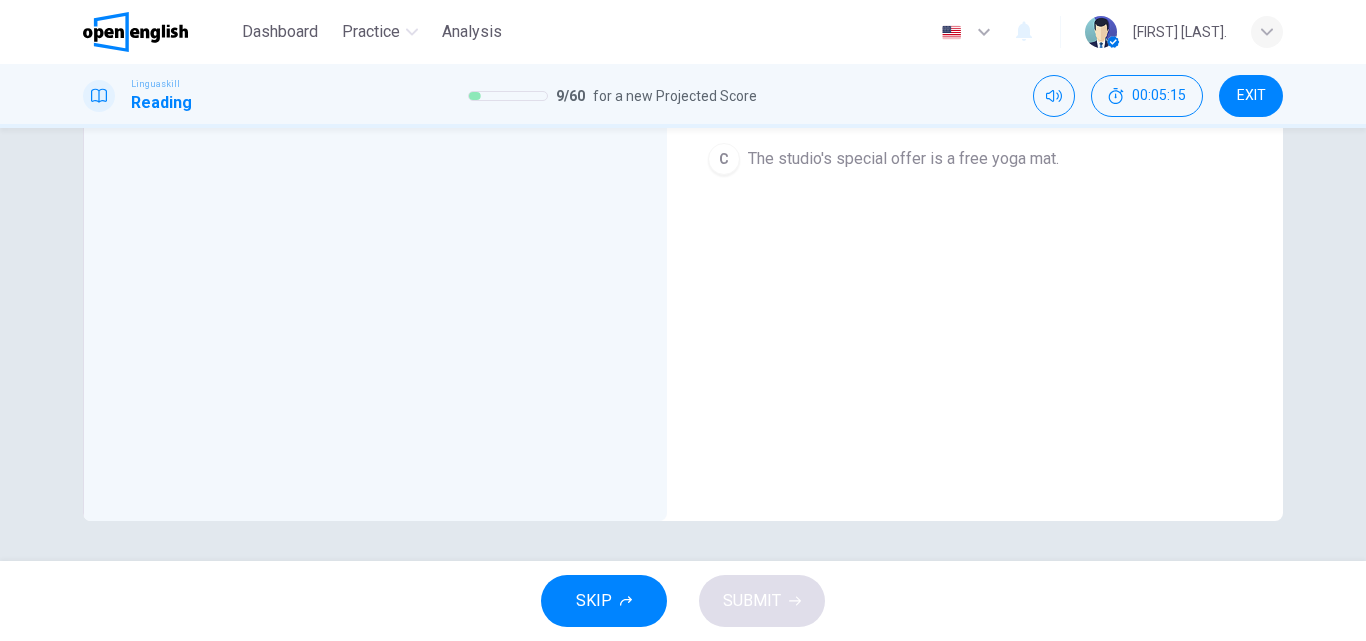 scroll, scrollTop: 0, scrollLeft: 0, axis: both 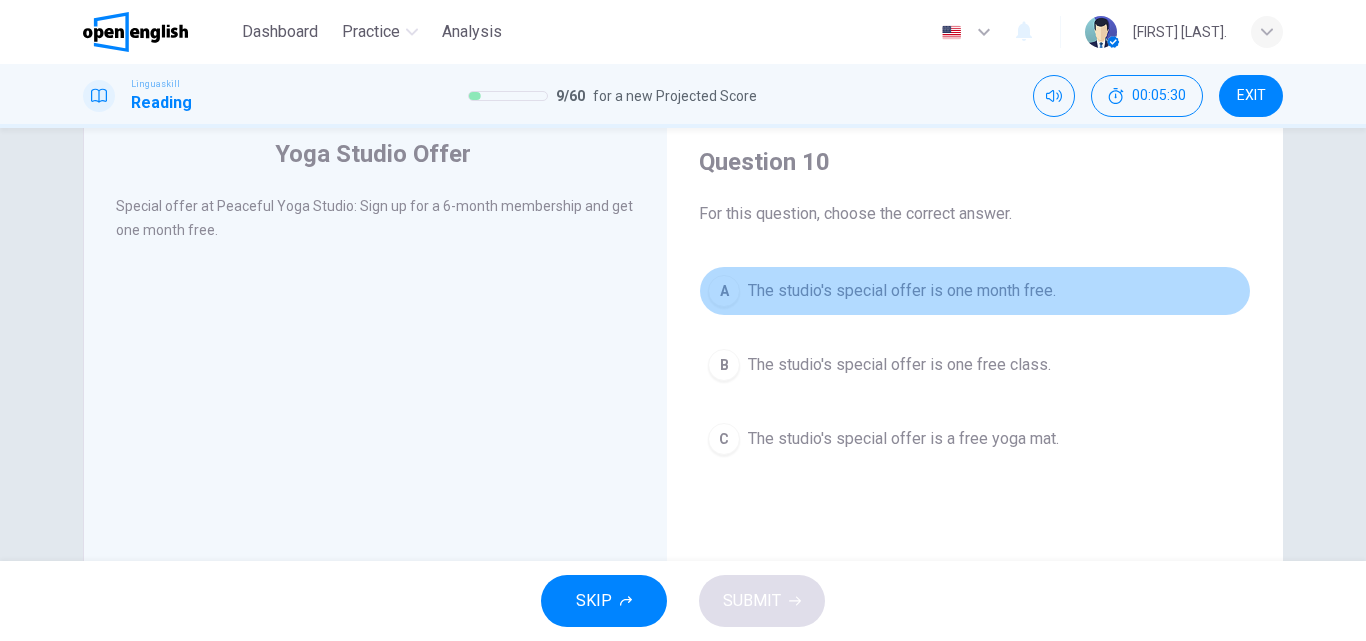click on "A The studio's special offer is one month free." at bounding box center [975, 291] 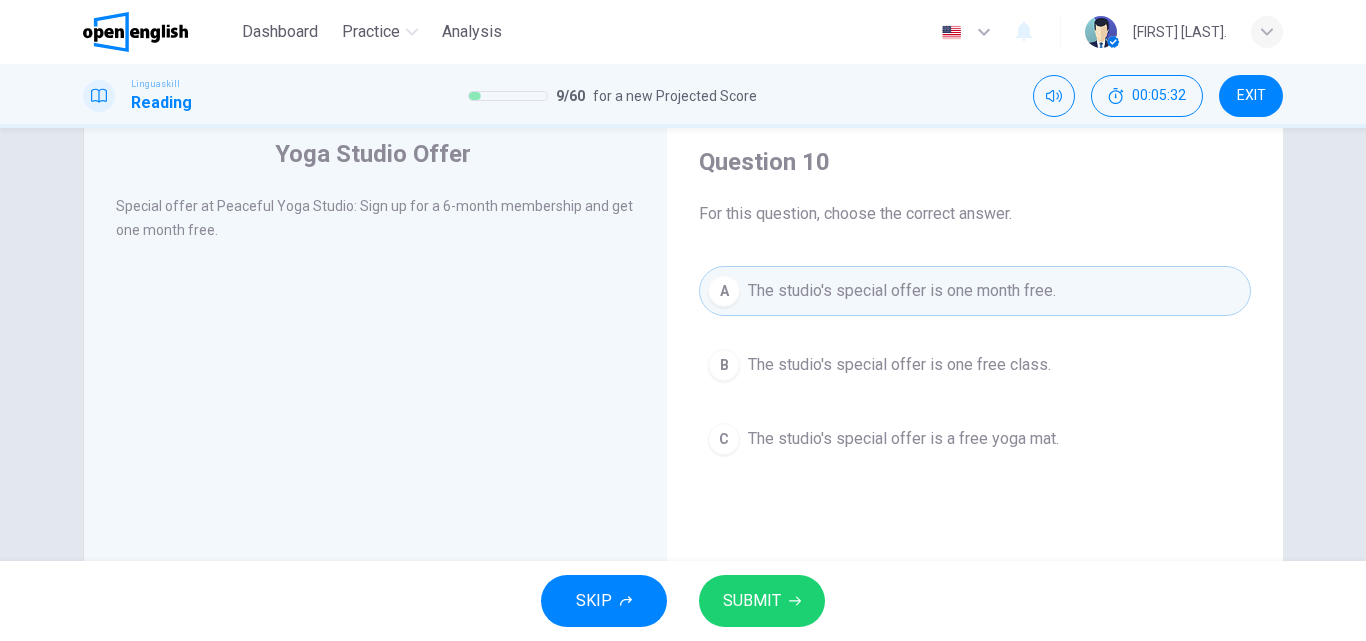 click on "SUBMIT" at bounding box center [762, 601] 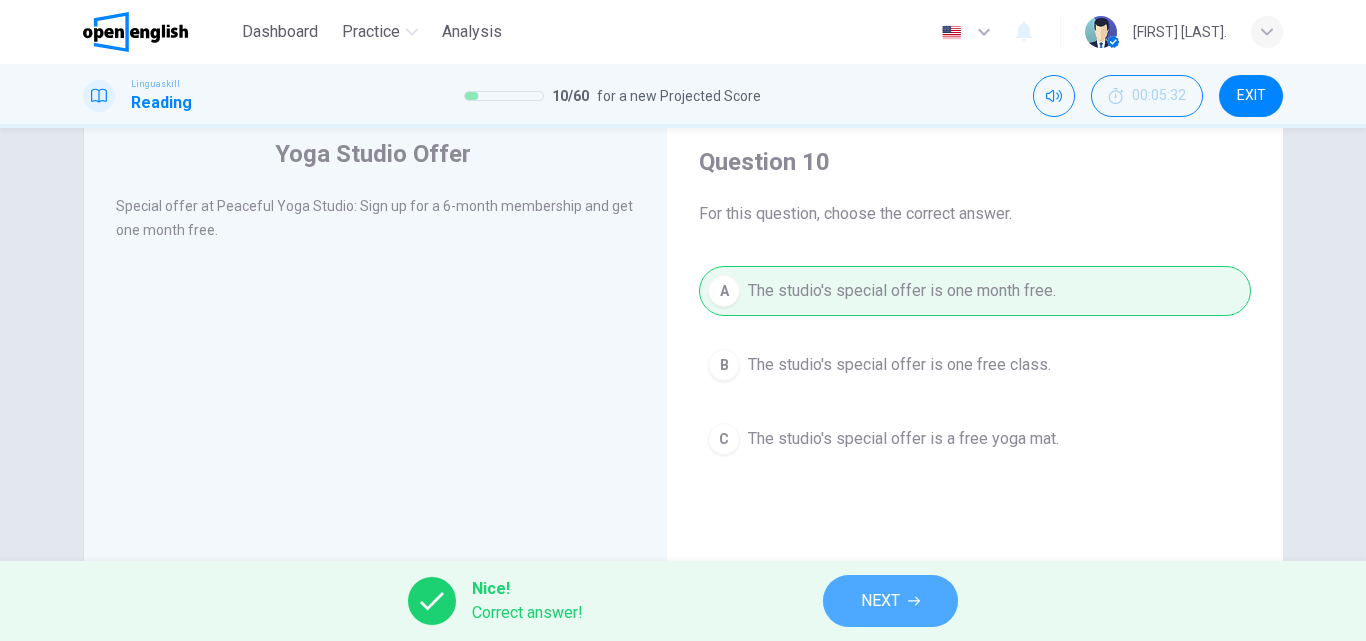 click on "NEXT" at bounding box center (890, 601) 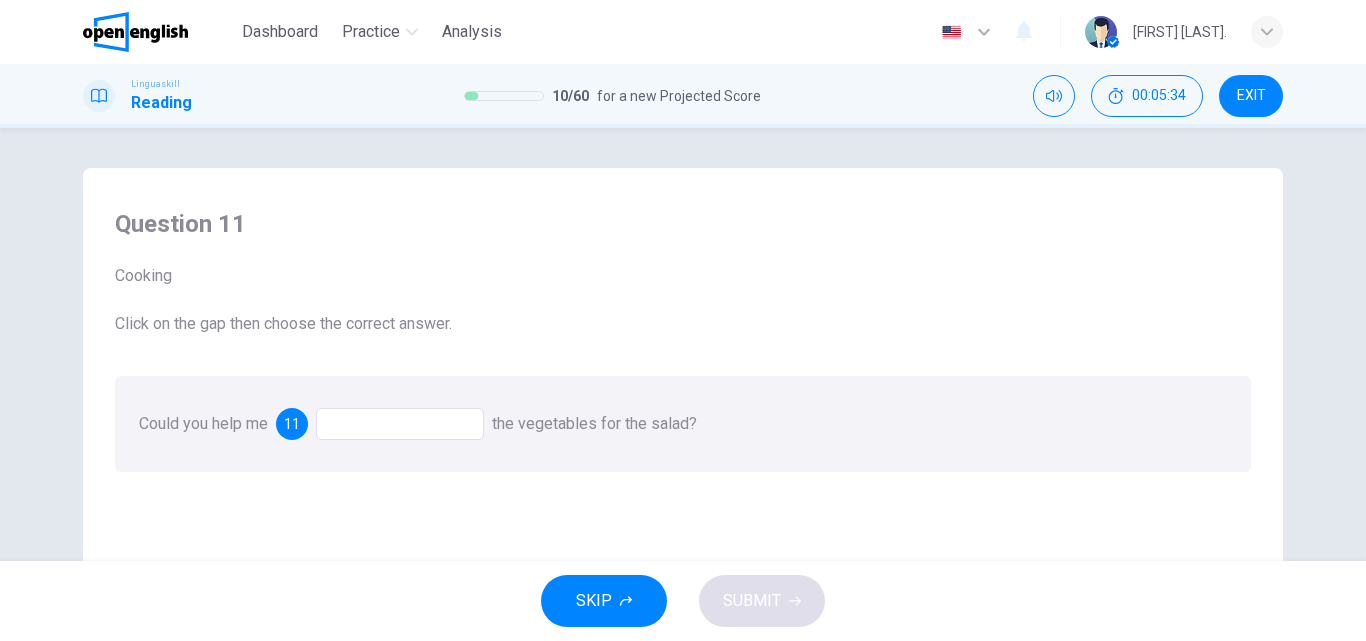 click at bounding box center [400, 424] 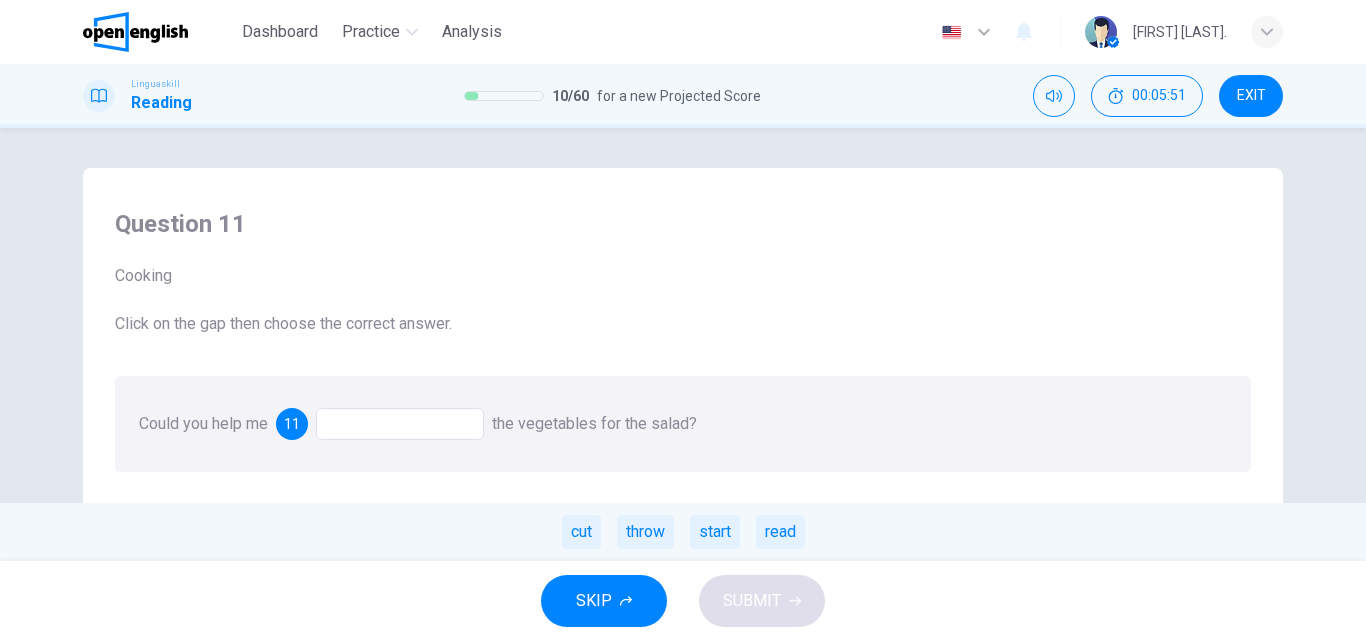 click on "cut throw start read" at bounding box center (683, 532) 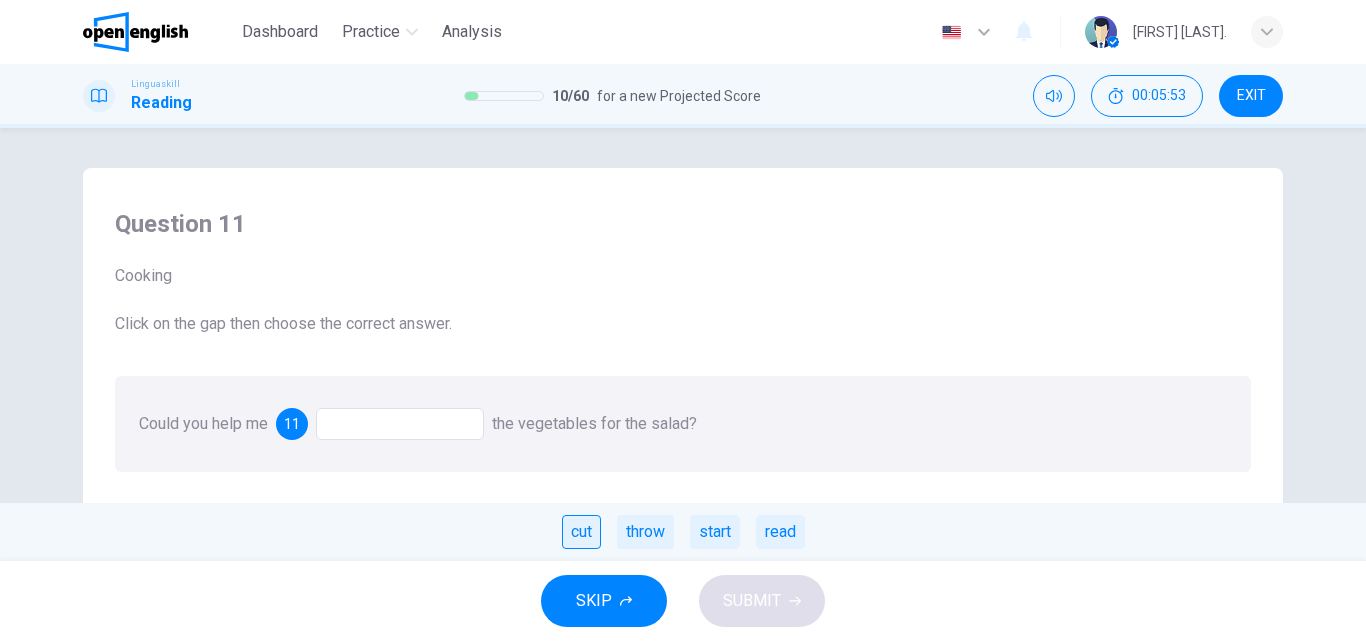 click on "cut" at bounding box center [581, 532] 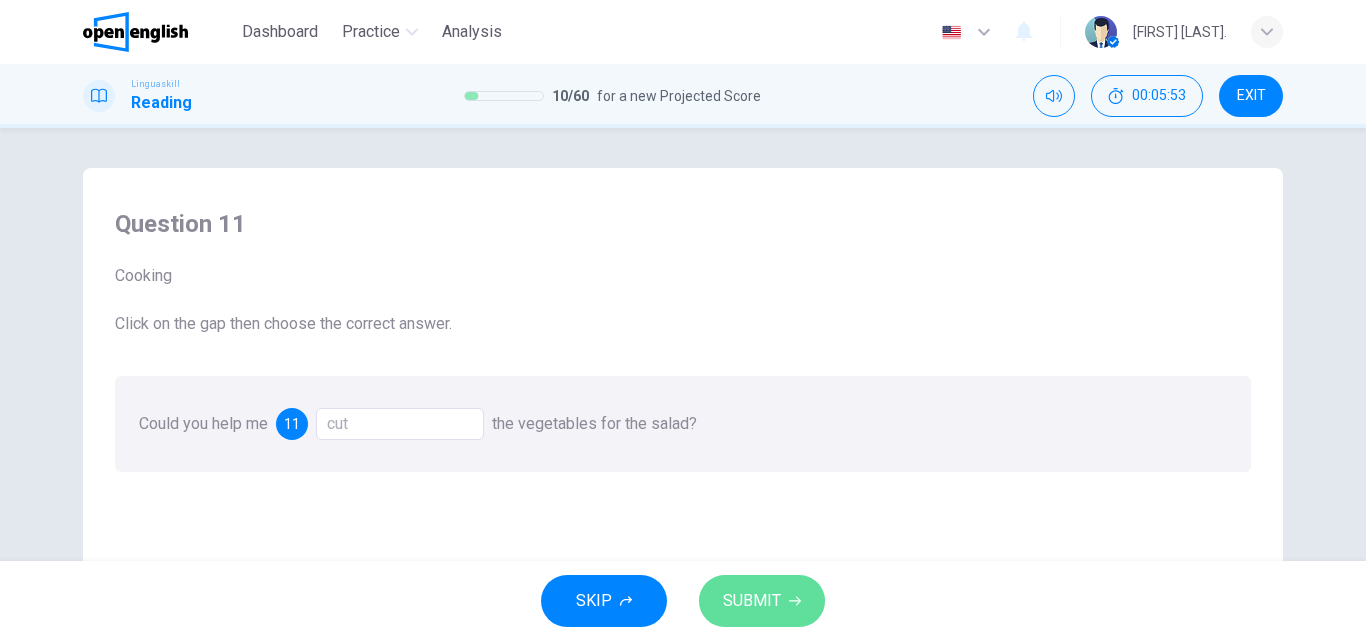 click on "SUBMIT" at bounding box center (752, 601) 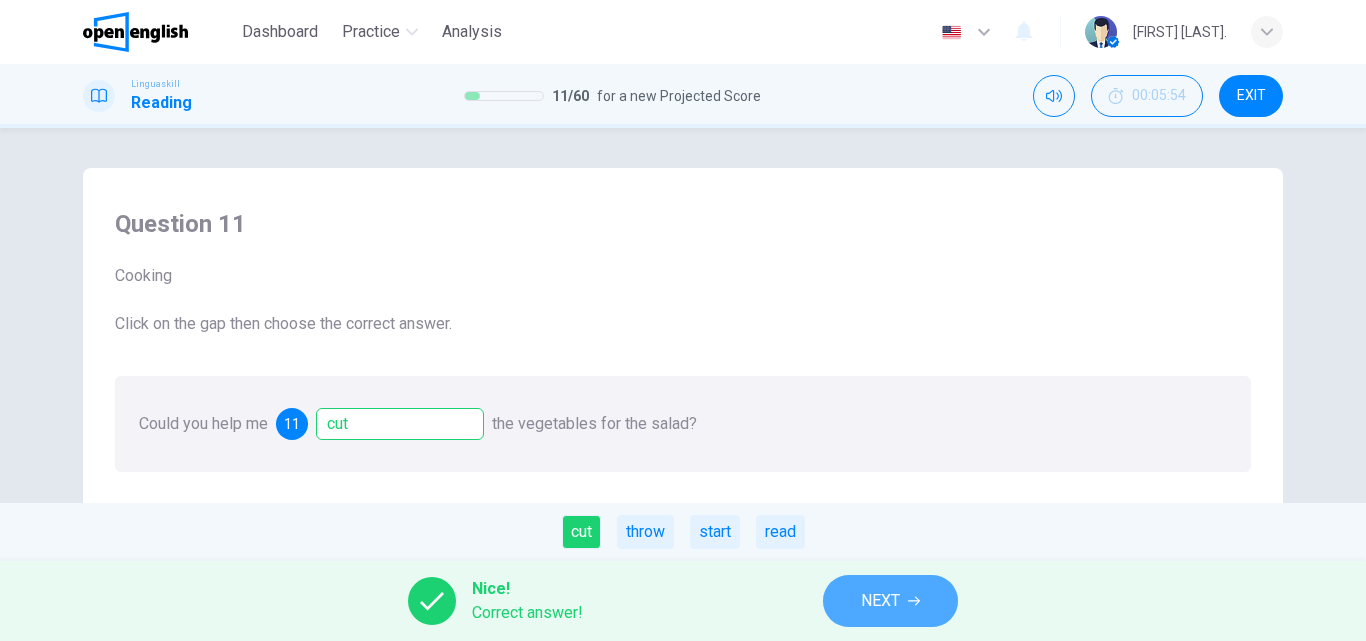 click on "NEXT" at bounding box center (890, 601) 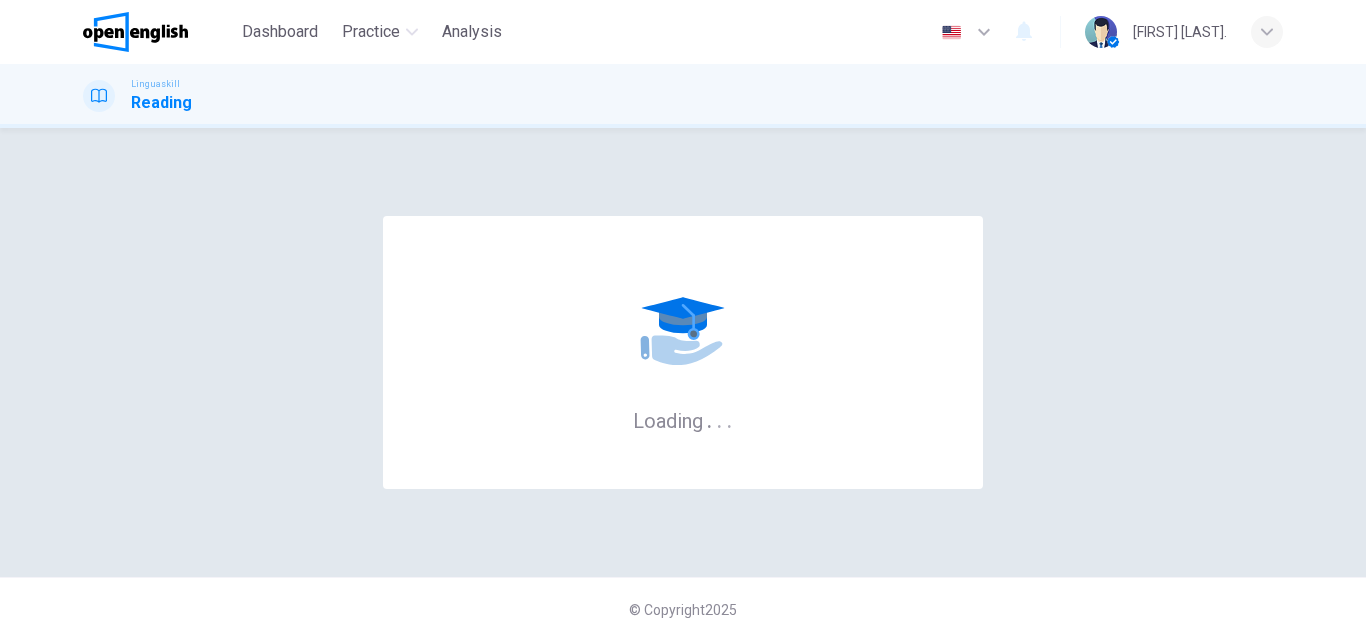 click on "© Copyright  2025" at bounding box center [683, 609] 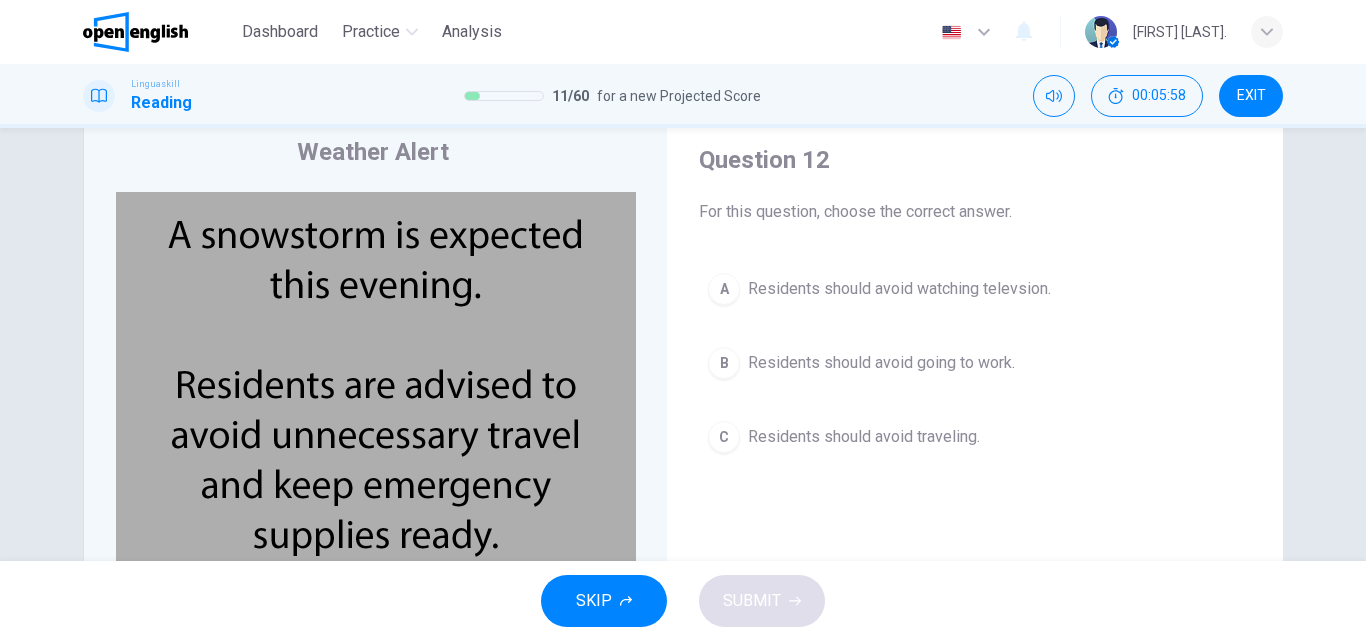 scroll, scrollTop: 68, scrollLeft: 0, axis: vertical 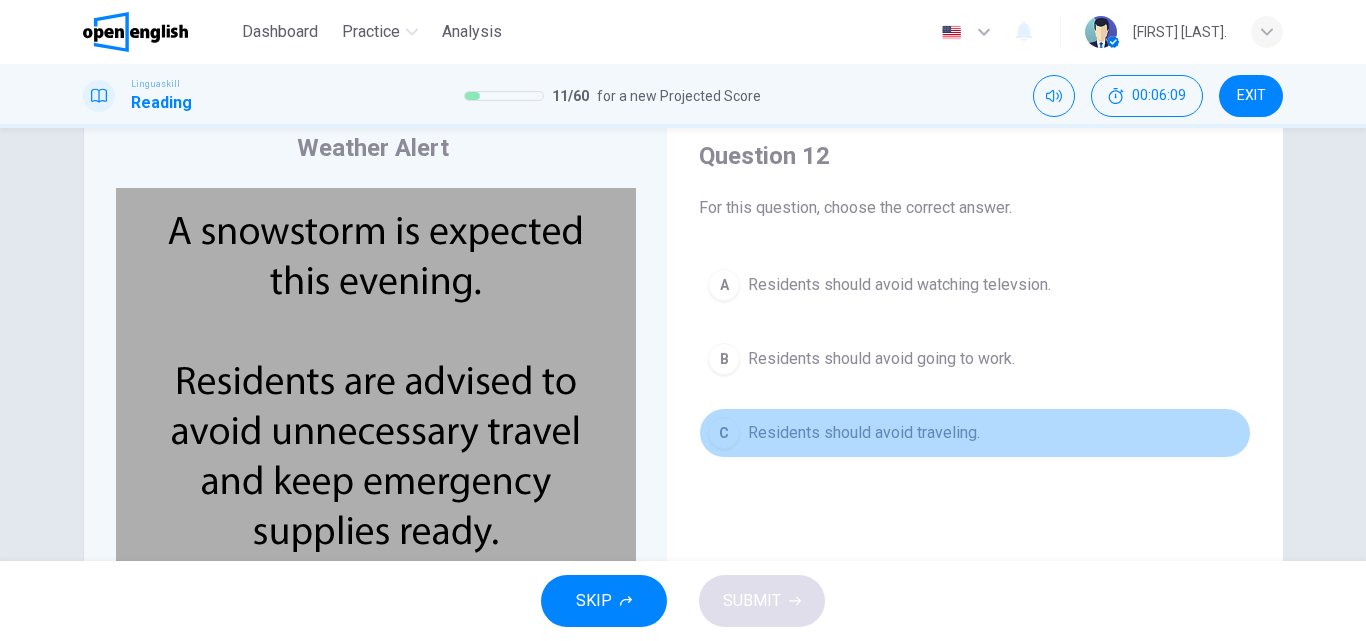 click on "Residents should avoid traveling." at bounding box center [864, 433] 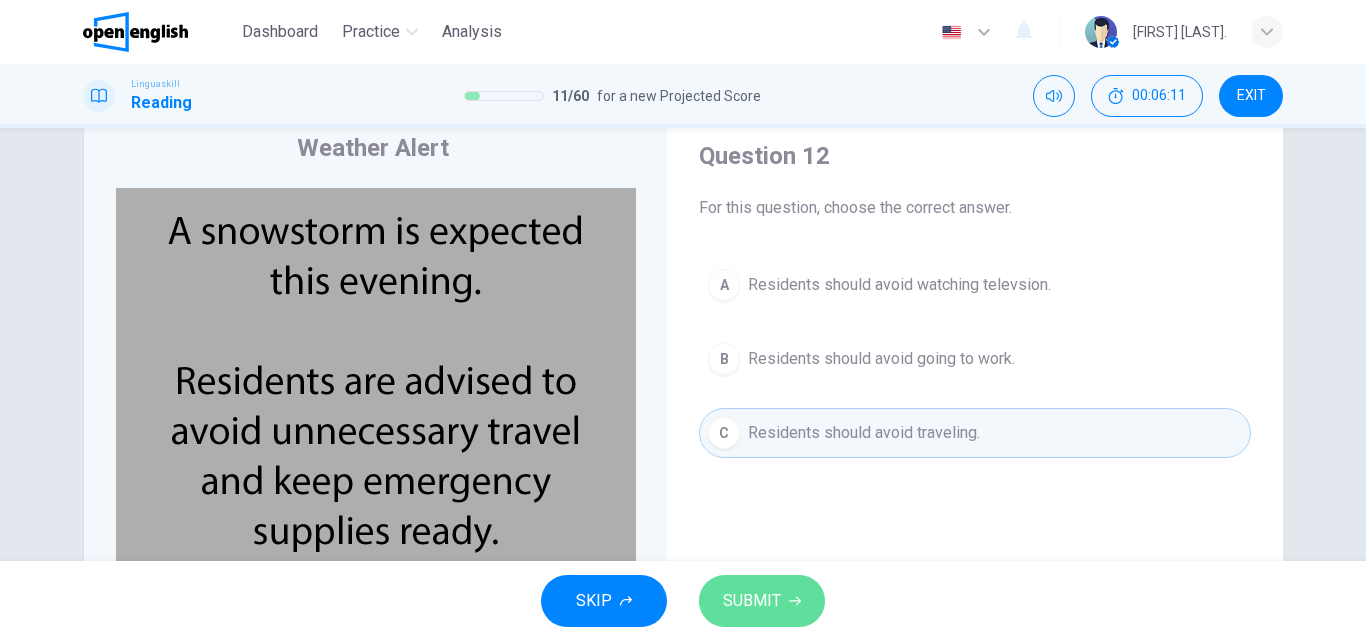 click on "SUBMIT" at bounding box center (752, 601) 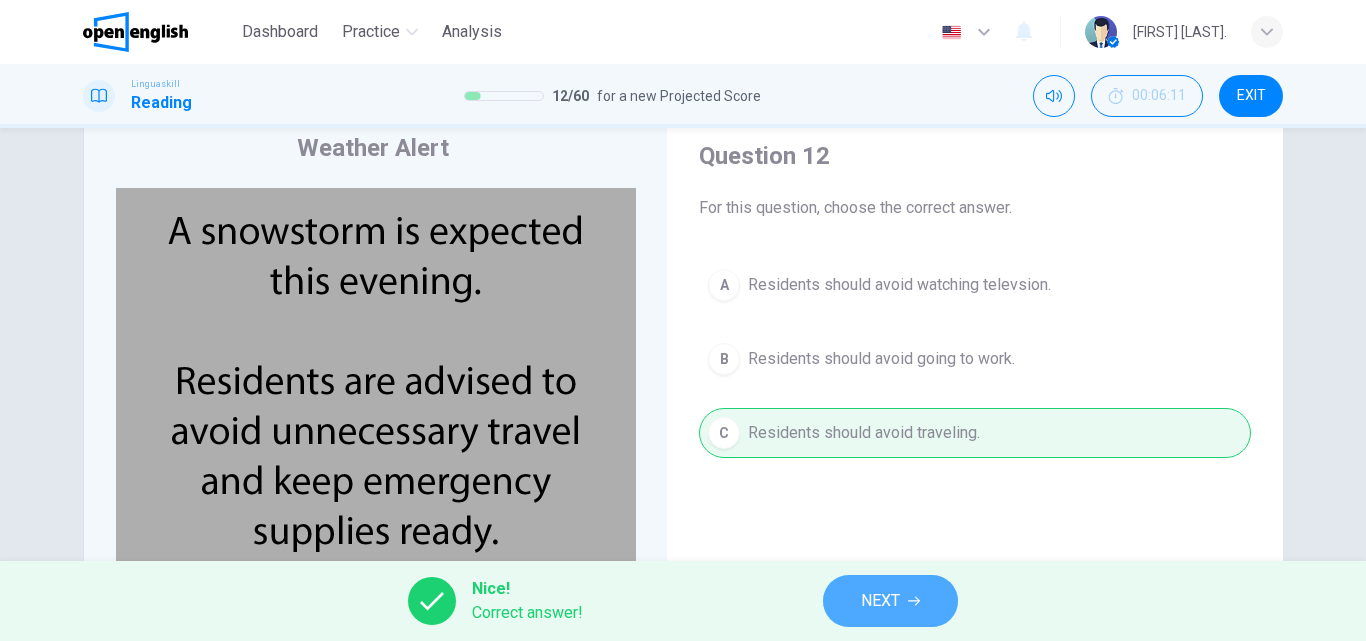click on "NEXT" at bounding box center (890, 601) 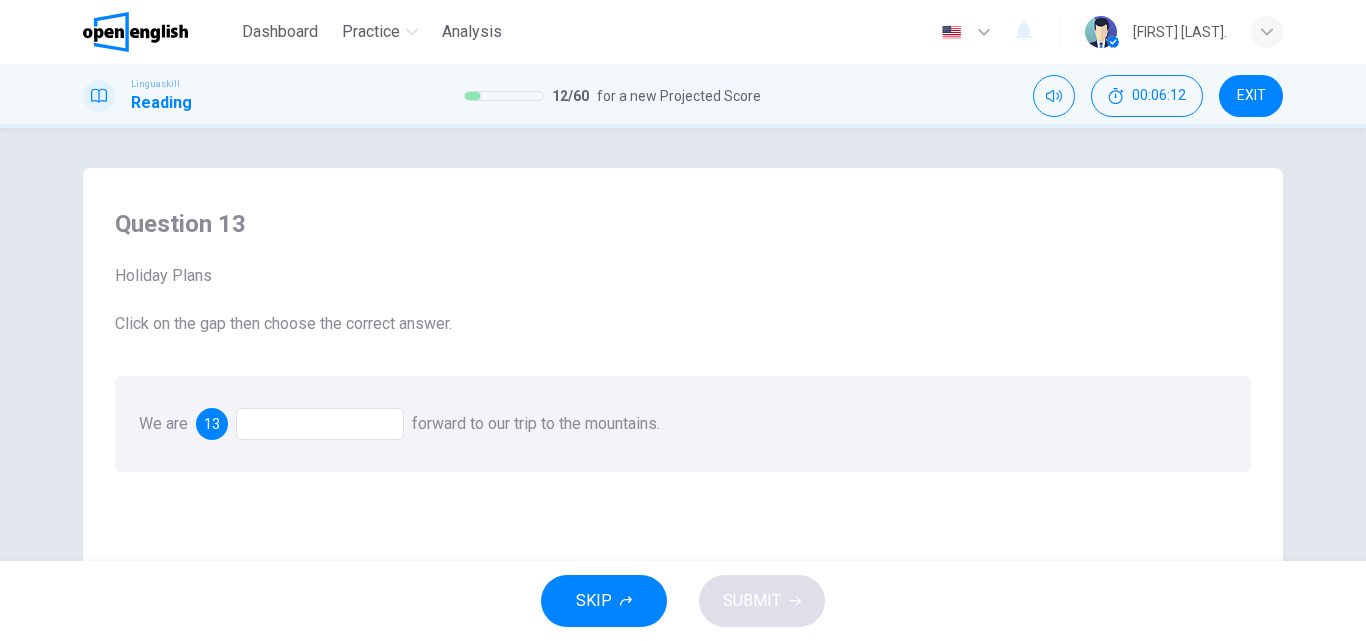 click at bounding box center [320, 424] 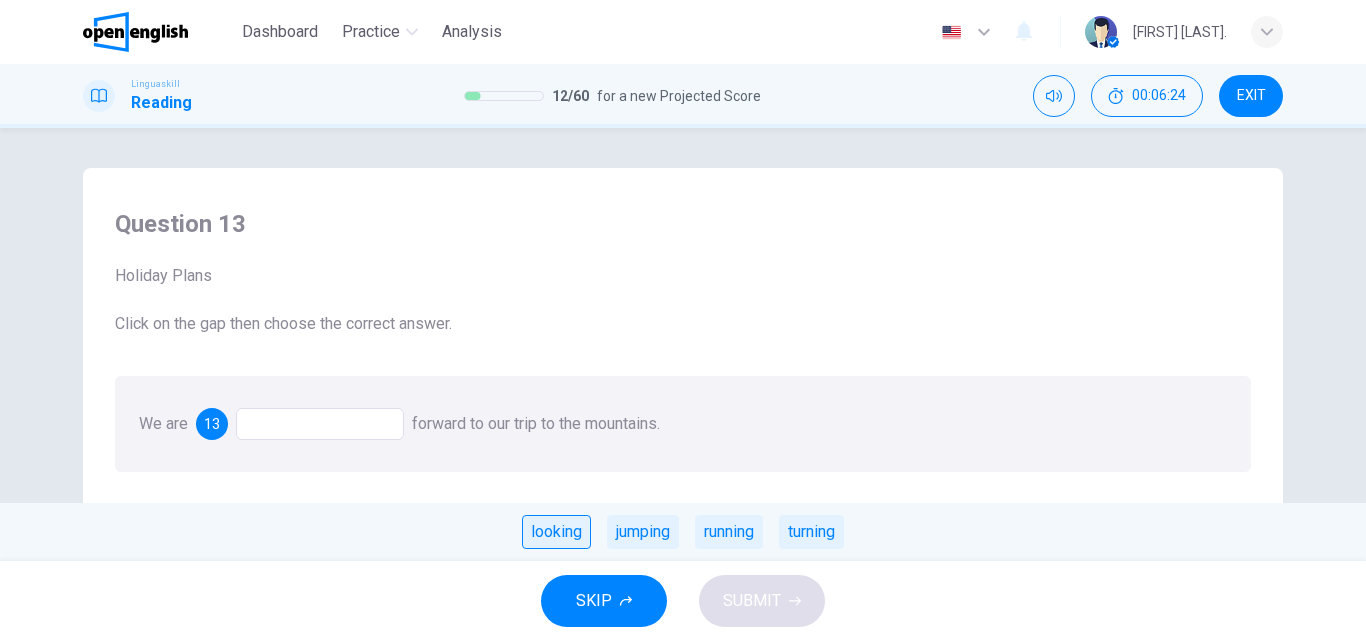 click on "looking" at bounding box center [556, 532] 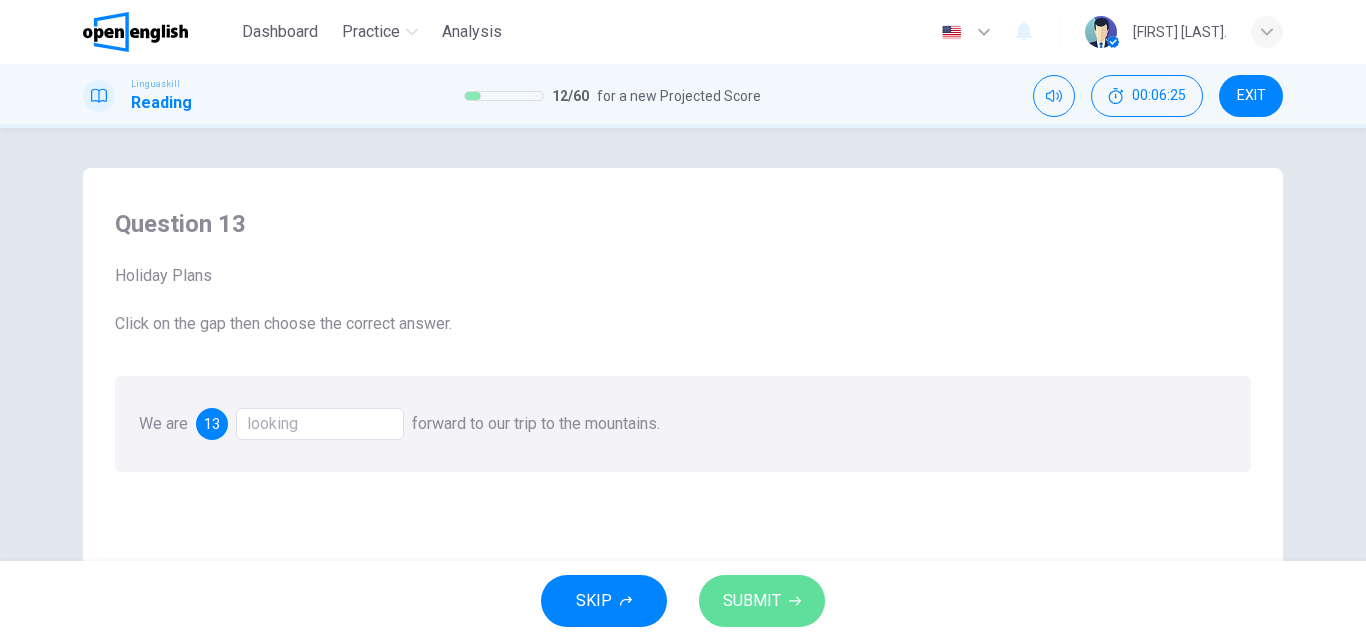 click on "SUBMIT" at bounding box center [762, 601] 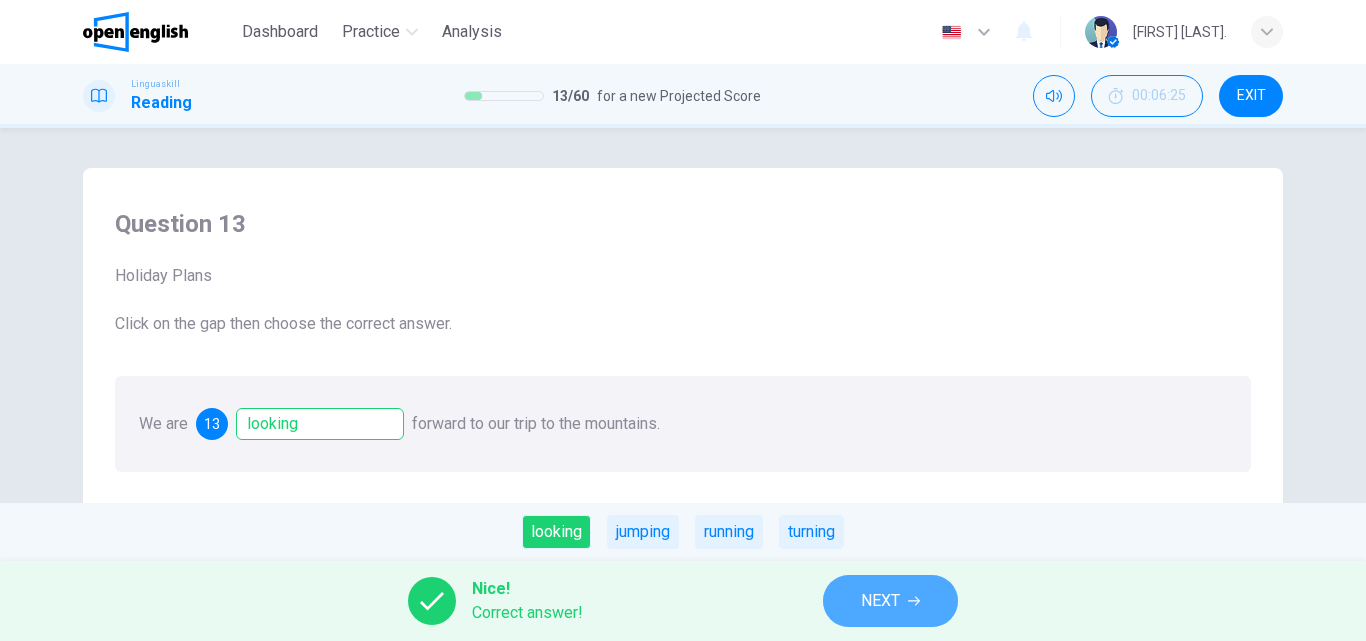 click on "NEXT" at bounding box center [890, 601] 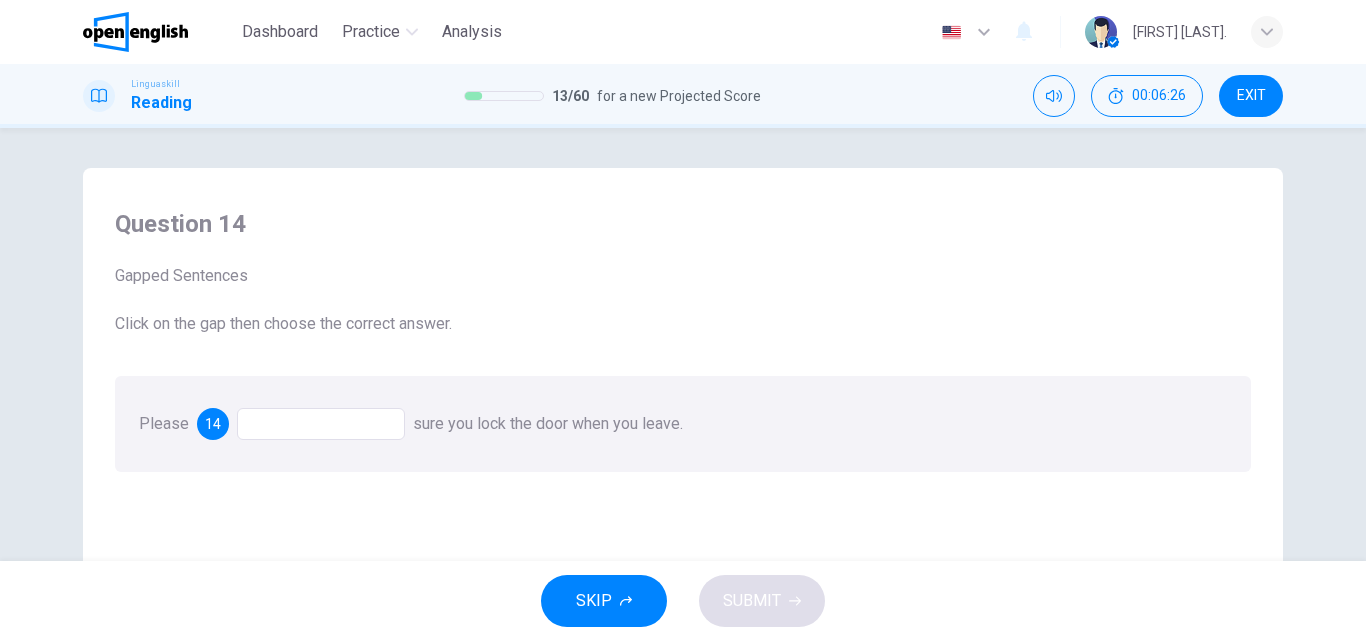 click at bounding box center [321, 424] 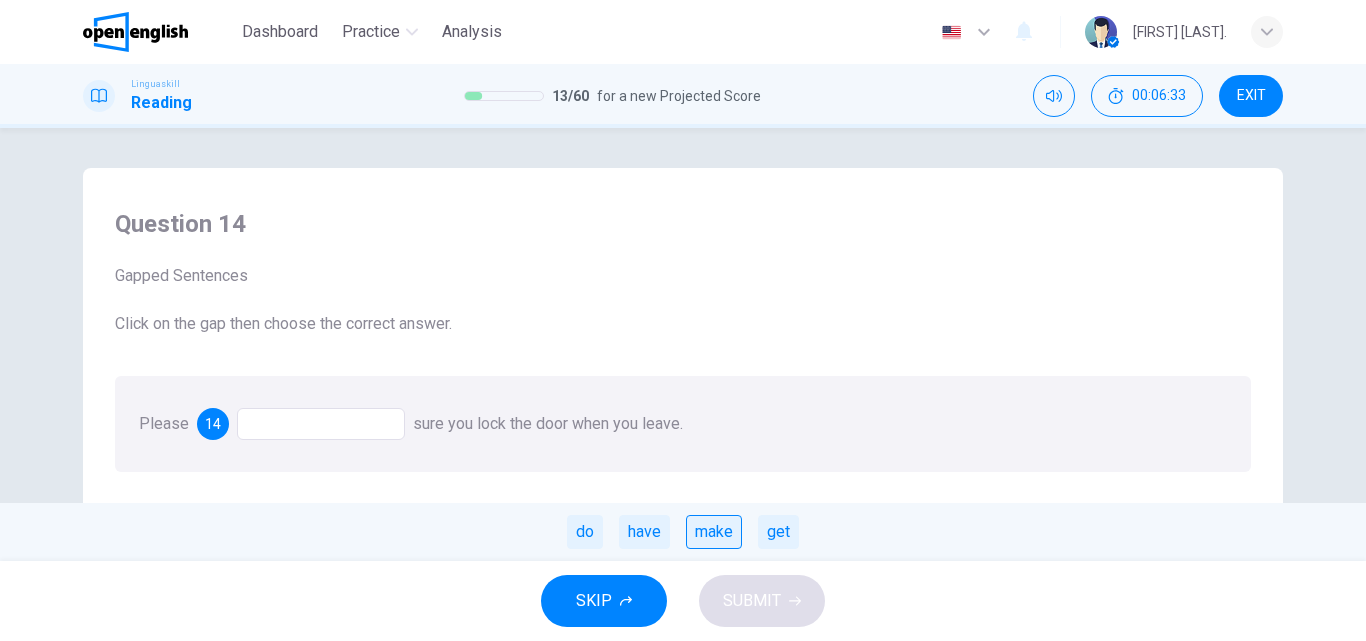 click on "make" at bounding box center [714, 532] 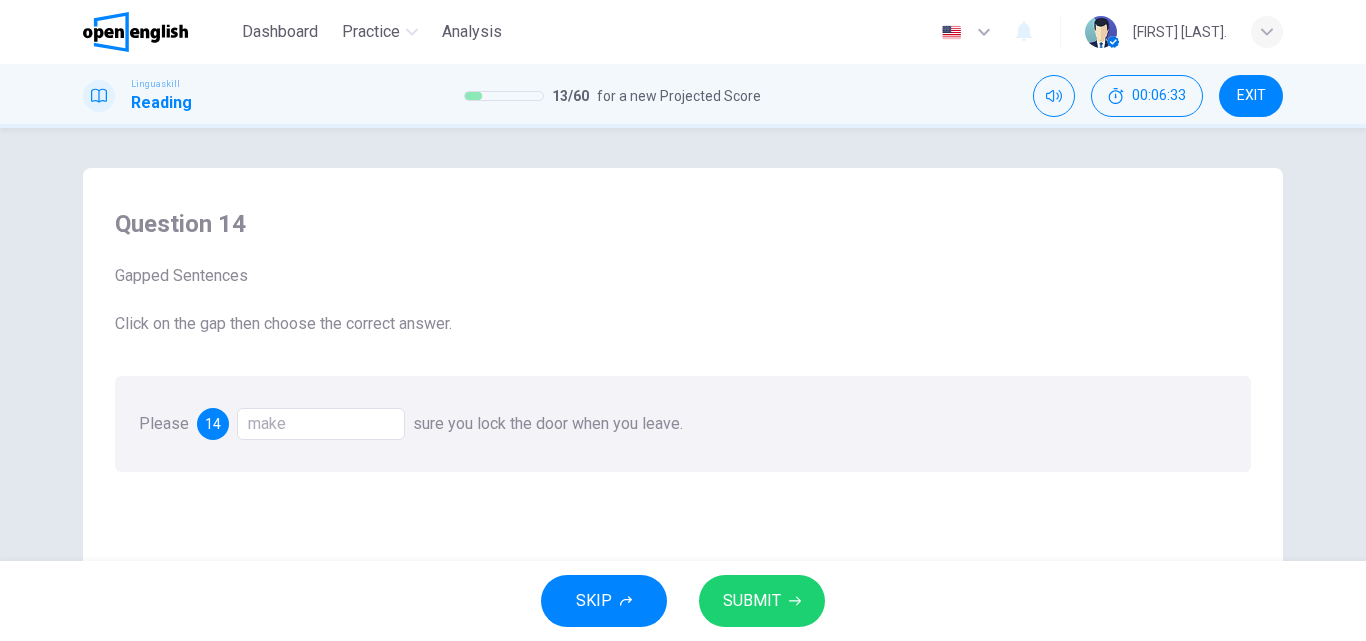click on "SUBMIT" at bounding box center (752, 601) 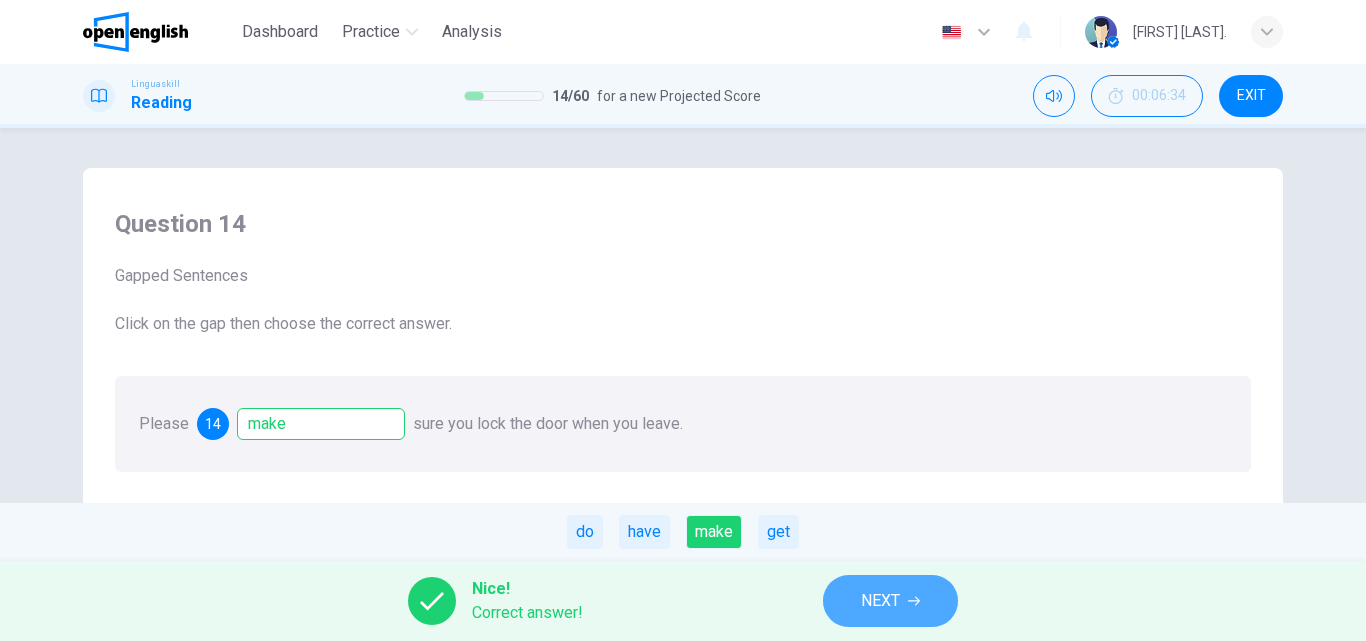 click on "NEXT" at bounding box center (890, 601) 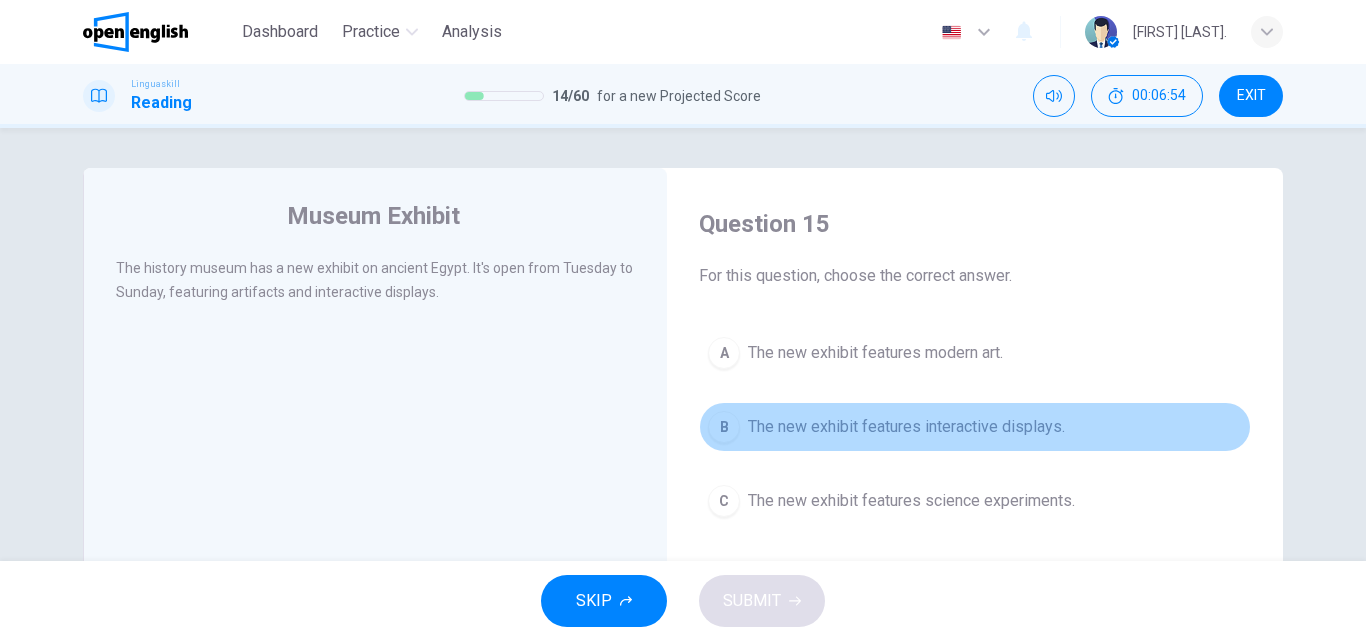 click on "B The new exhibit features interactive displays." at bounding box center (975, 427) 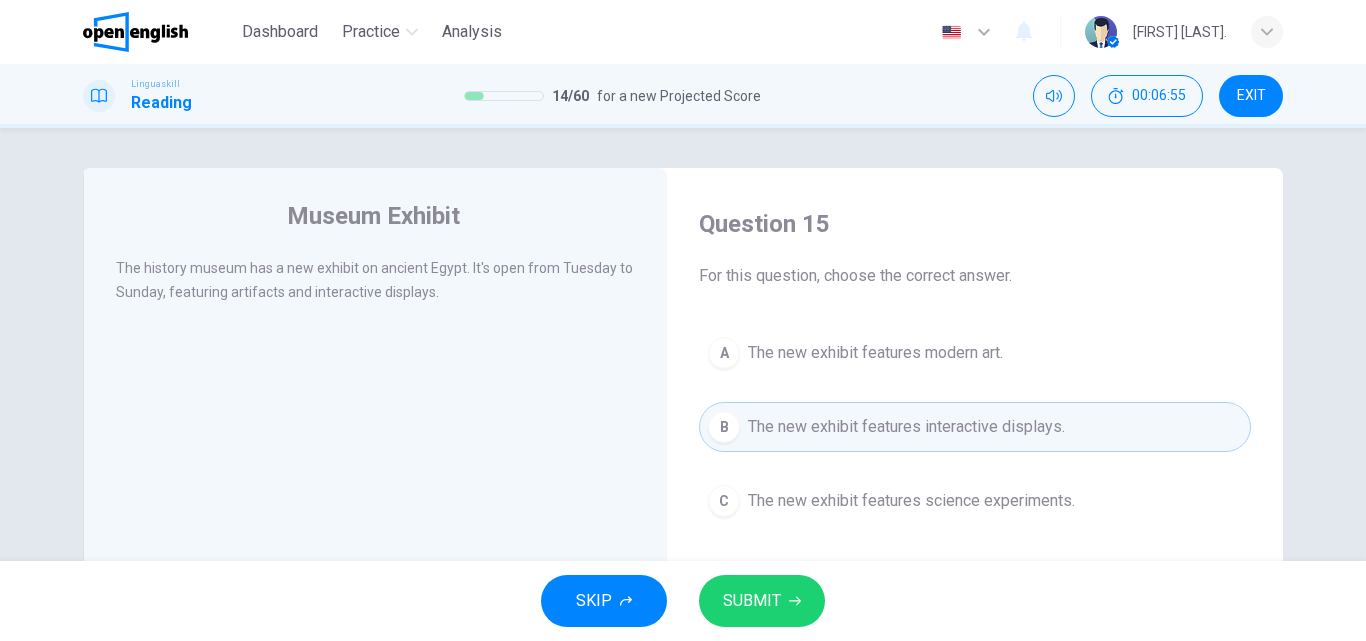 click on "SUBMIT" at bounding box center [762, 601] 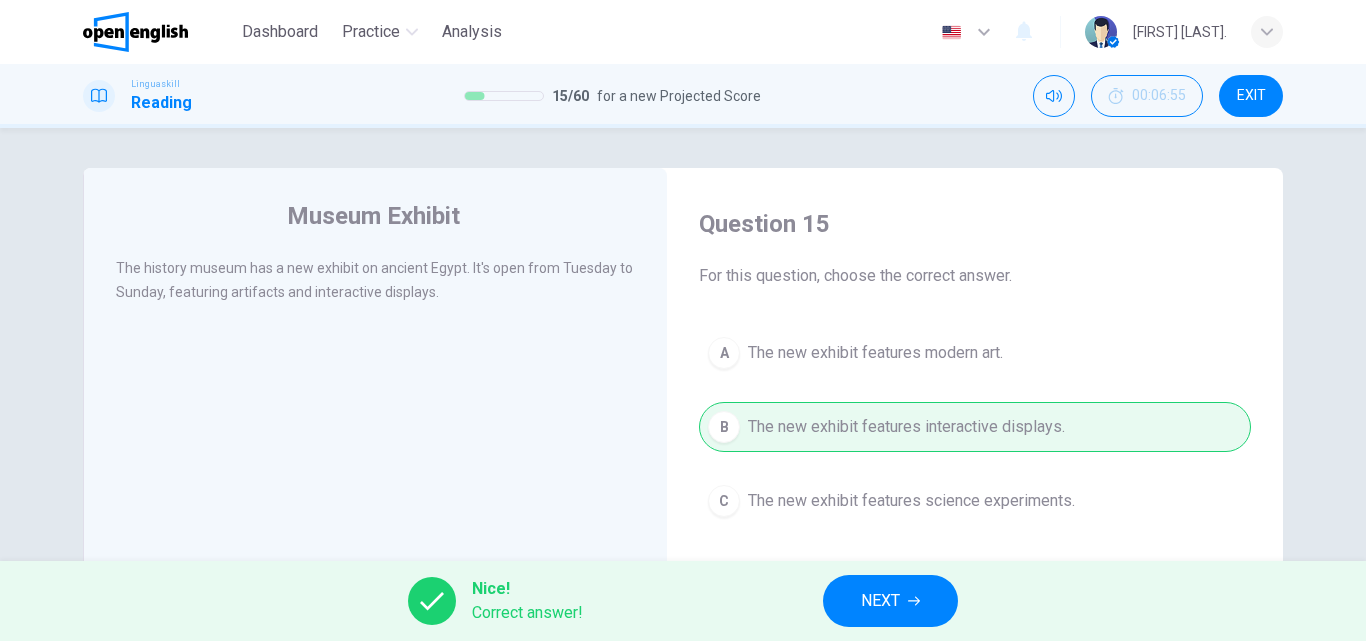 click on "NEXT" at bounding box center (890, 601) 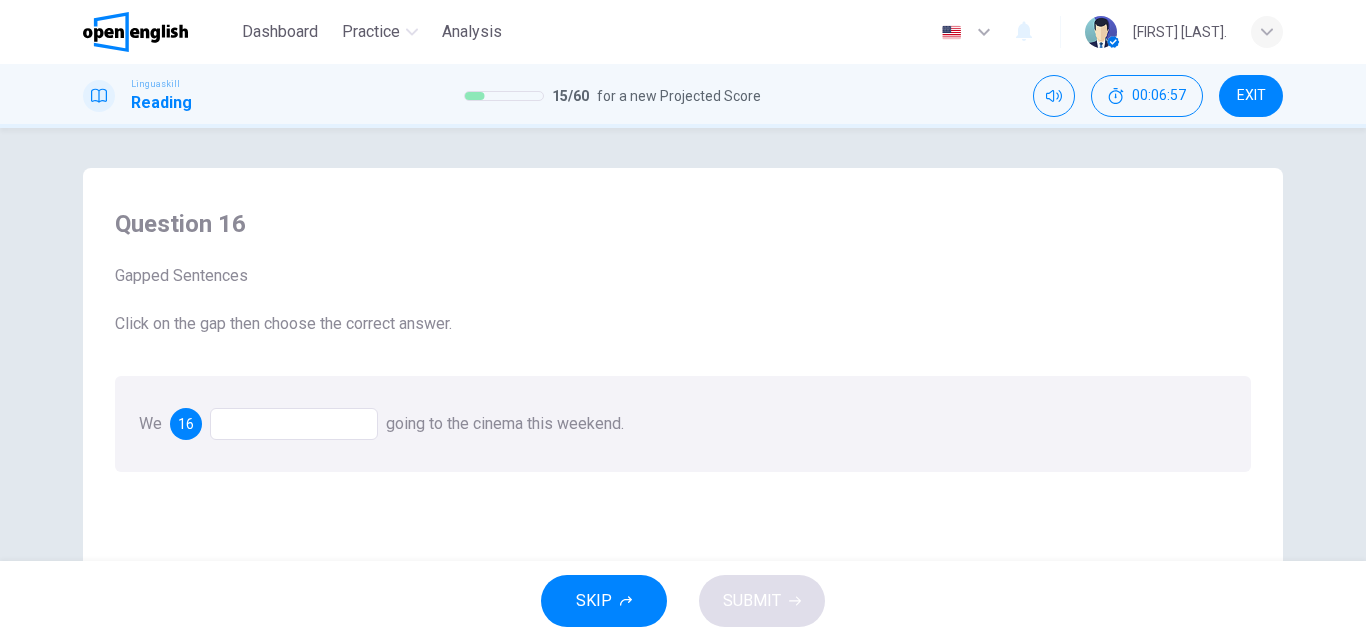 click at bounding box center [294, 424] 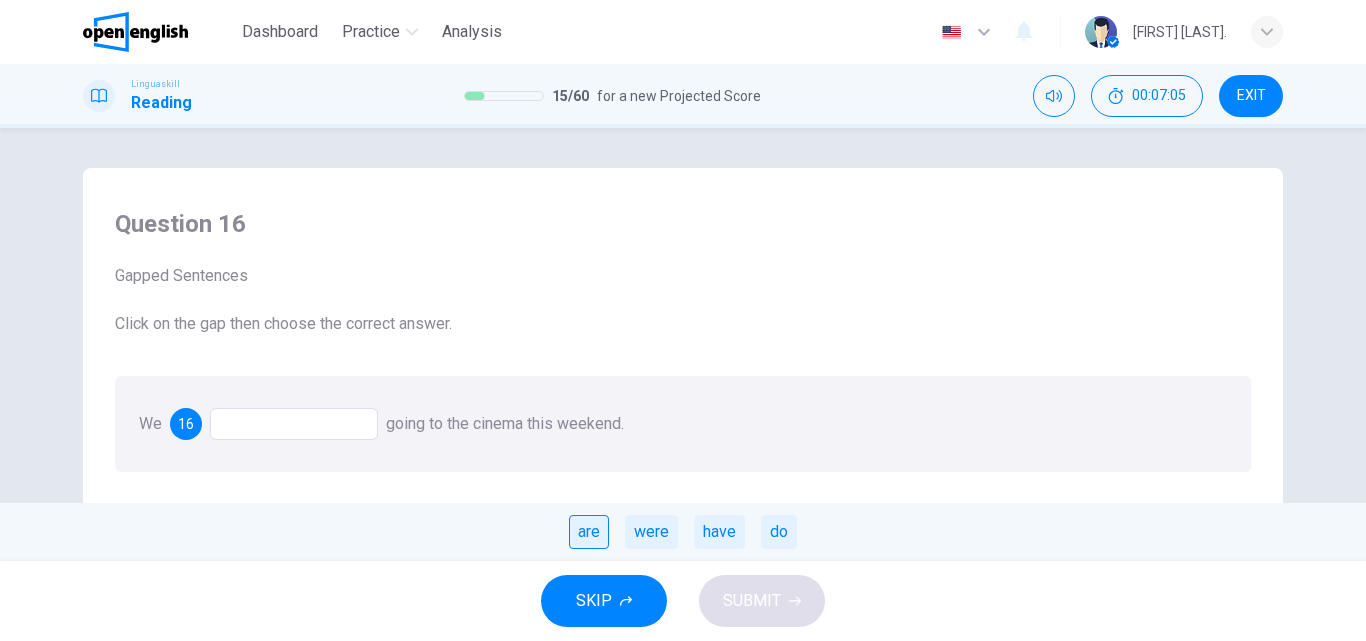 click on "are" at bounding box center [589, 532] 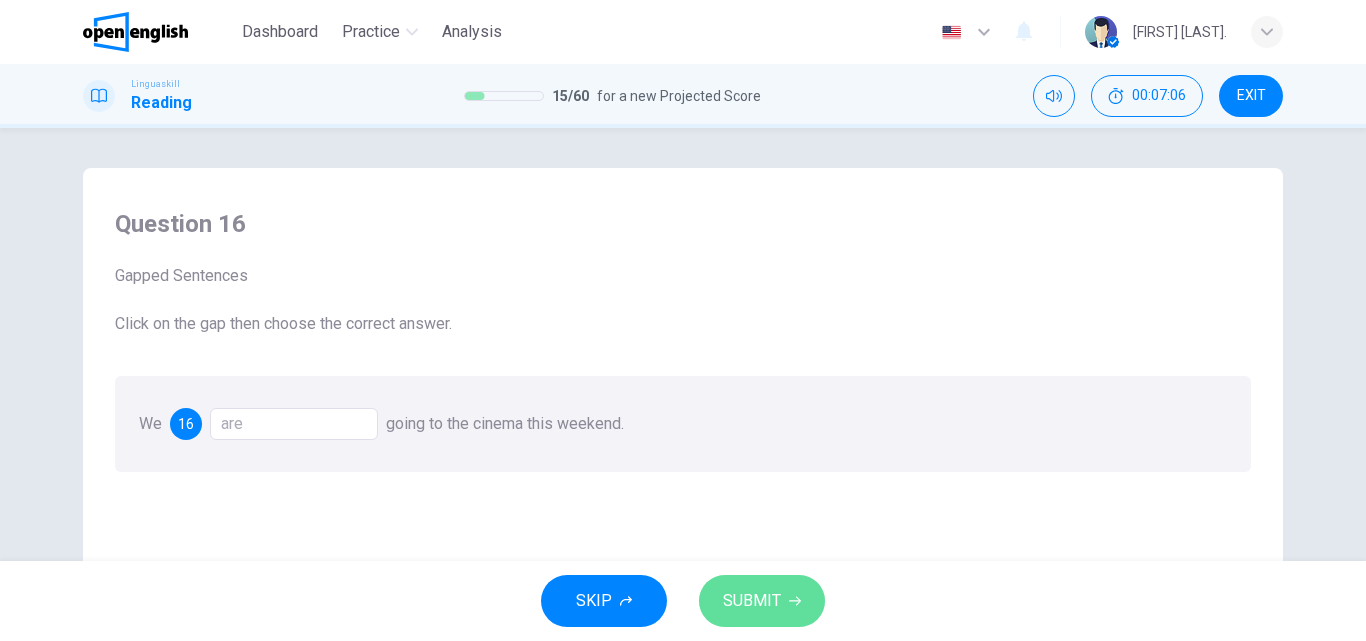 click on "SUBMIT" at bounding box center [752, 601] 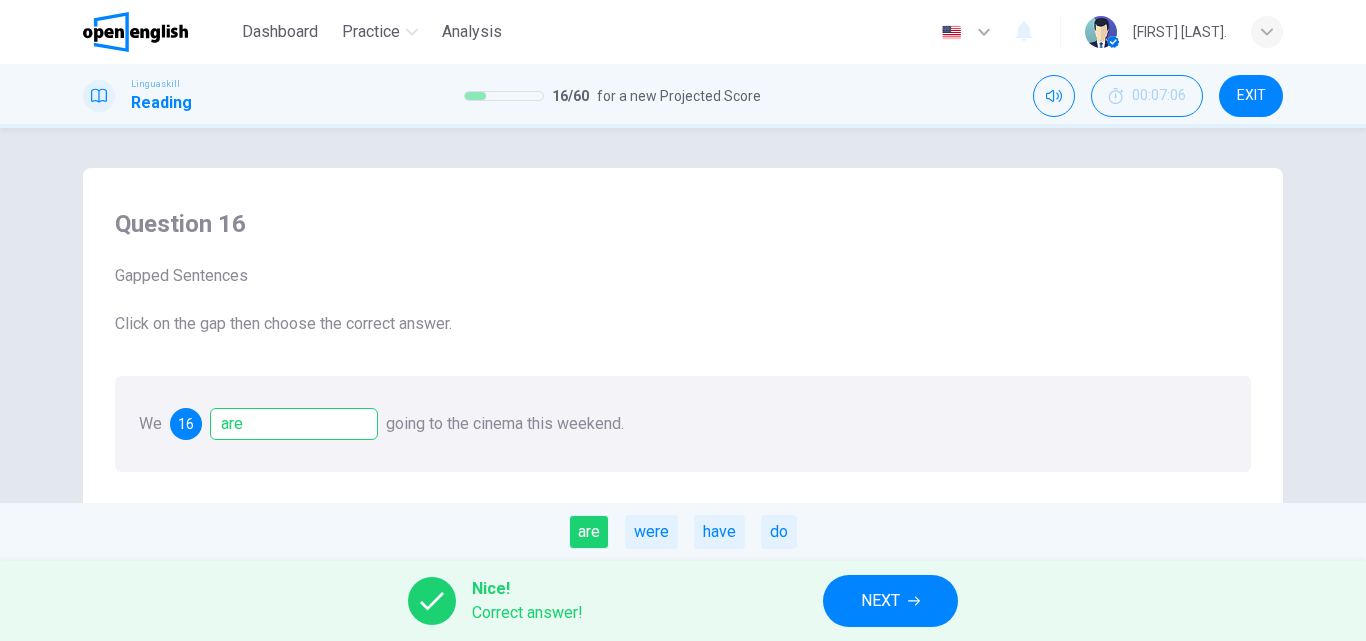 click on "NEXT" at bounding box center (880, 601) 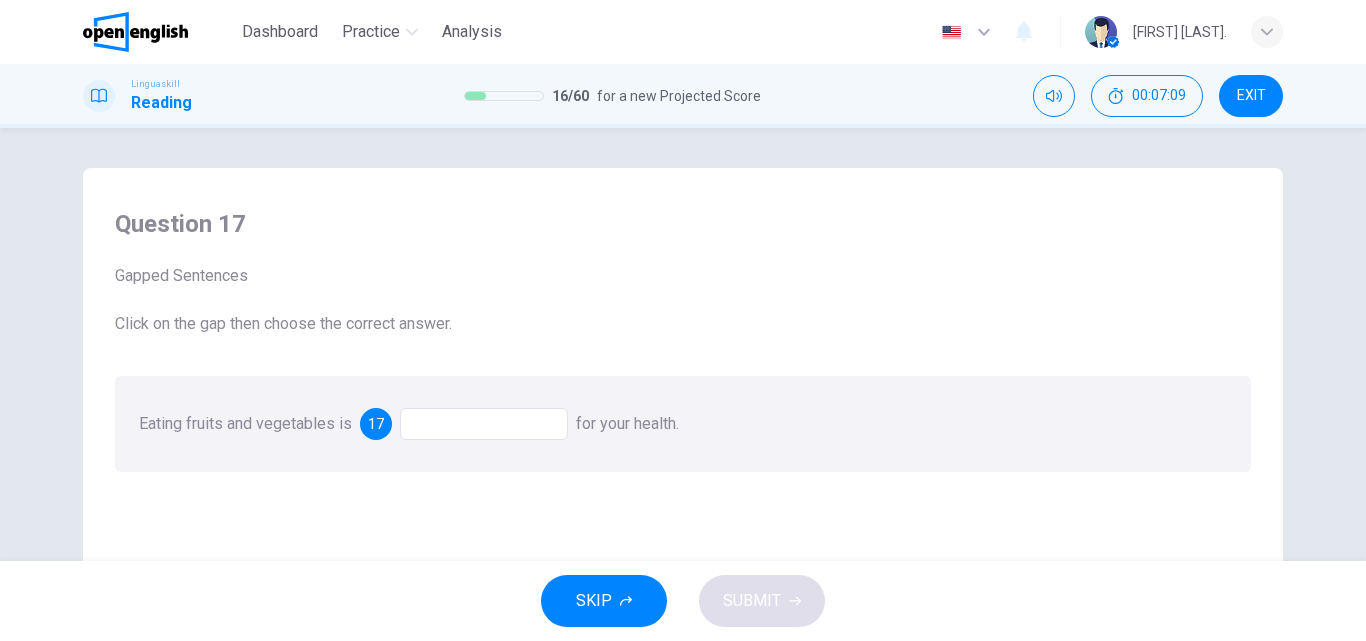 click at bounding box center (484, 424) 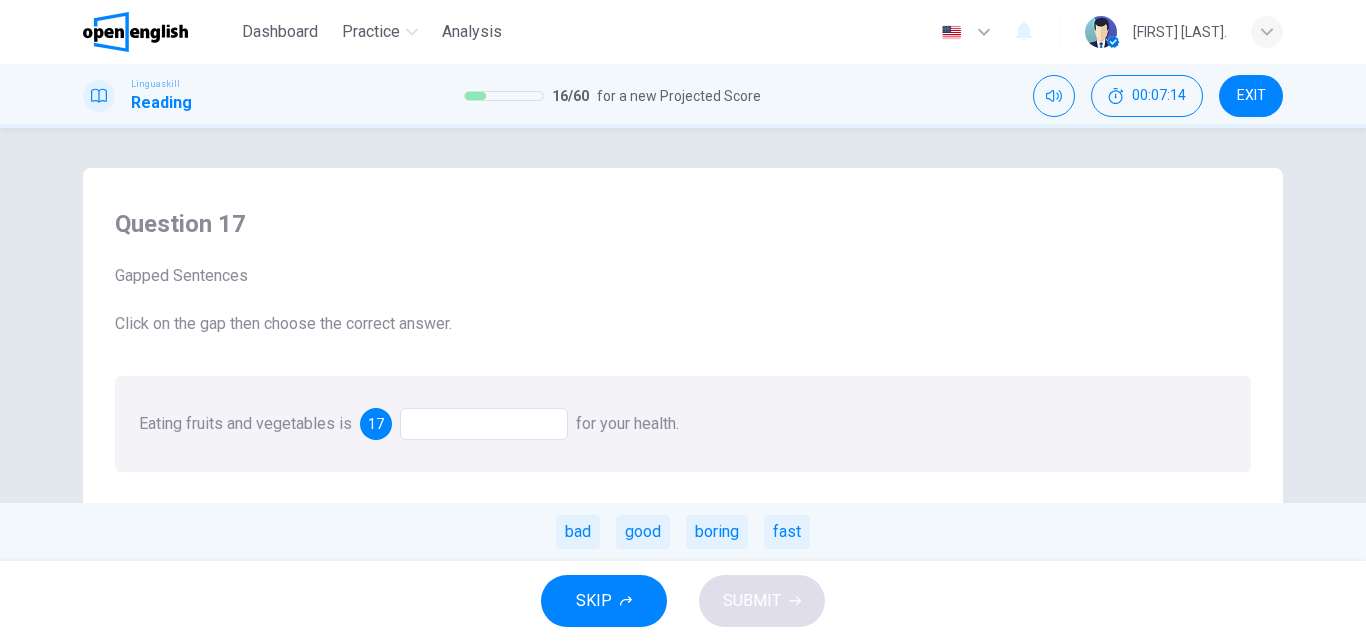click on "bad good boring fast" at bounding box center [683, 532] 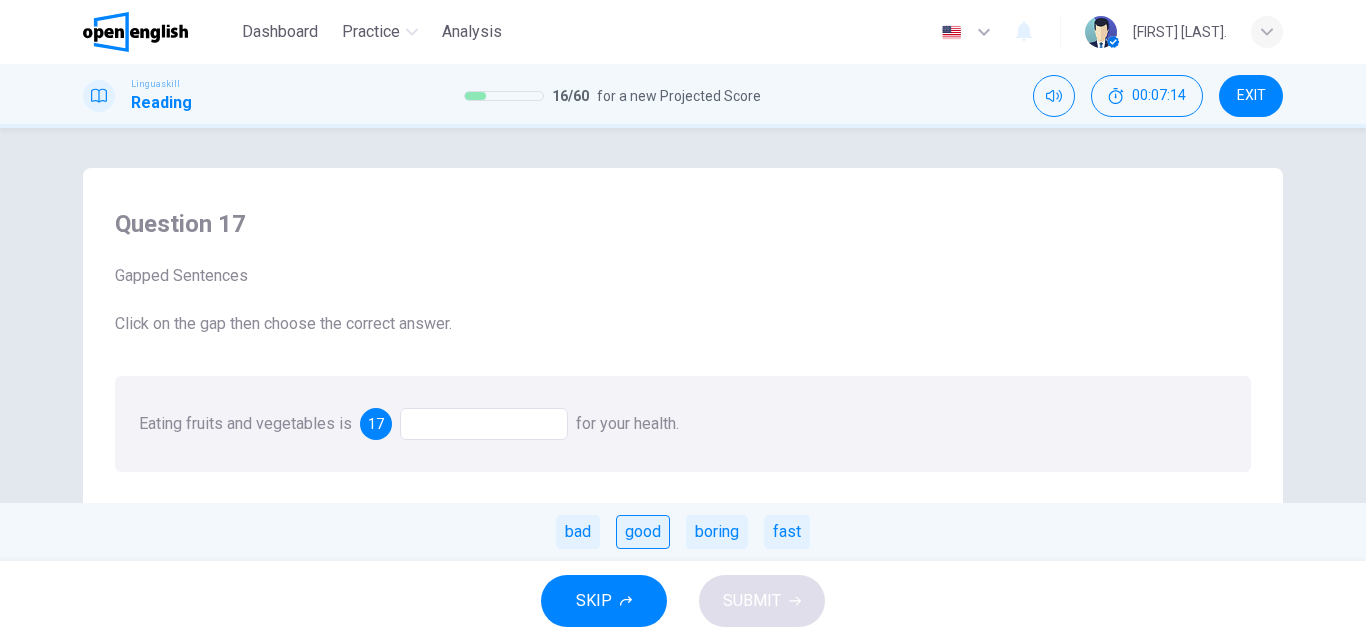 click on "good" at bounding box center (643, 532) 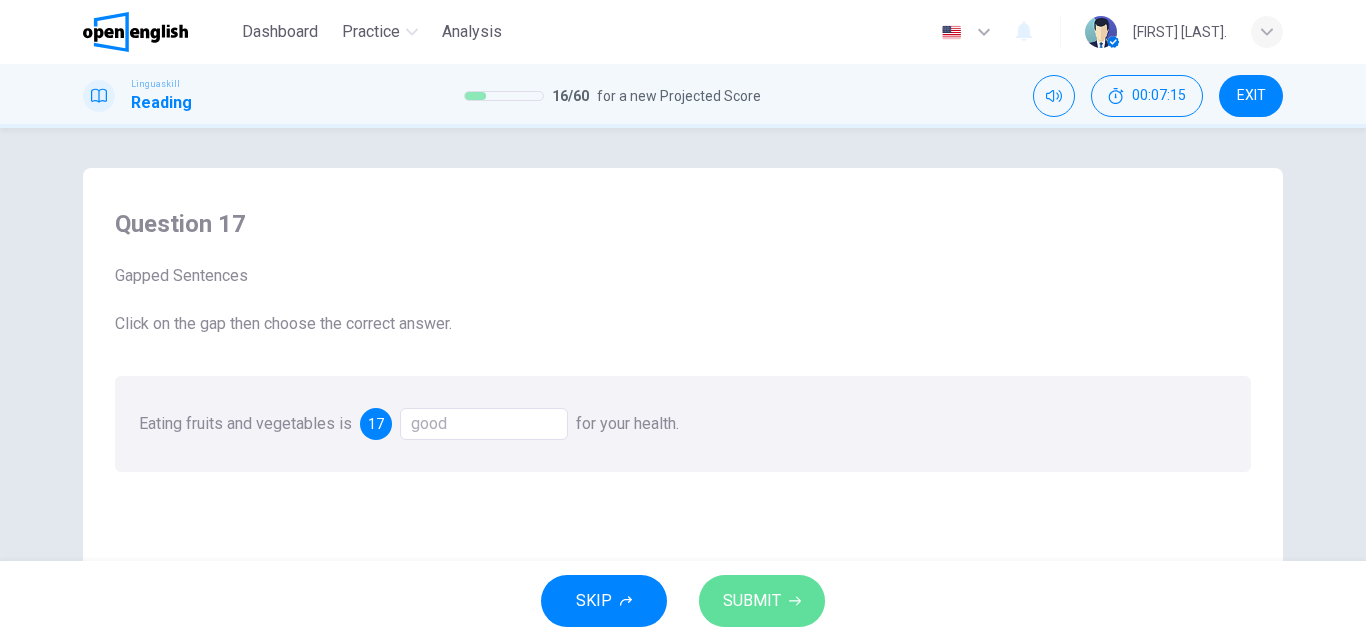 click on "SUBMIT" at bounding box center [752, 601] 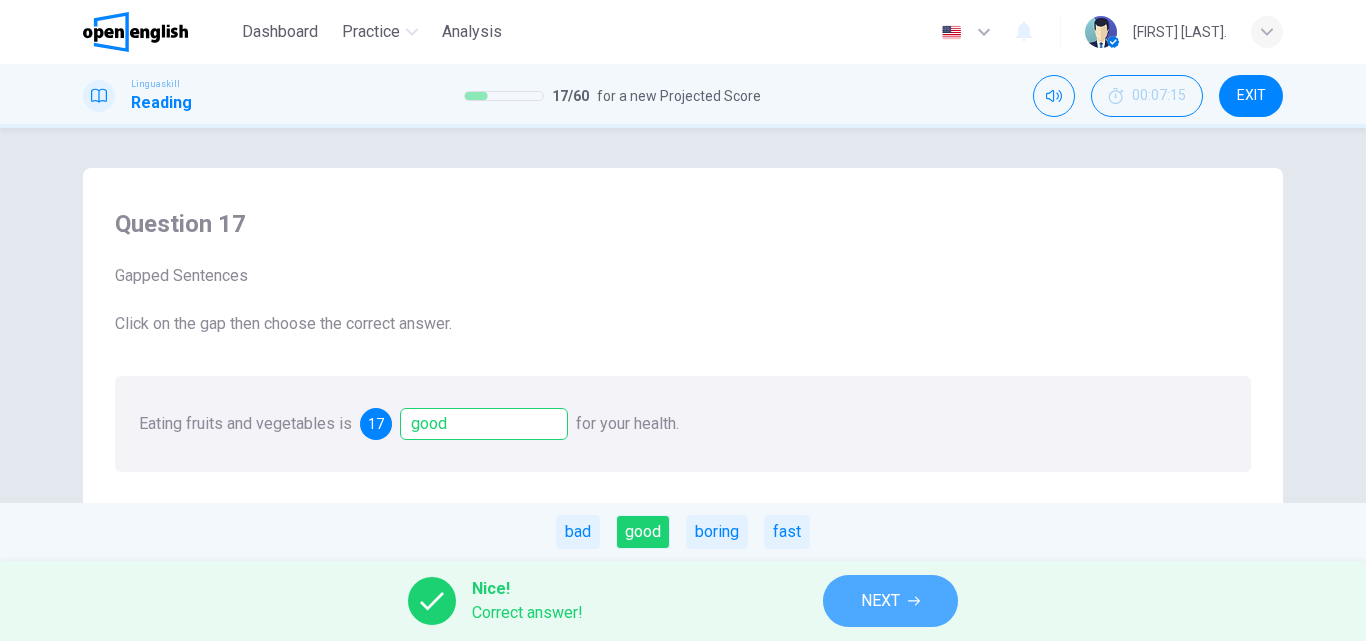 click on "NEXT" at bounding box center (890, 601) 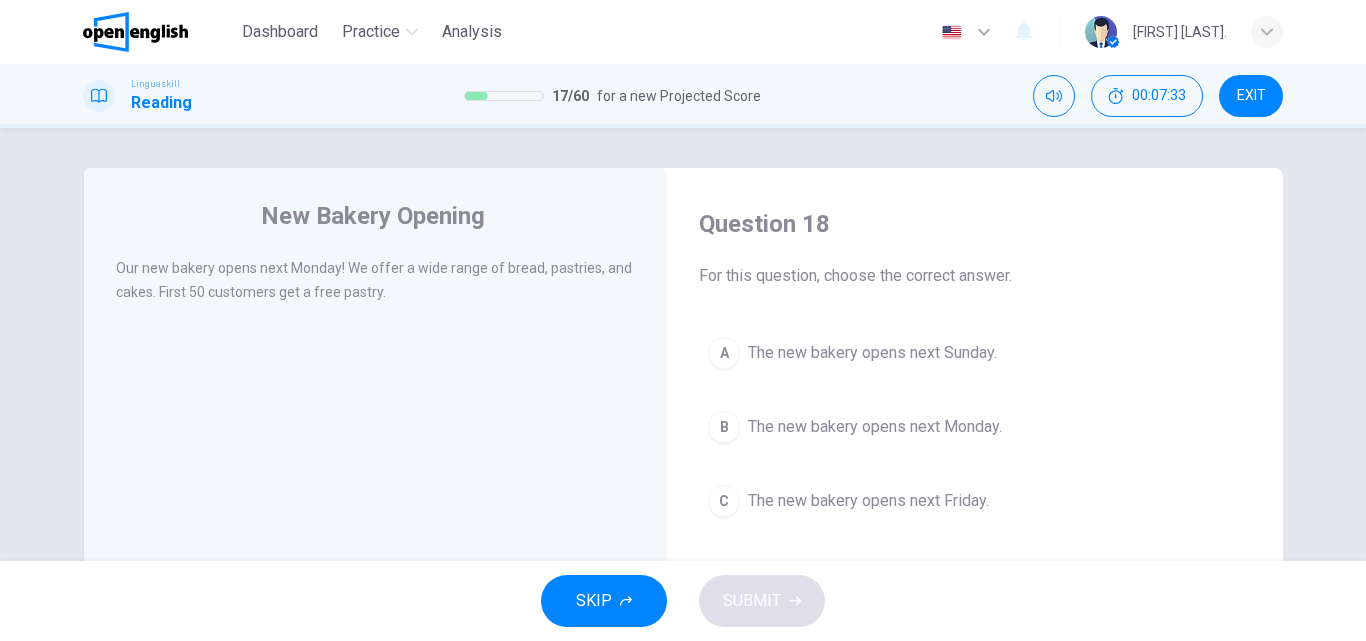 click on "The new bakery opens next Monday." at bounding box center [875, 427] 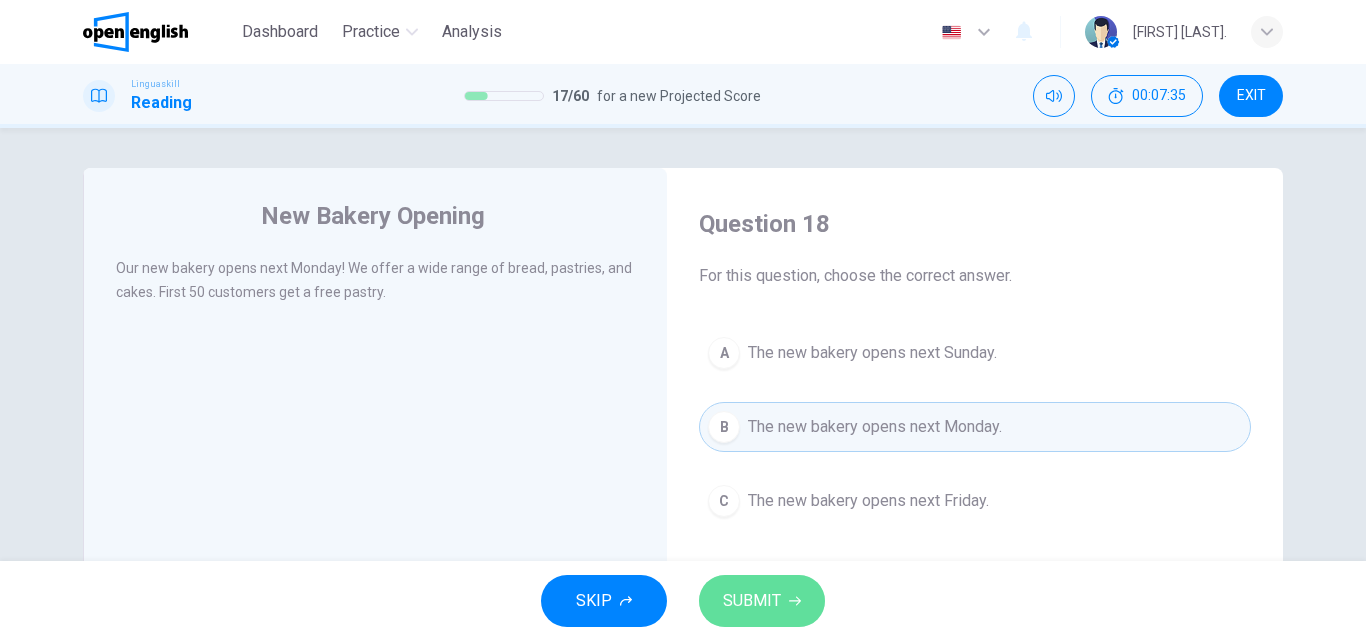 click on "SUBMIT" at bounding box center (762, 601) 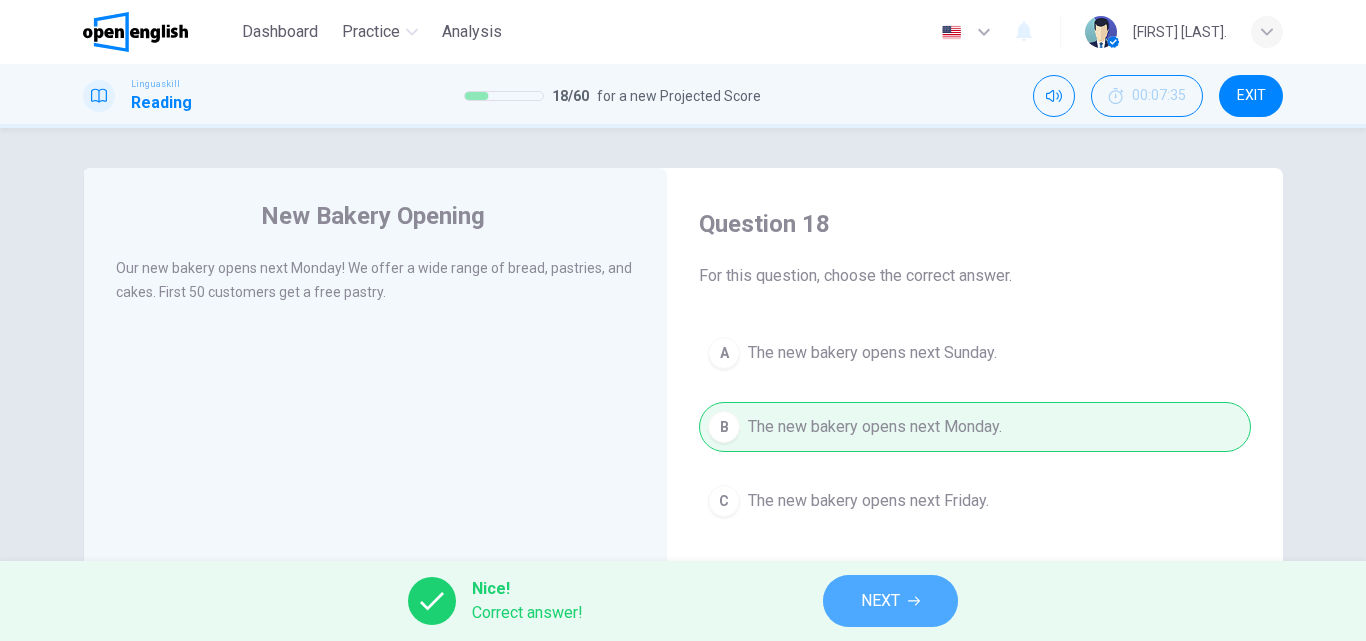 click on "NEXT" at bounding box center (890, 601) 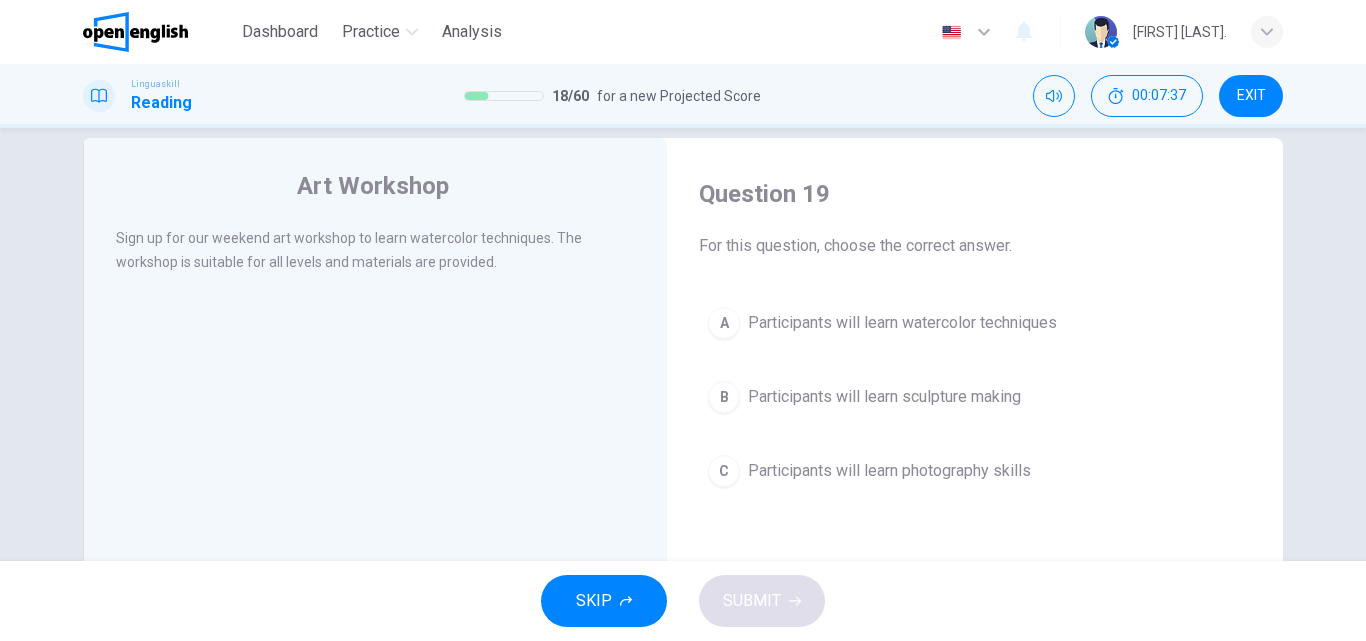 scroll, scrollTop: 32, scrollLeft: 0, axis: vertical 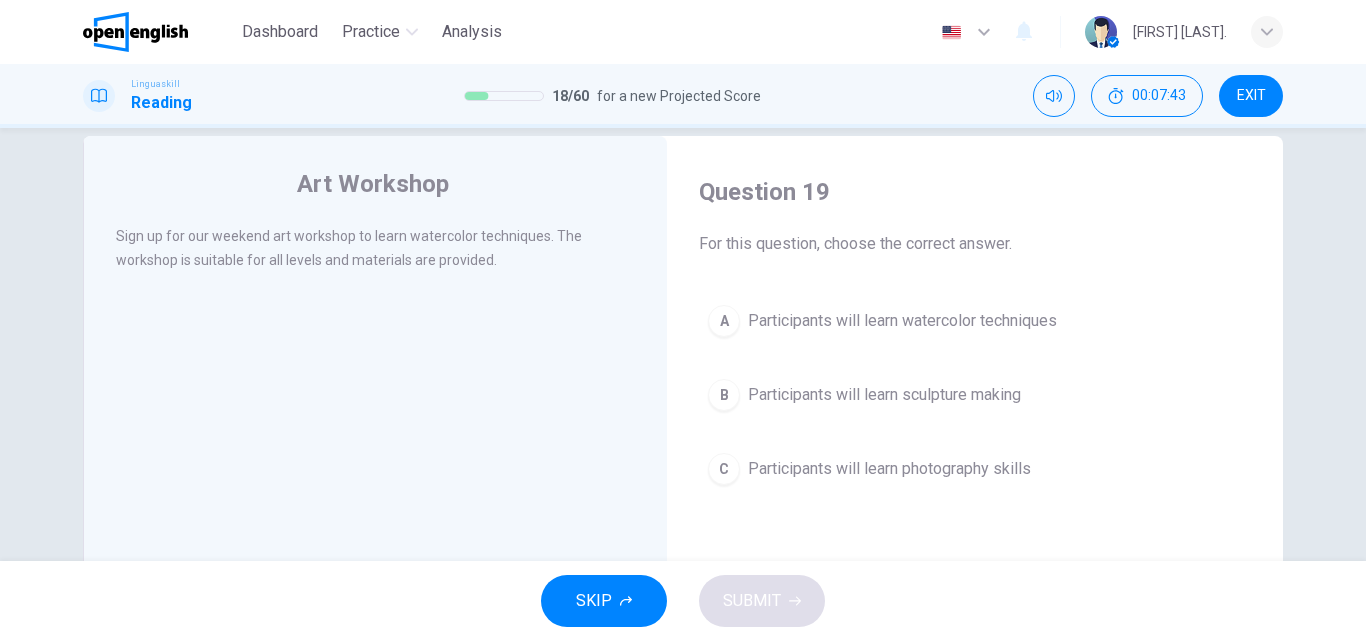 click on "Participants will learn watercolor techniques" at bounding box center [902, 321] 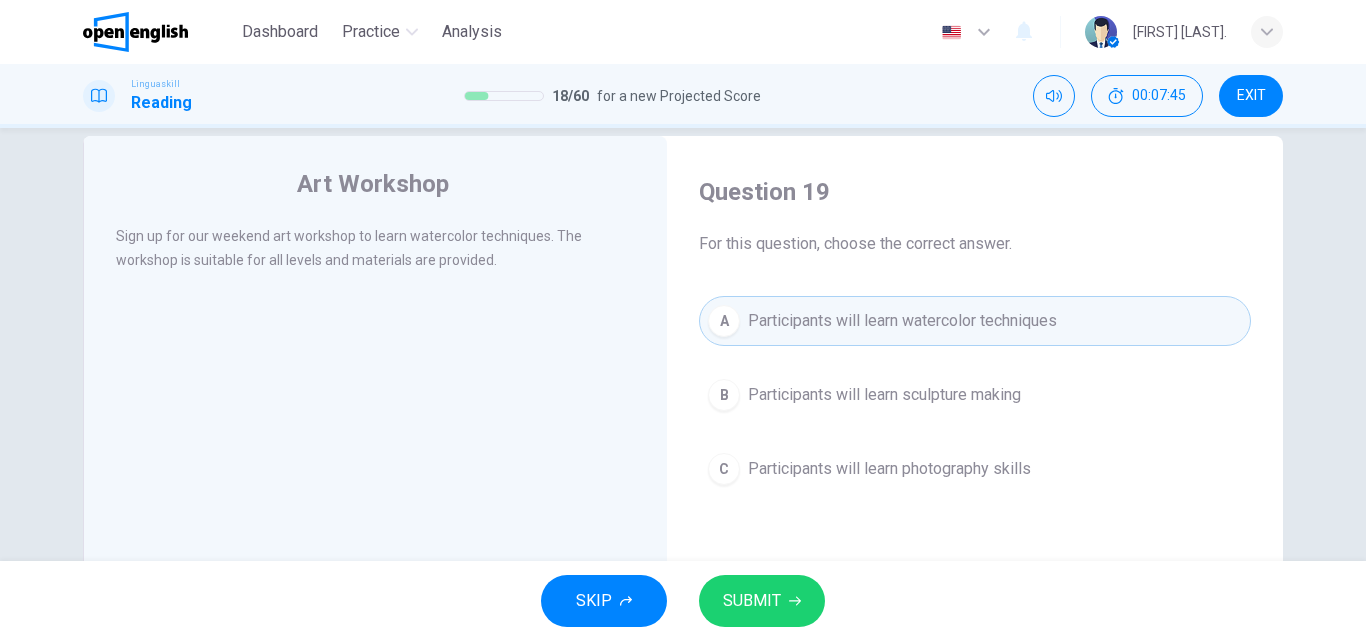click on "SUBMIT" at bounding box center (762, 601) 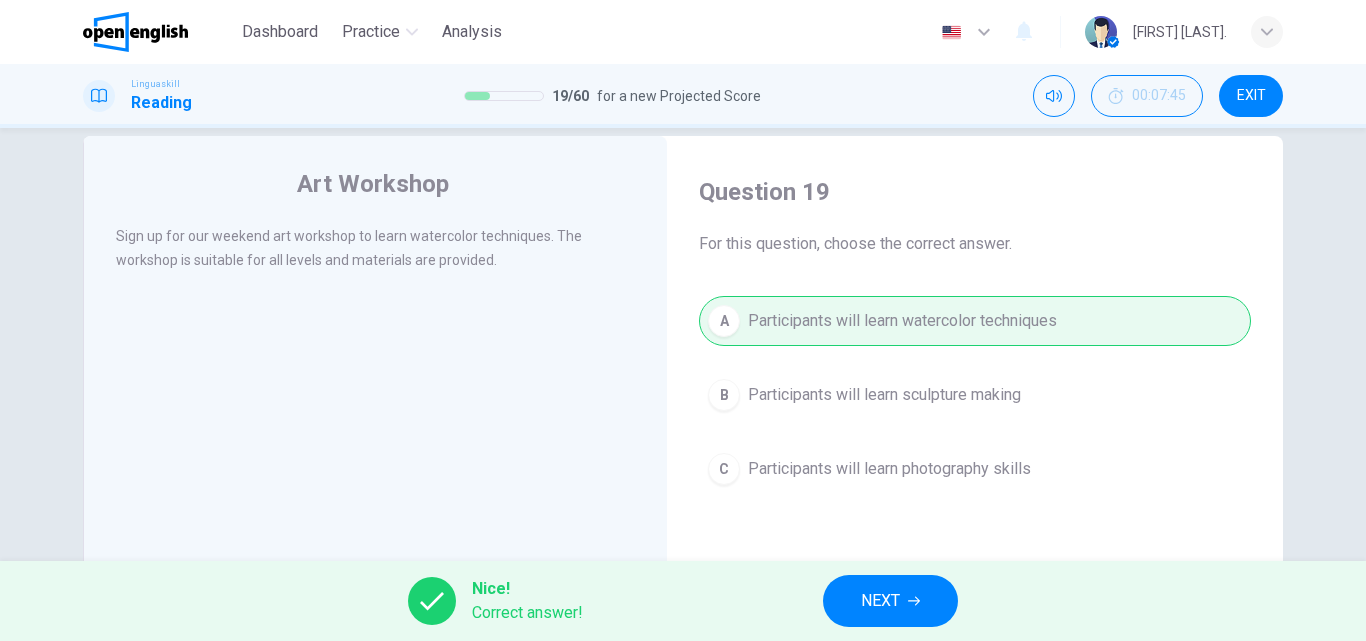 click on "NEXT" at bounding box center [890, 601] 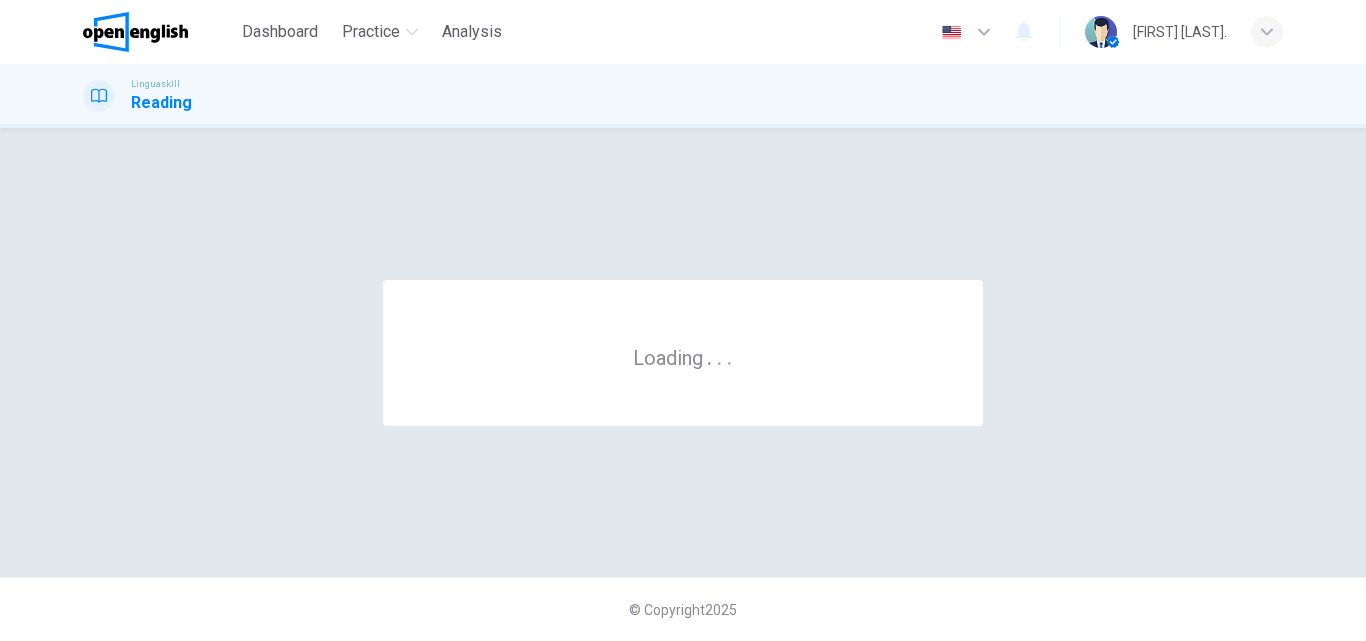 scroll, scrollTop: 0, scrollLeft: 0, axis: both 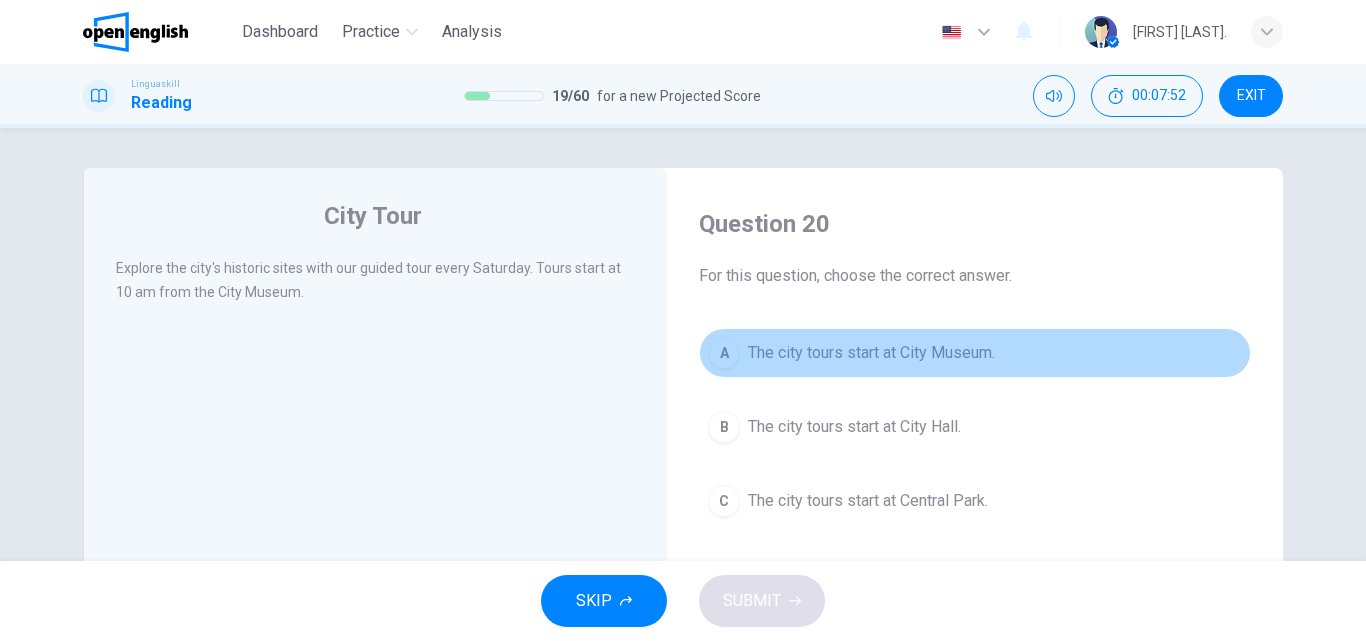 click on "The city tours start at City Museum." at bounding box center (871, 353) 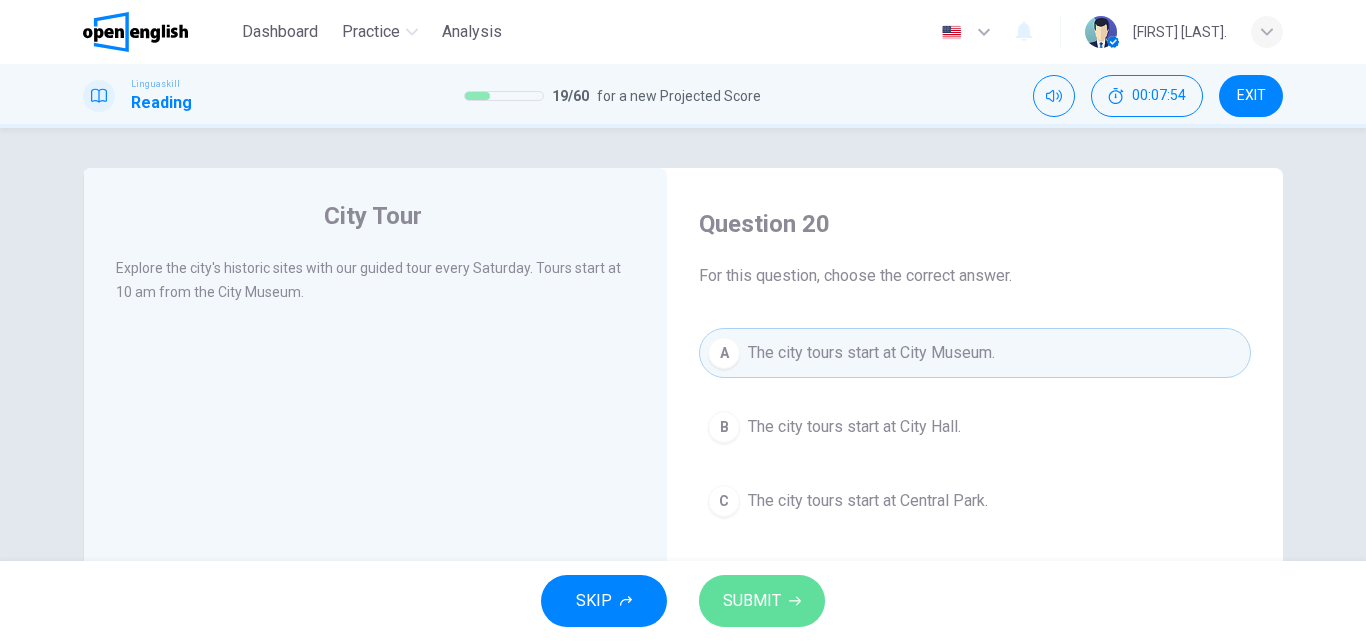 click on "SUBMIT" at bounding box center [752, 601] 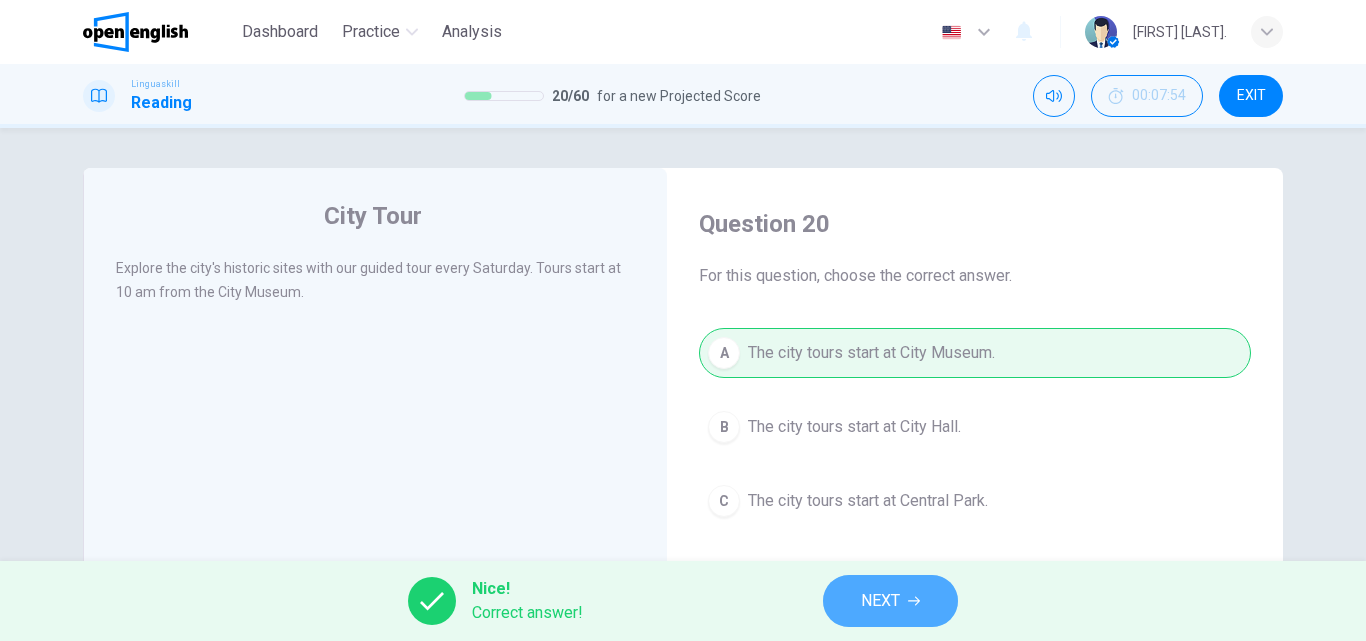 click on "NEXT" at bounding box center (890, 601) 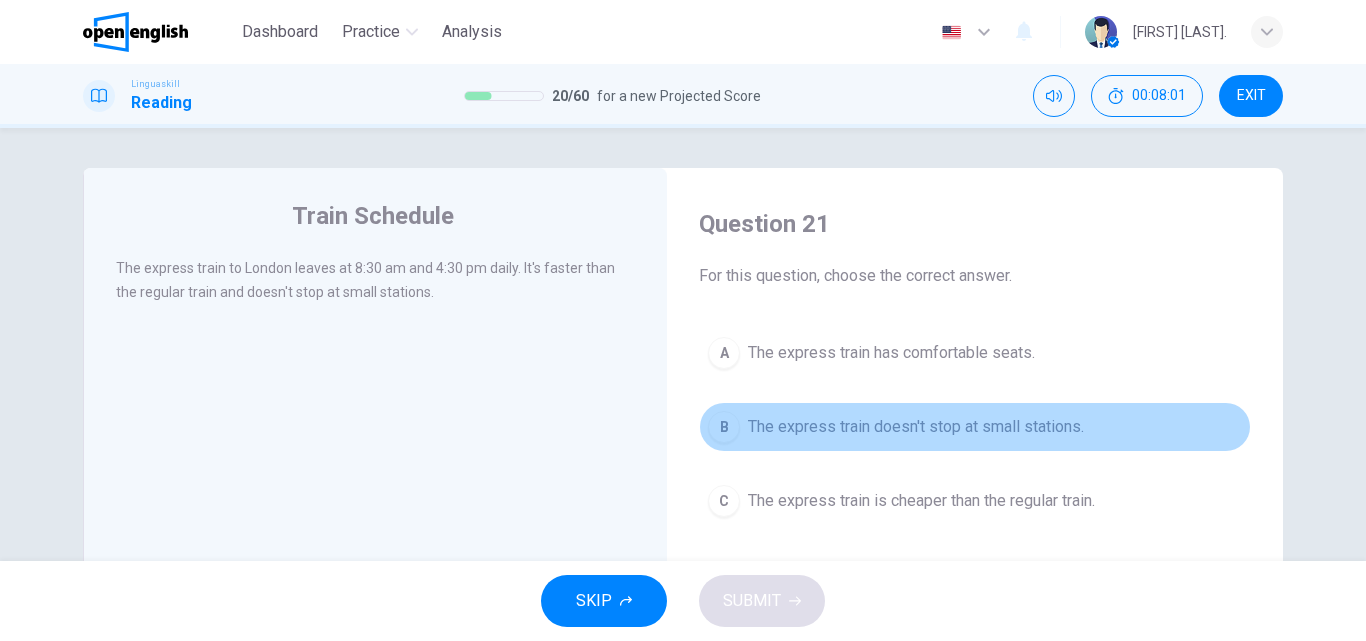 click on "The express train doesn't stop at small stations." at bounding box center [916, 427] 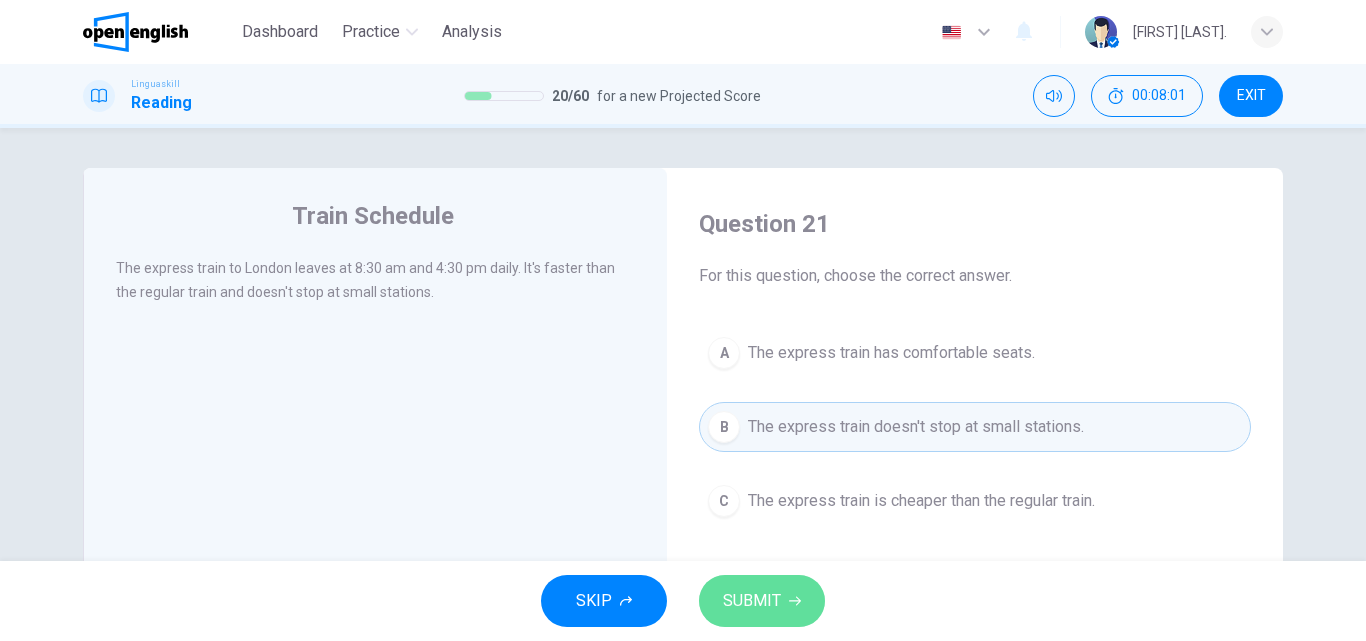 click on "SUBMIT" at bounding box center [752, 601] 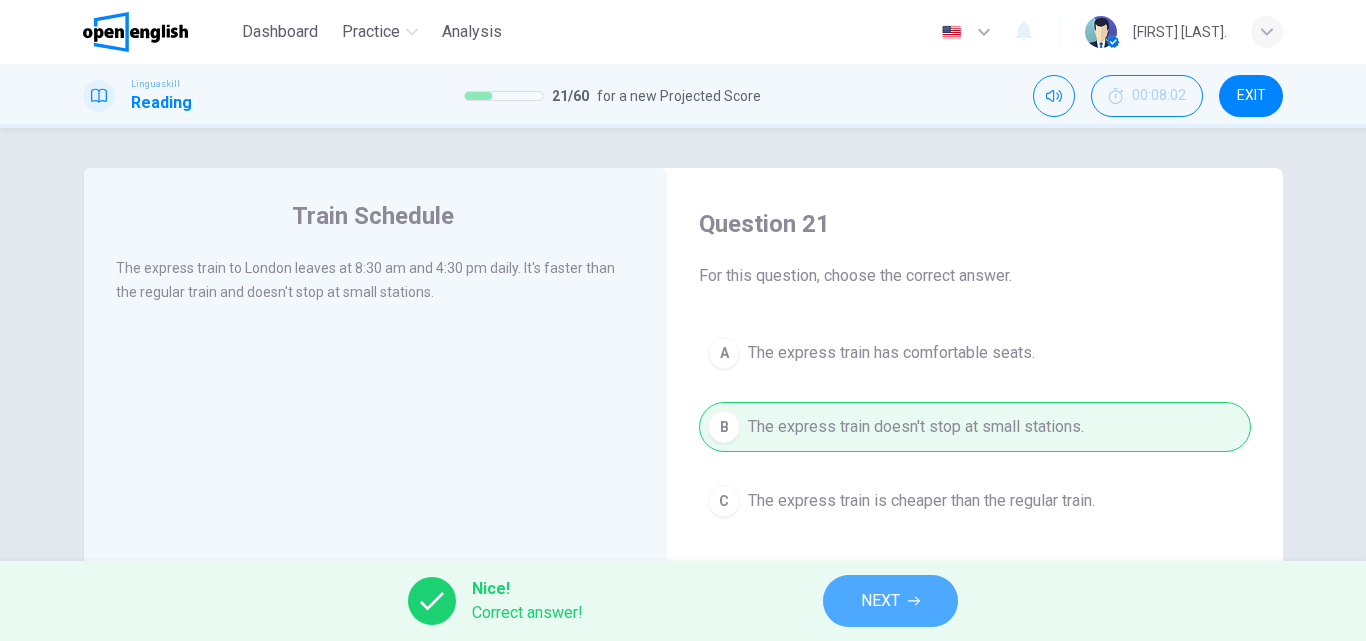 click on "NEXT" at bounding box center (890, 601) 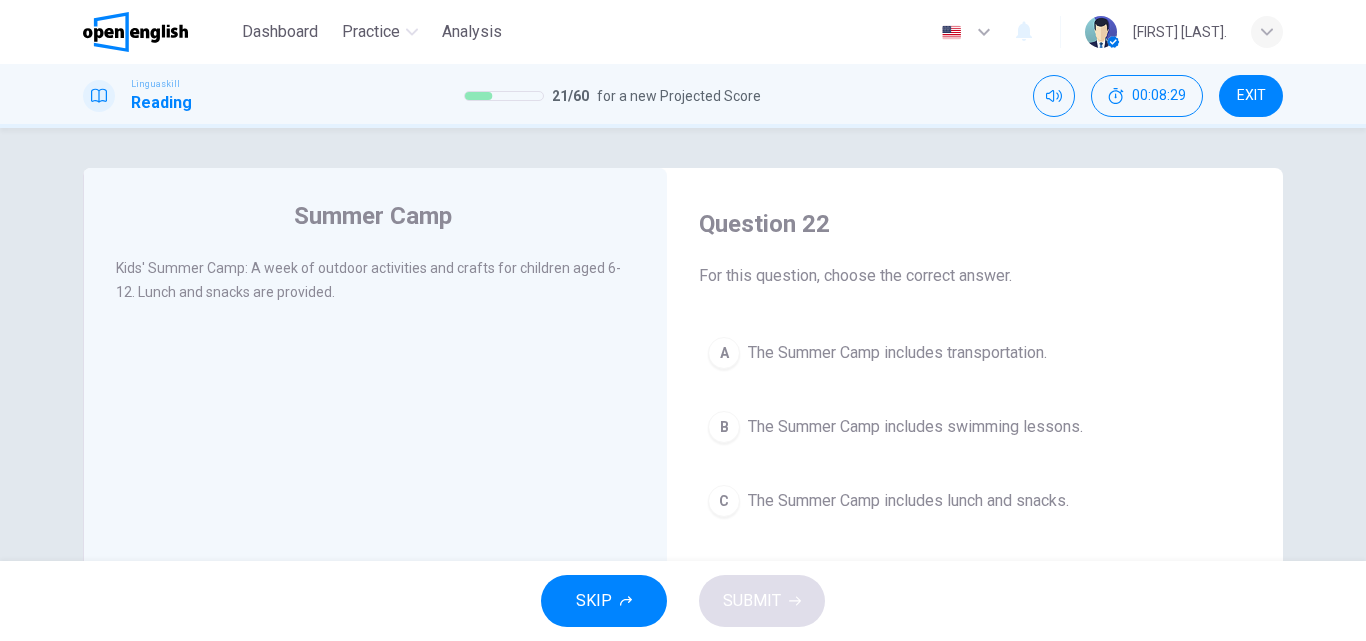 click on "The Summer Camp includes lunch and snacks." at bounding box center (908, 501) 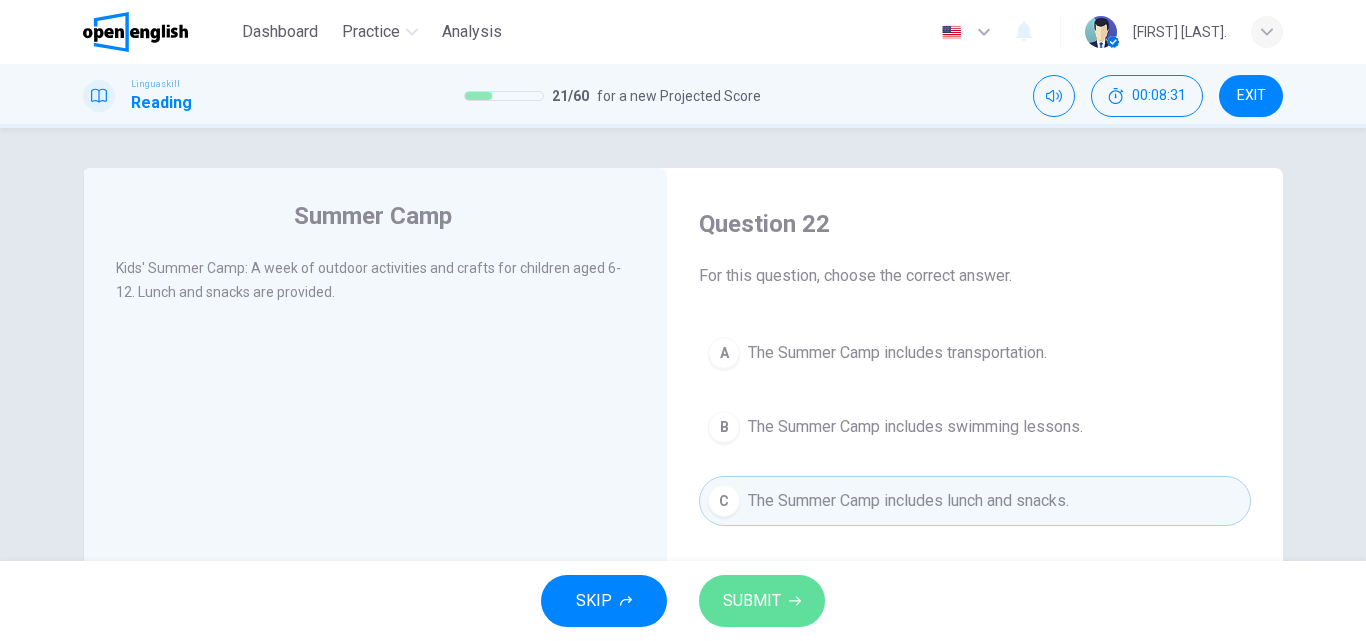 click 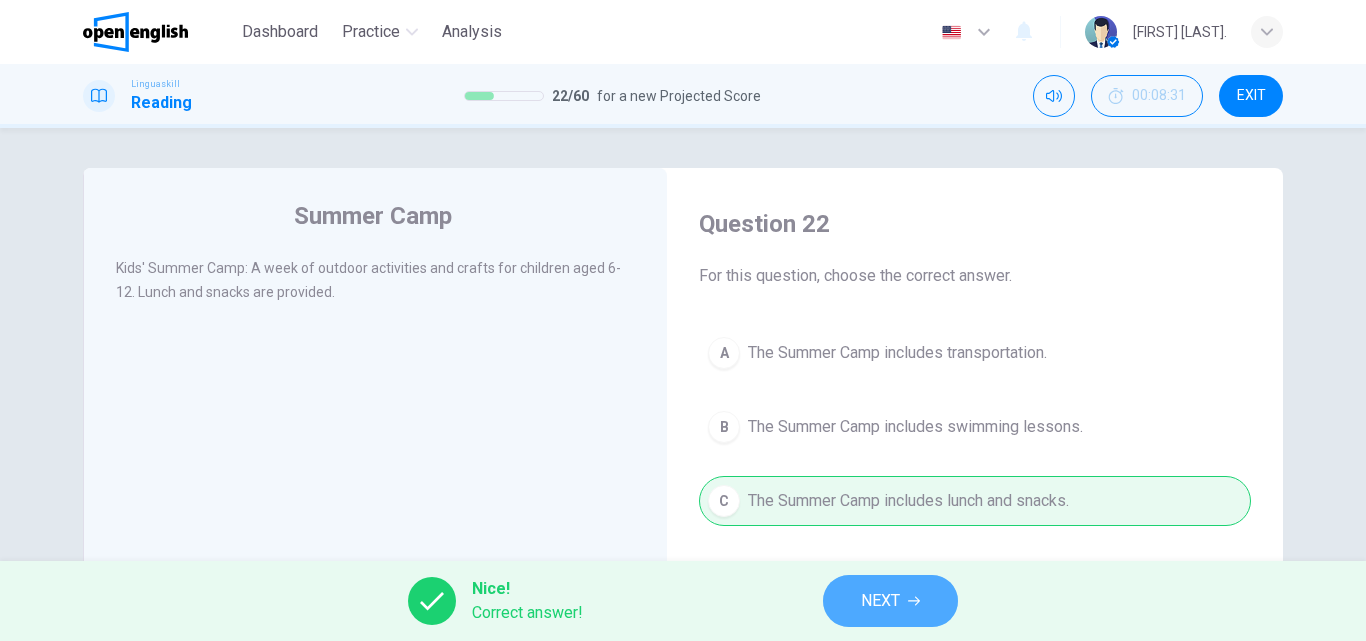 click on "NEXT" at bounding box center (880, 601) 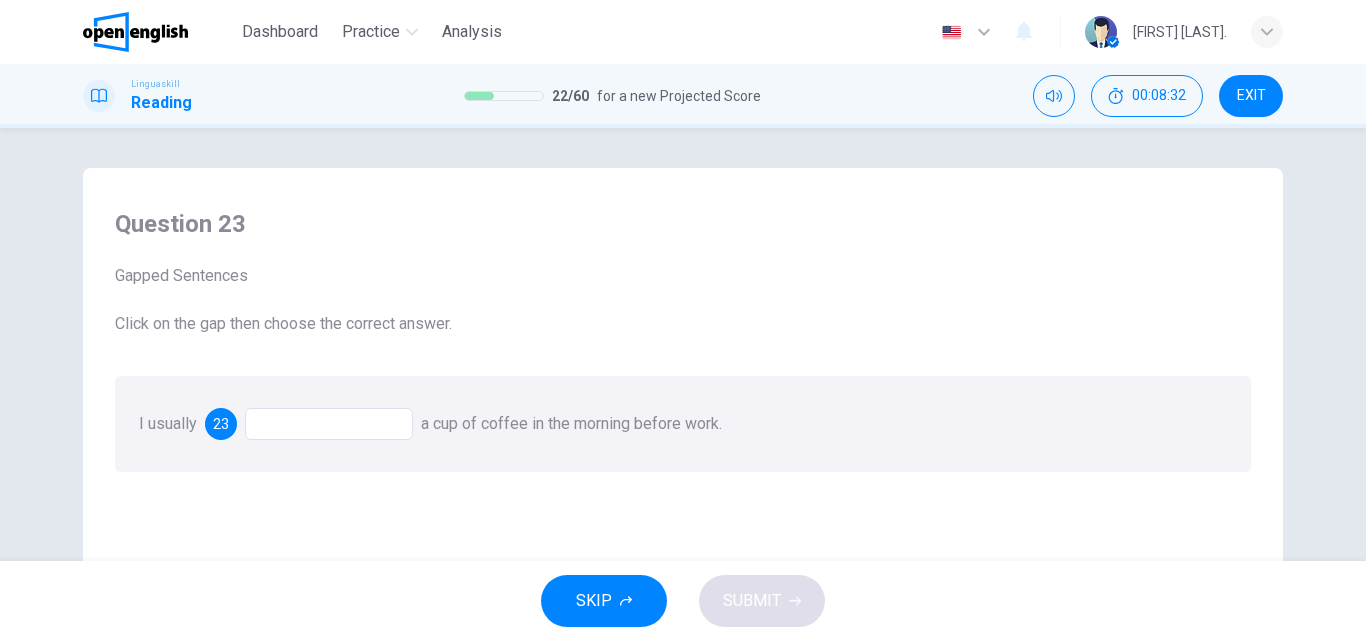 click at bounding box center [329, 424] 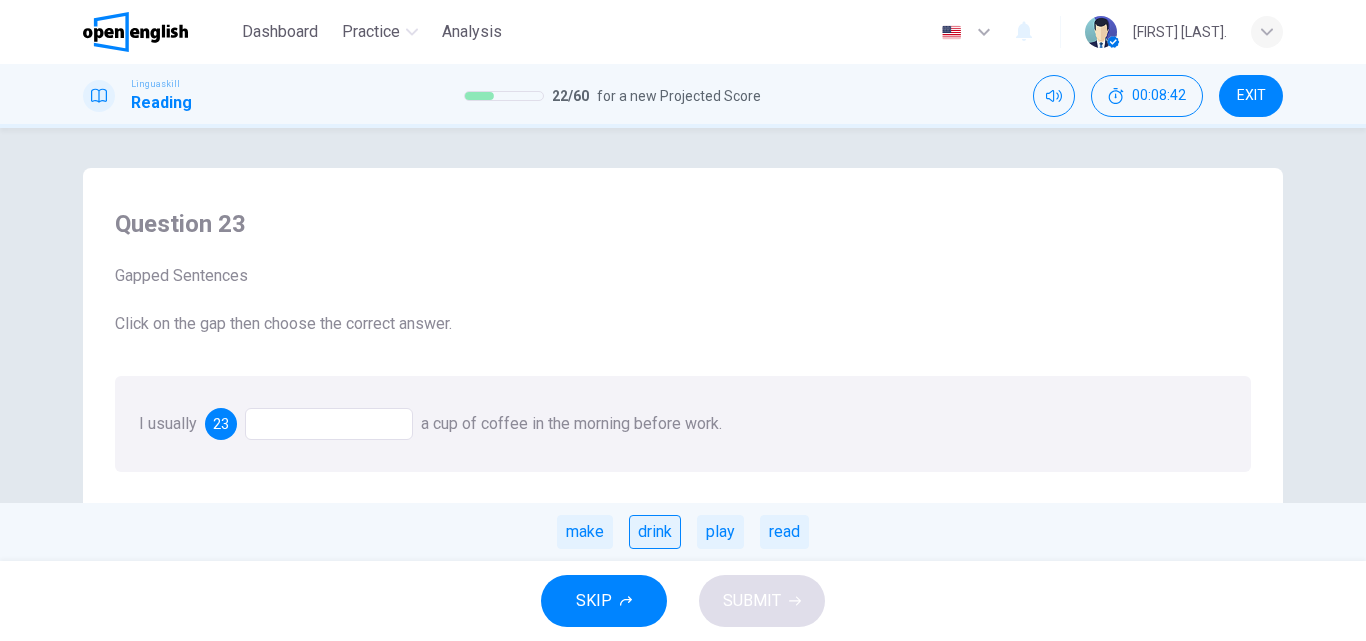 click on "drink" at bounding box center (655, 532) 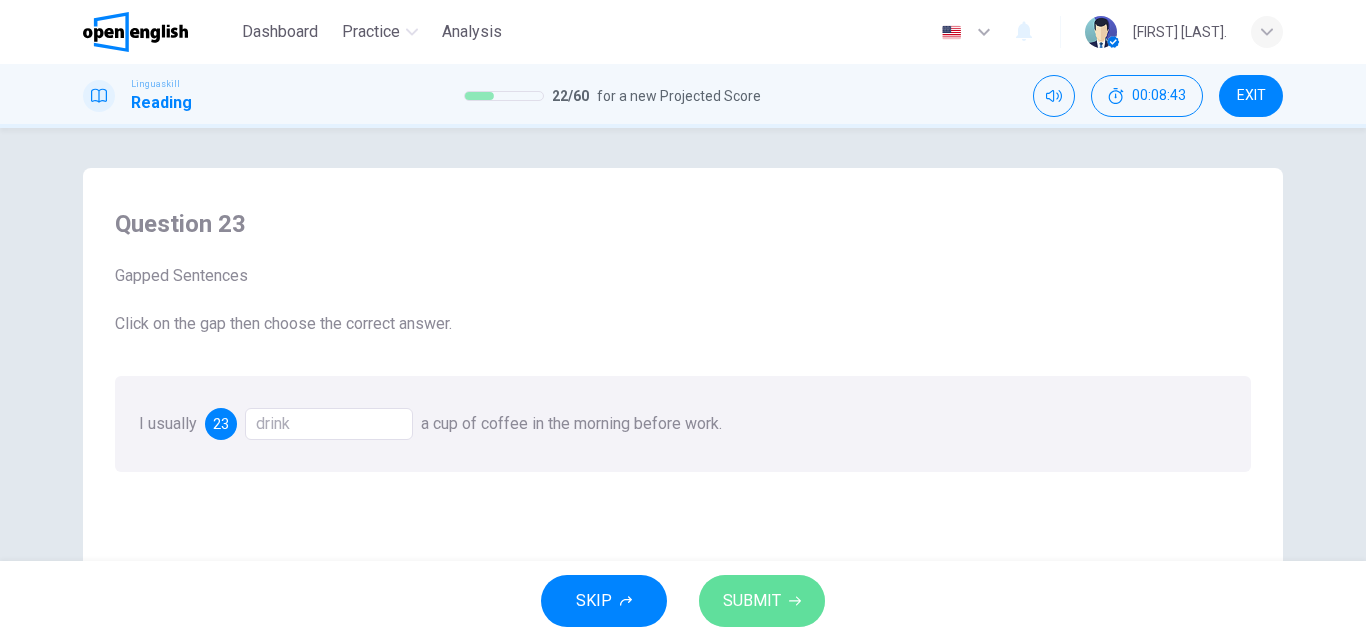 click on "SUBMIT" at bounding box center (752, 601) 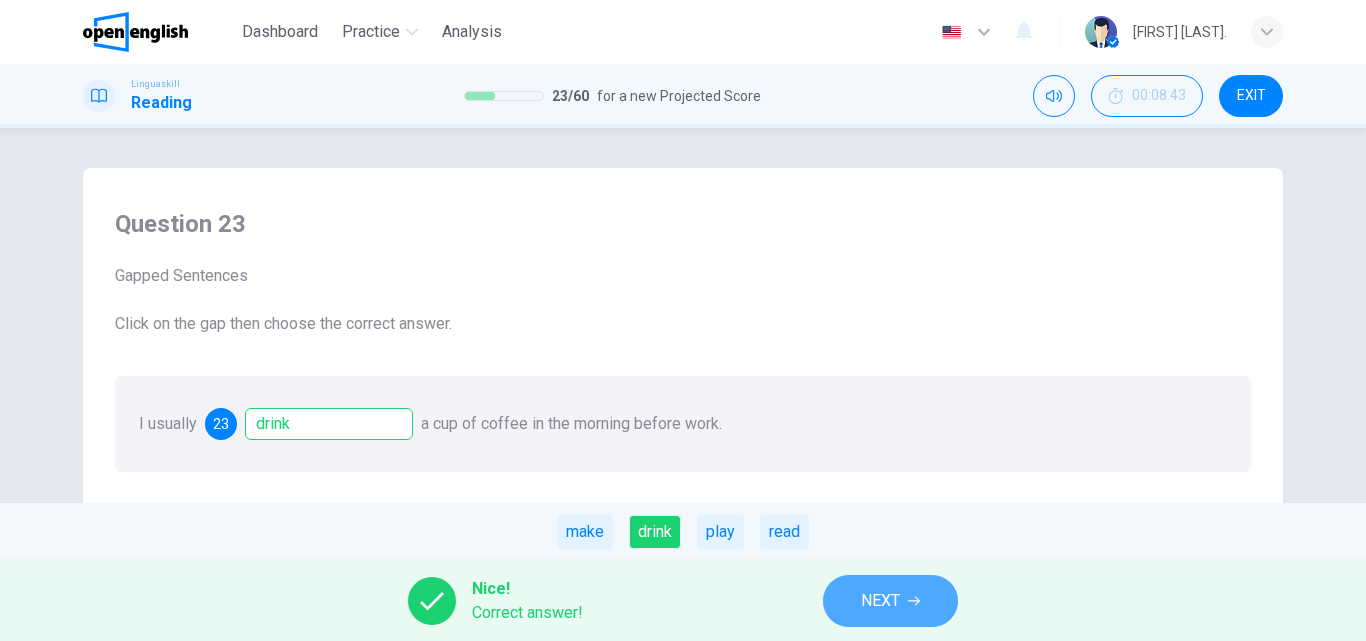 click on "NEXT" at bounding box center [880, 601] 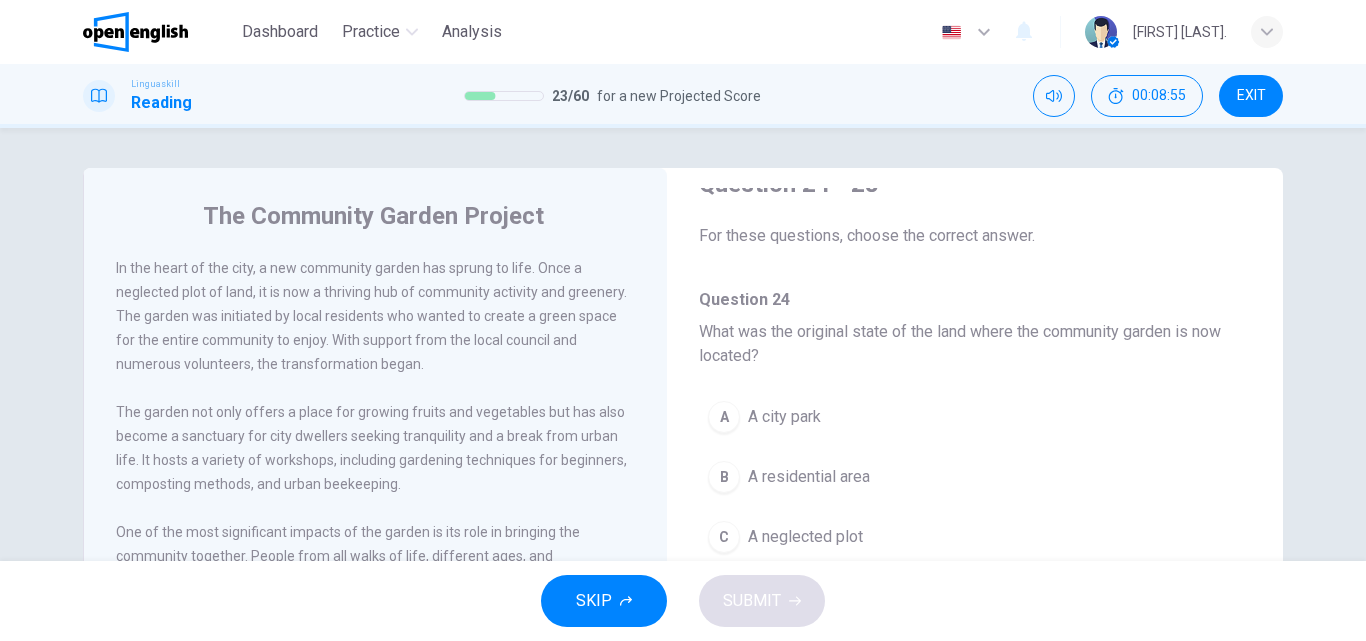 scroll, scrollTop: 0, scrollLeft: 0, axis: both 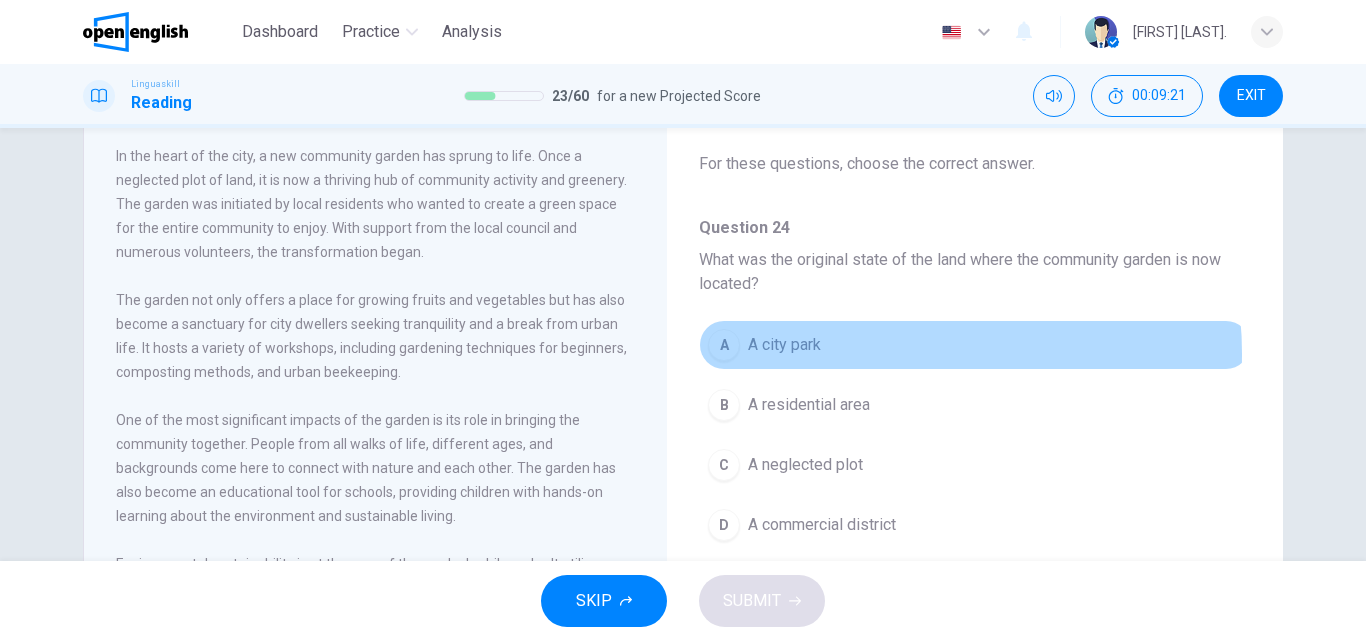 click on "A A city park" at bounding box center [975, 345] 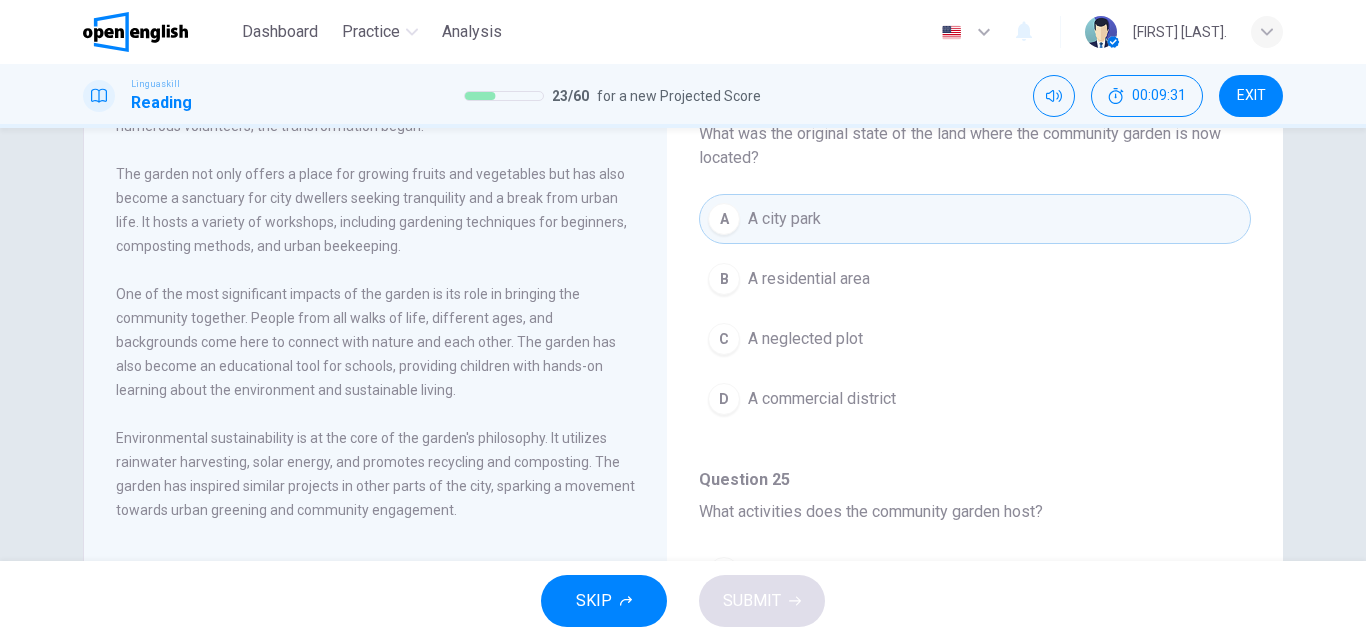 scroll, scrollTop: 240, scrollLeft: 0, axis: vertical 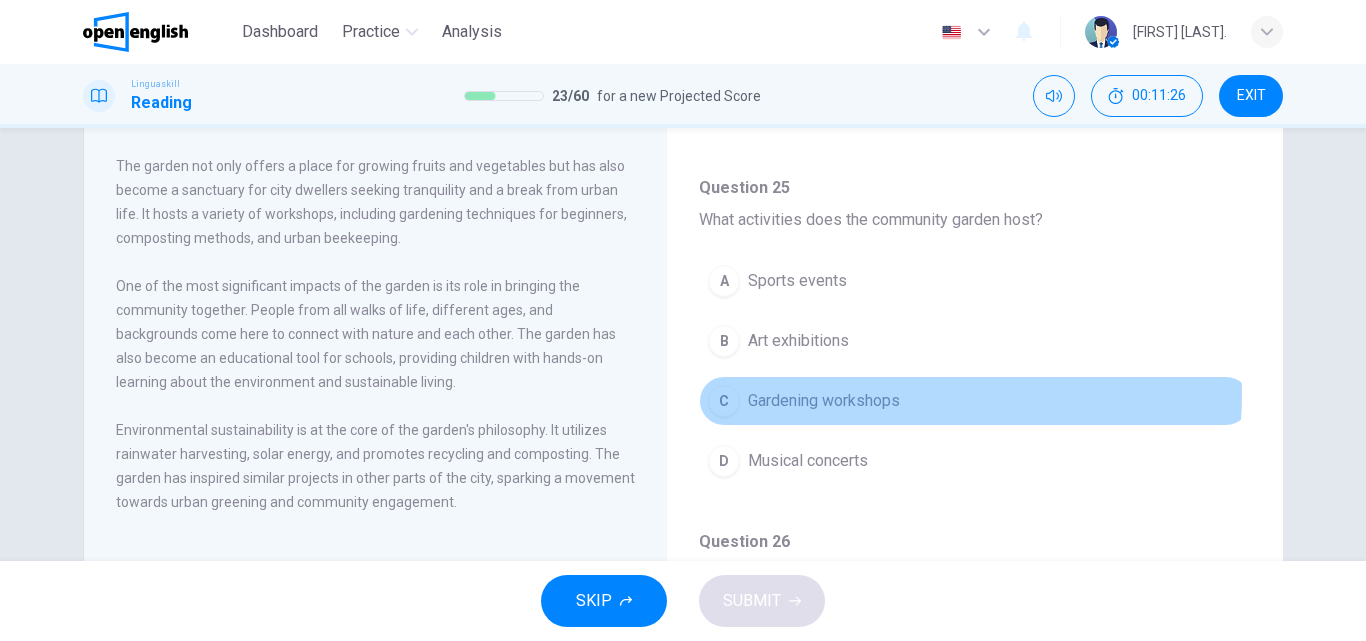 click on "C Gardening workshops" at bounding box center (975, 401) 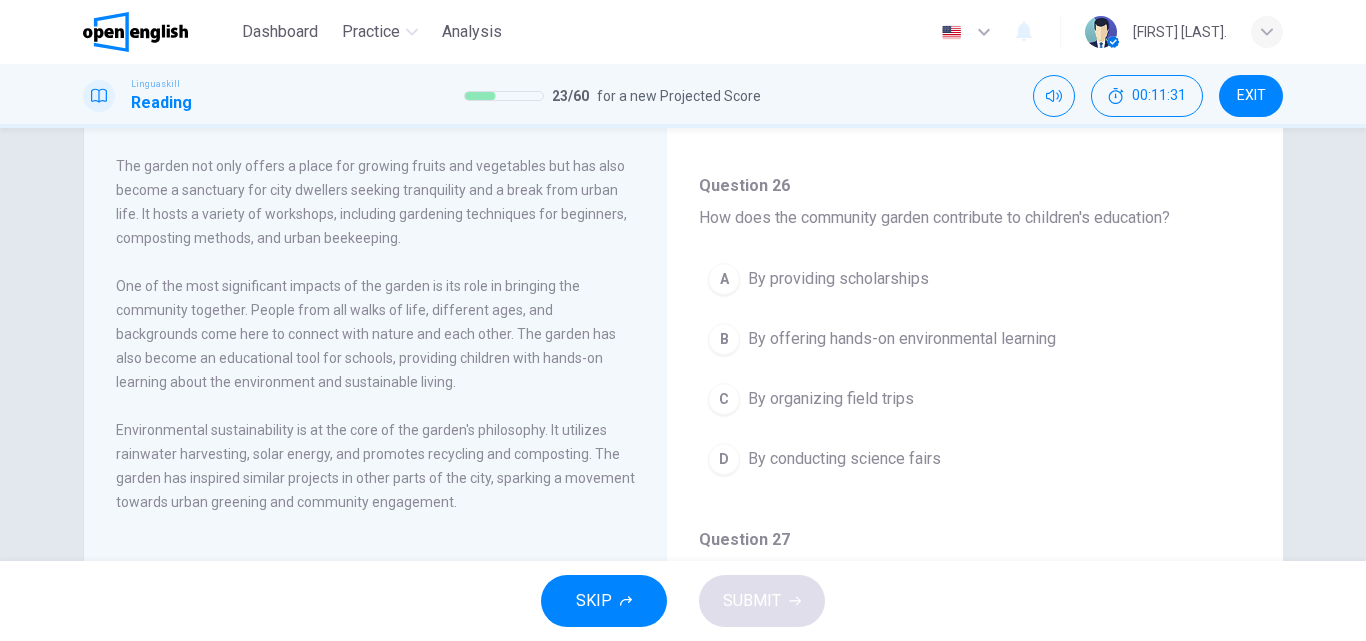 scroll, scrollTop: 646, scrollLeft: 0, axis: vertical 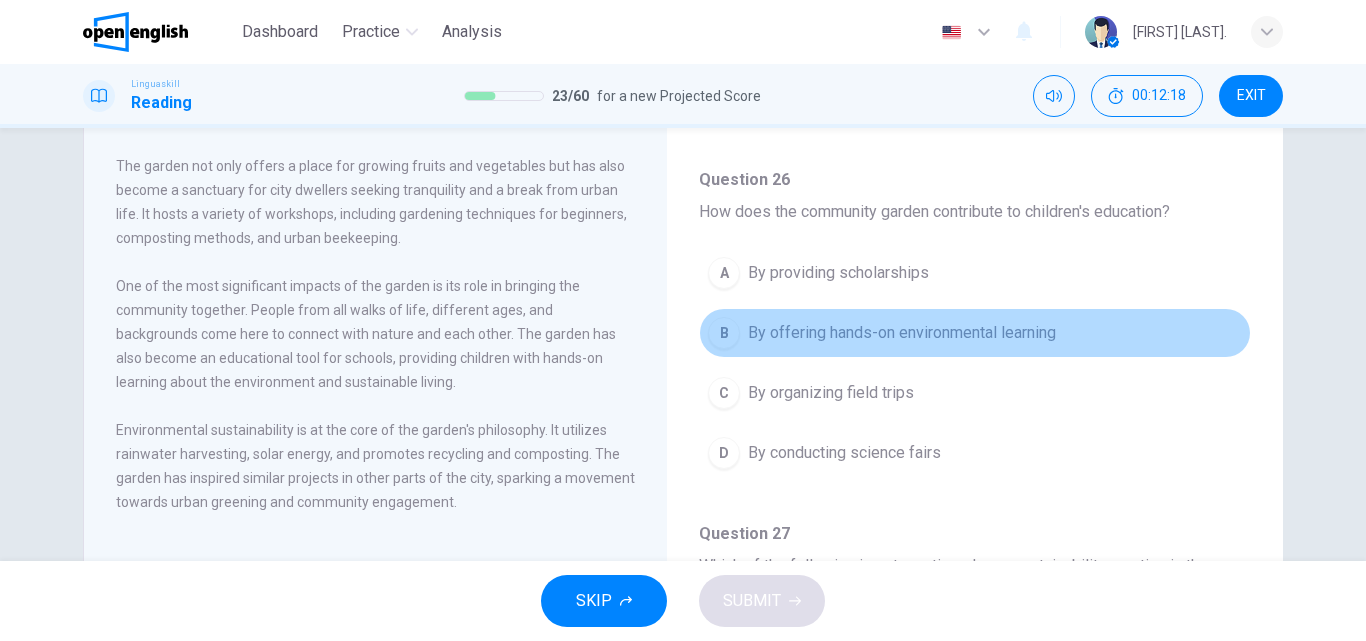 click on "B By offering hands-on environmental learning" at bounding box center [975, 333] 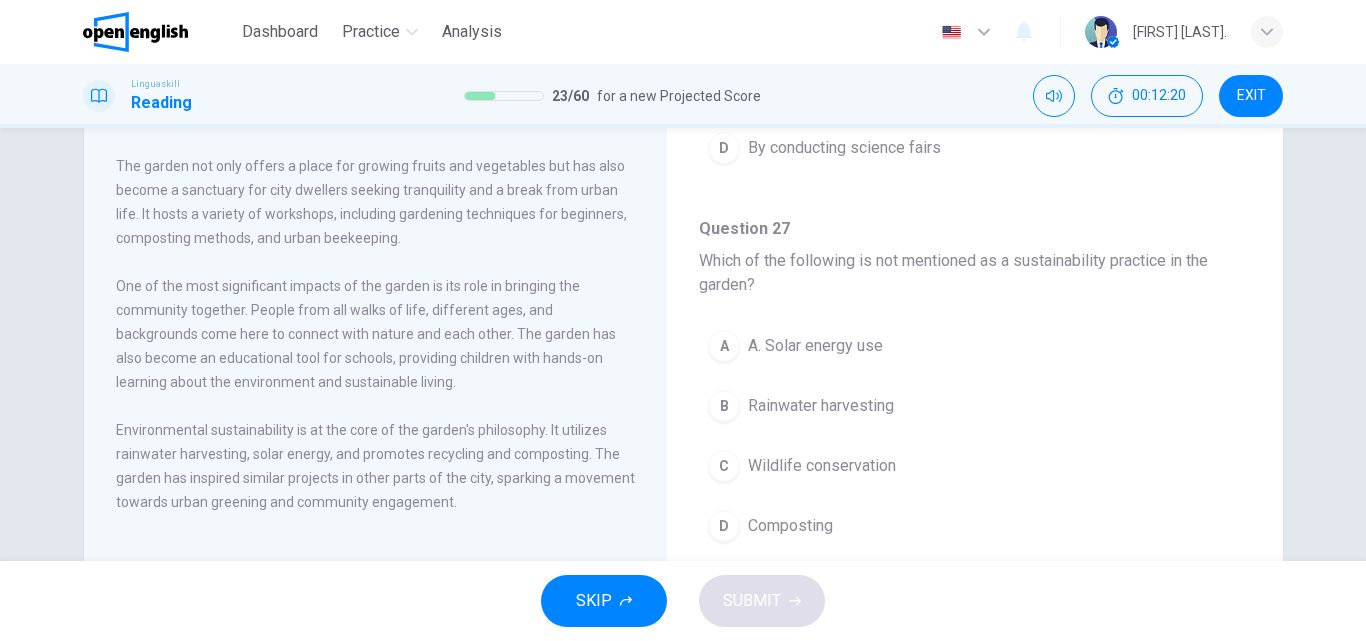 scroll, scrollTop: 979, scrollLeft: 0, axis: vertical 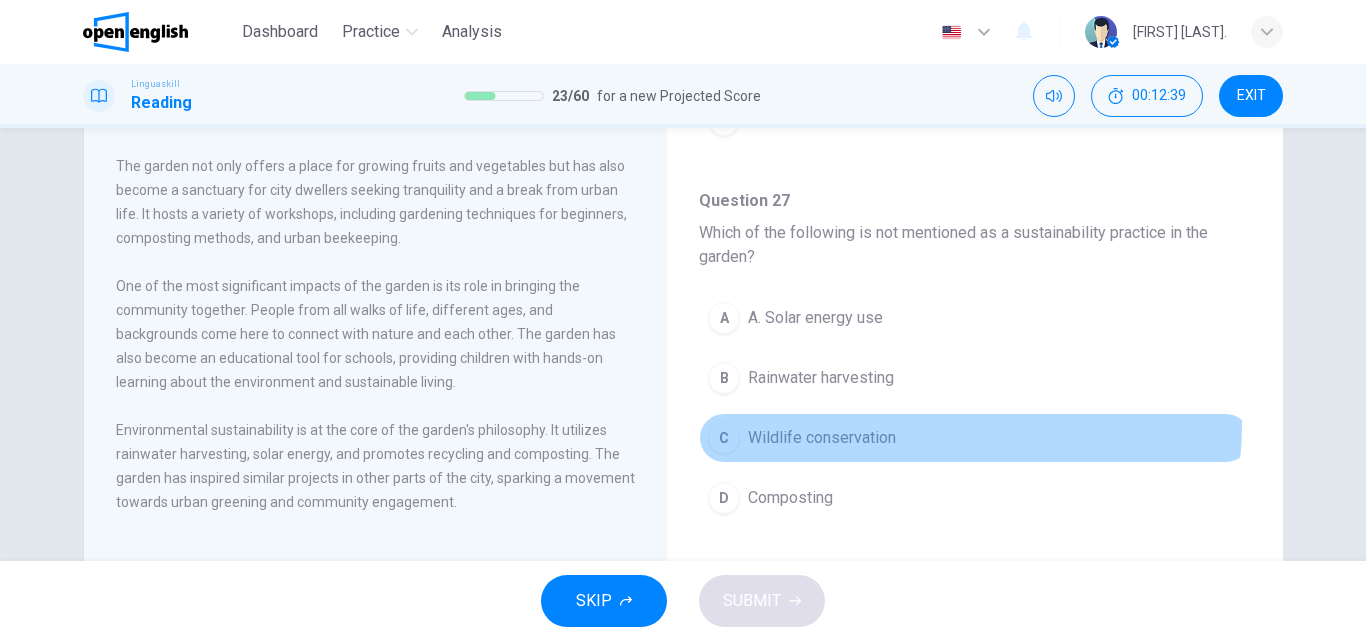 click on "C Wildlife conservation" at bounding box center (975, 438) 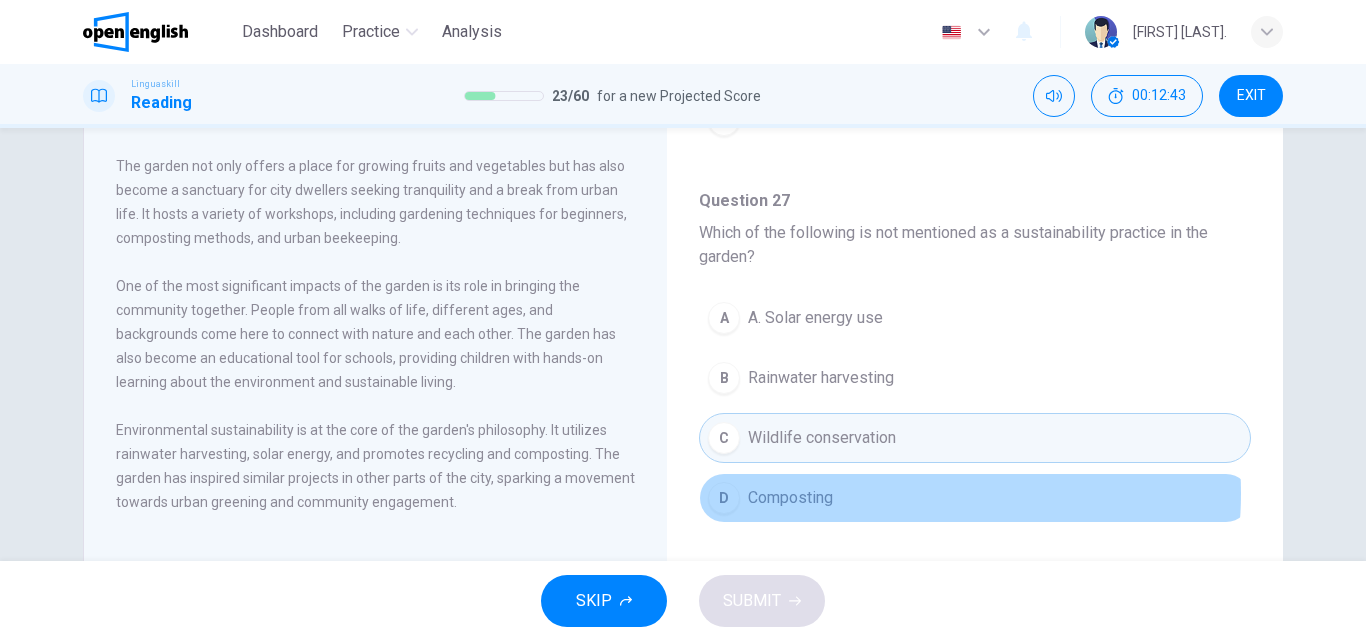 click on "D Composting" at bounding box center (975, 498) 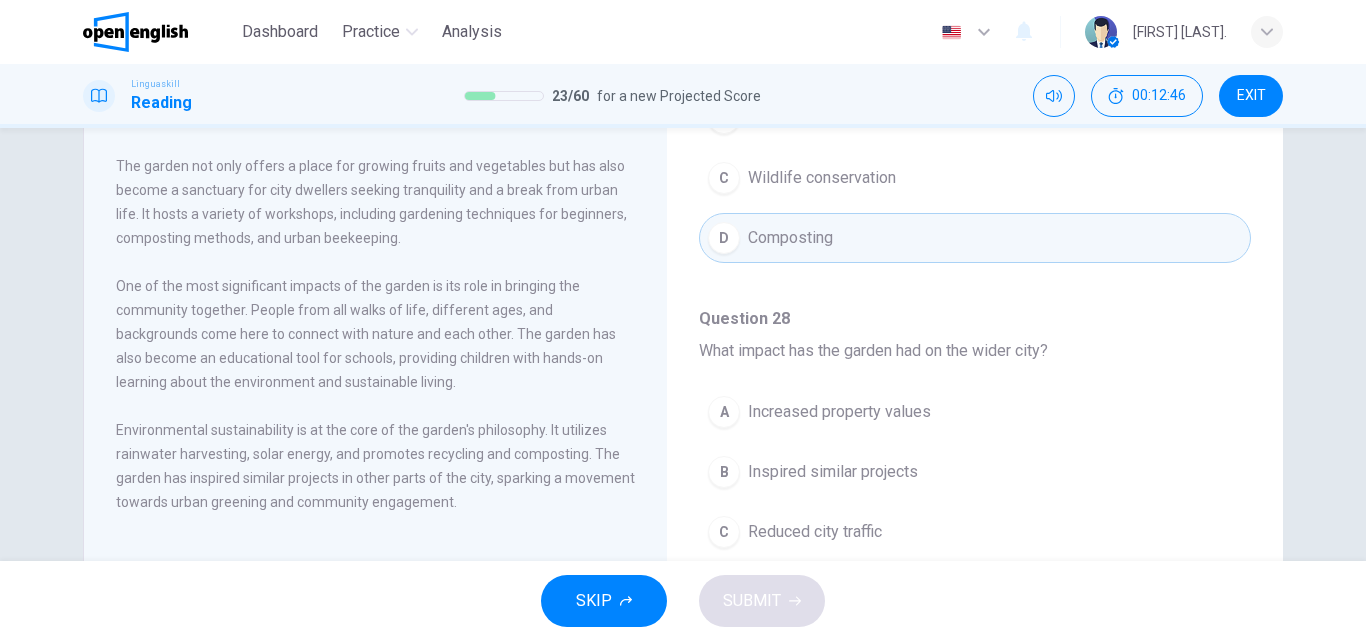 scroll, scrollTop: 1299, scrollLeft: 0, axis: vertical 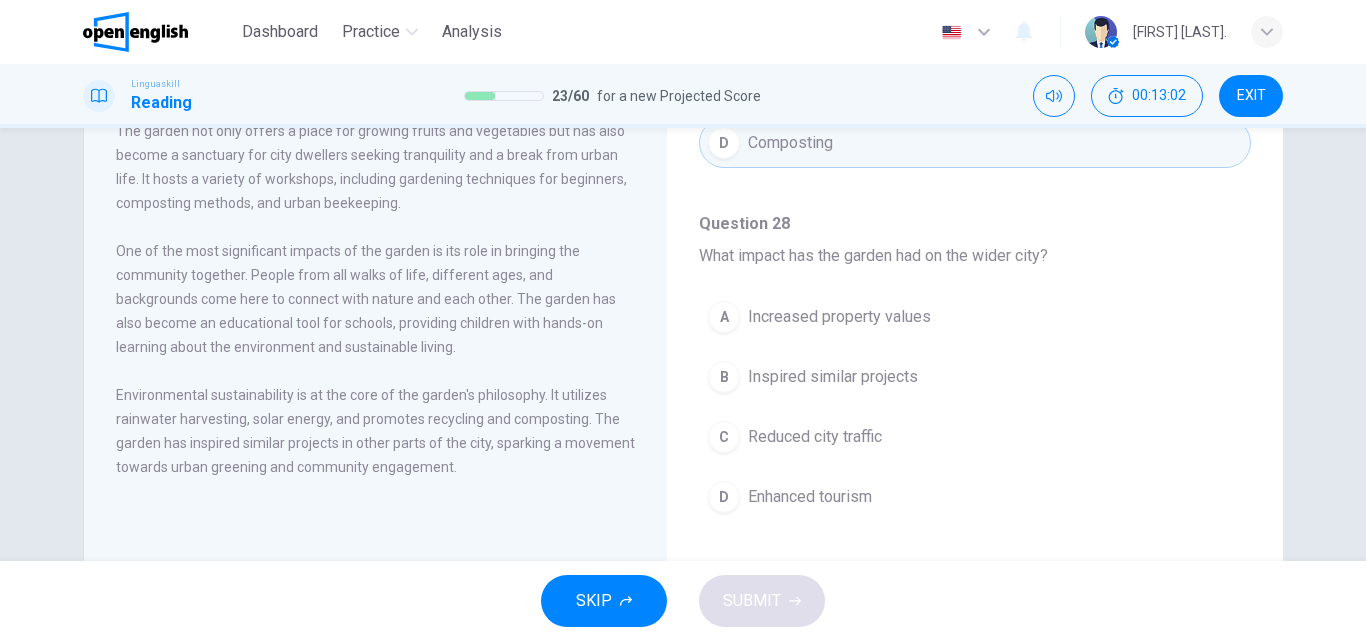 click on "A Increased property values" at bounding box center (975, 317) 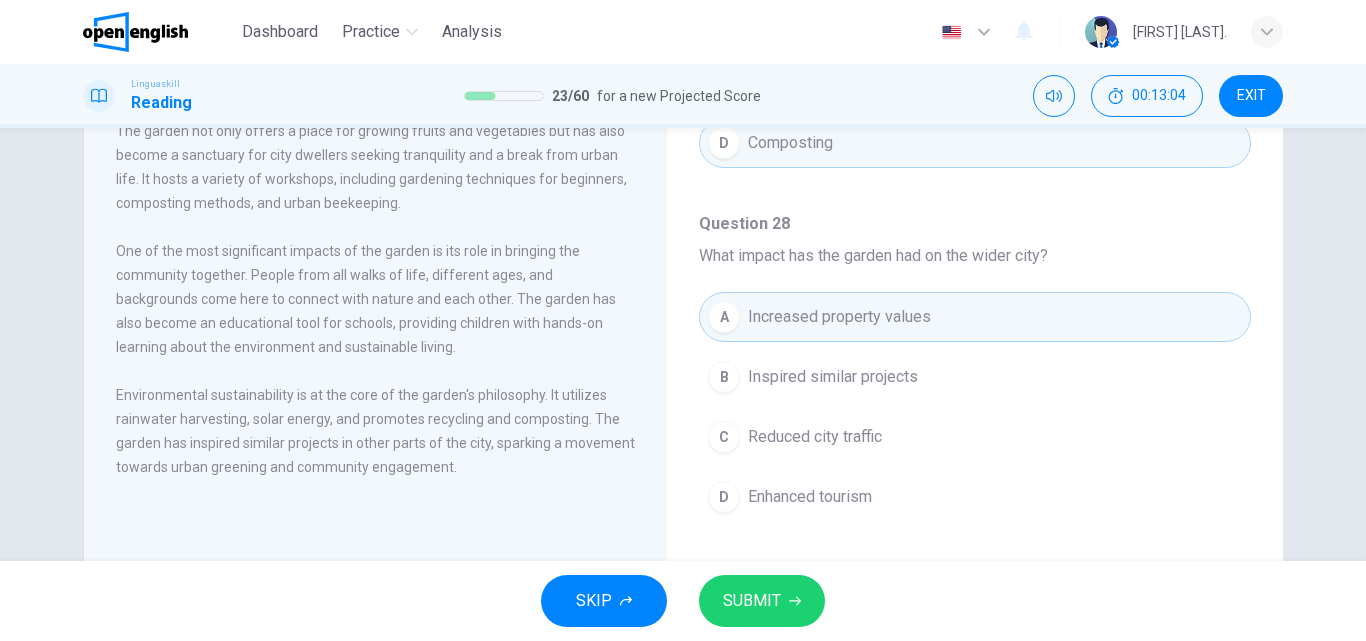 click on "SUBMIT" at bounding box center (752, 601) 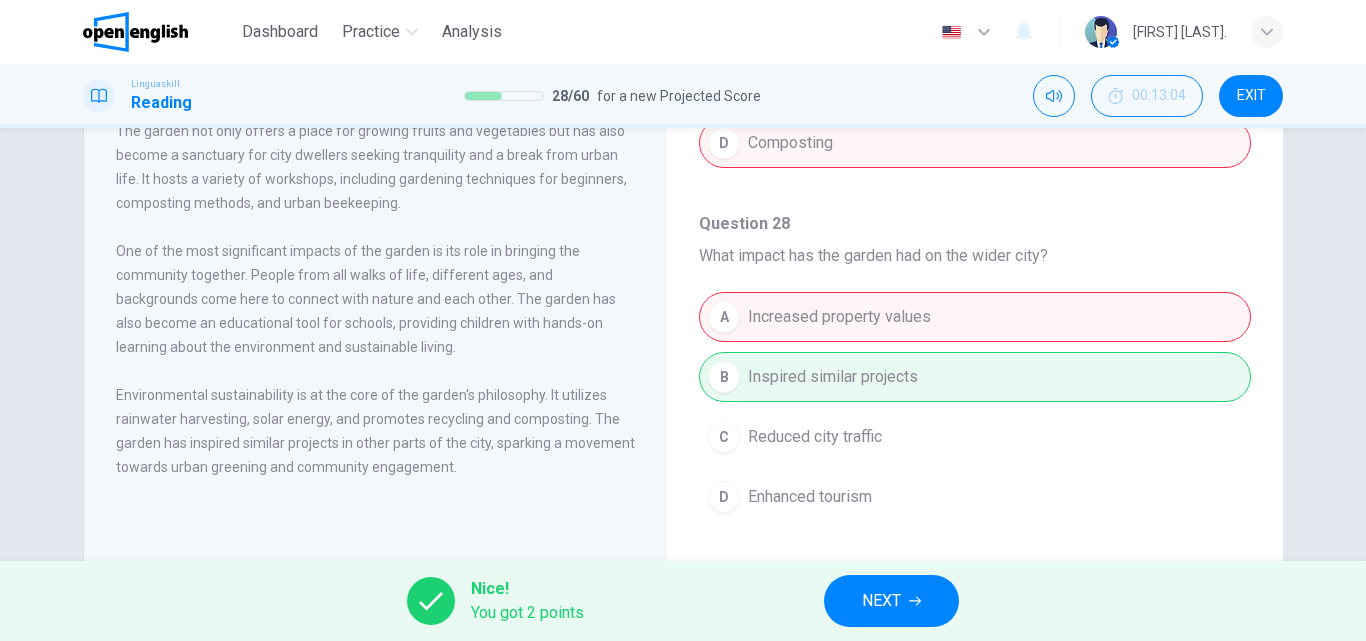 click on "NEXT" at bounding box center [891, 601] 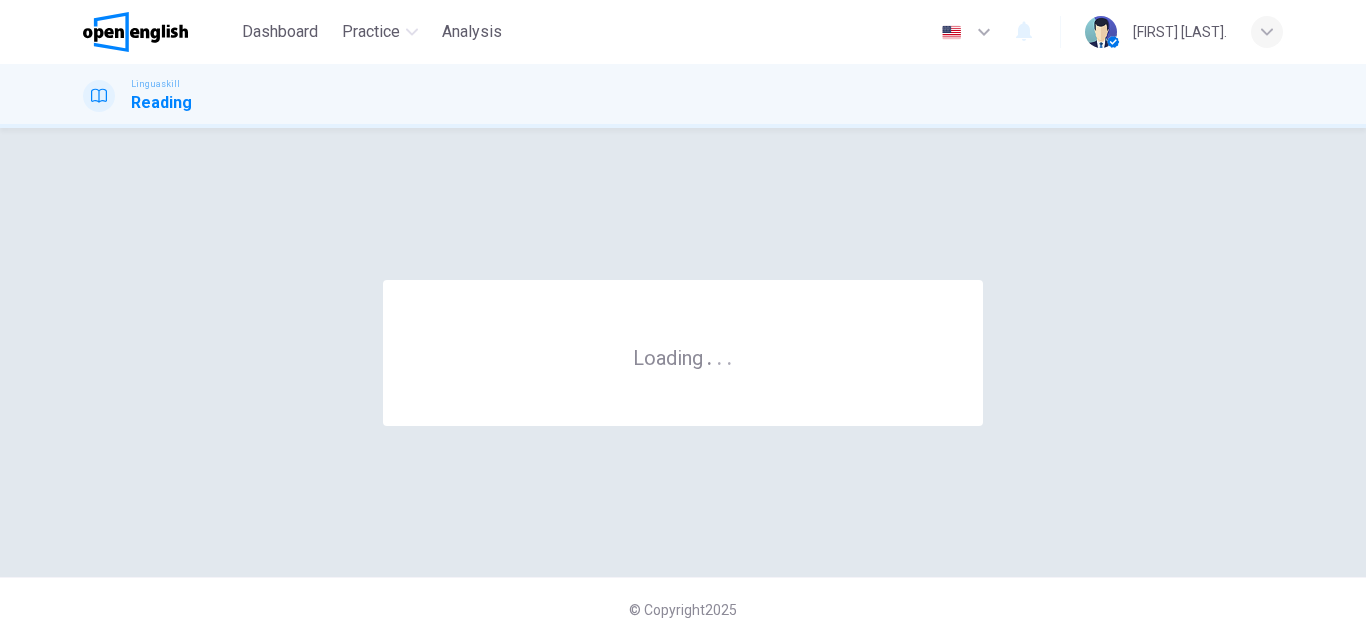 scroll, scrollTop: 0, scrollLeft: 0, axis: both 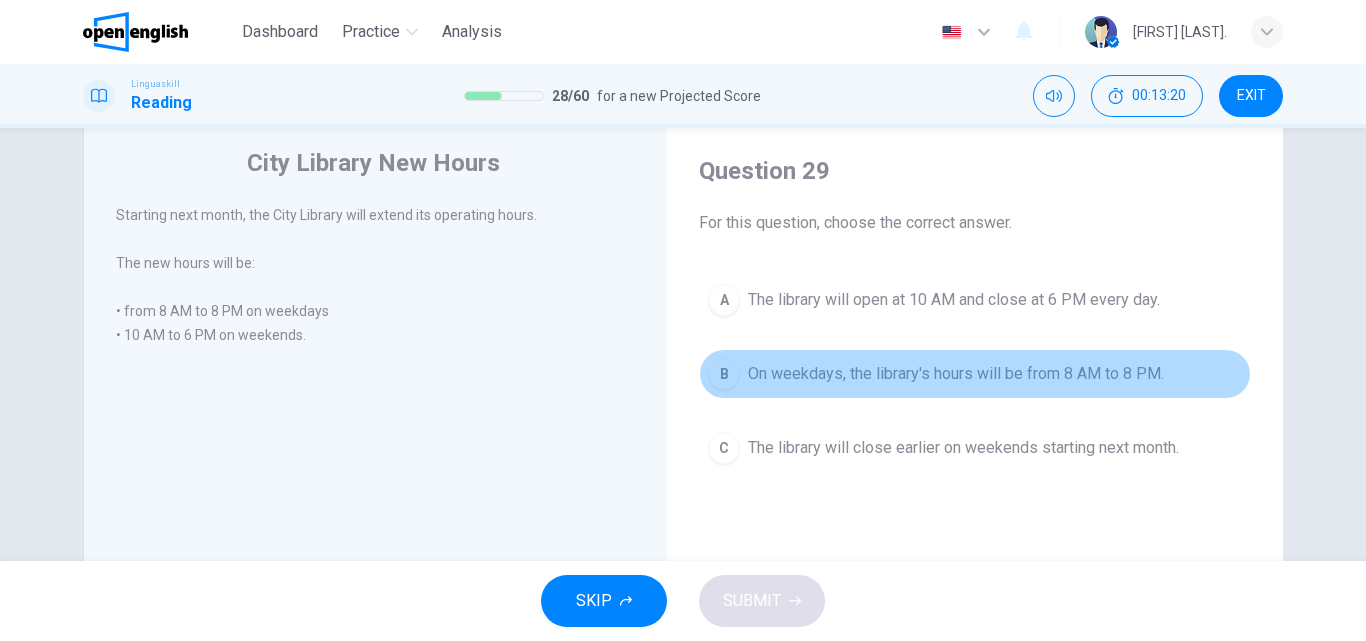 click on "On weekdays, the library's hours will be from 8 AM to 8 PM." at bounding box center [956, 374] 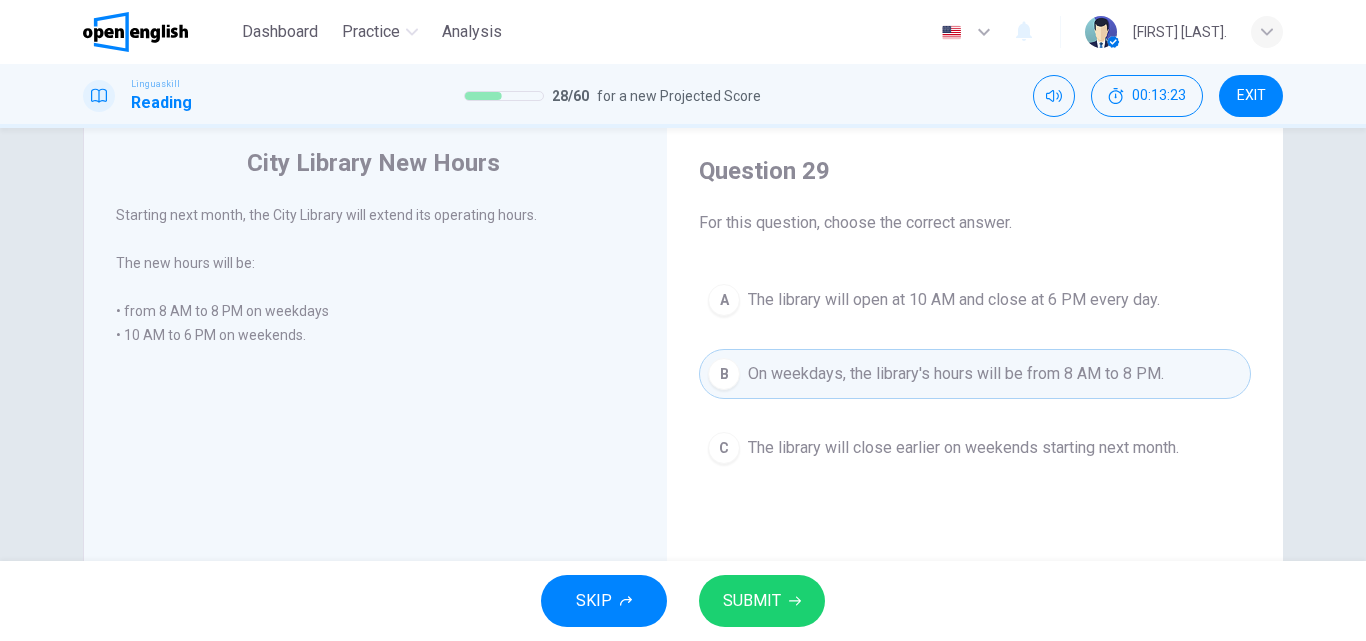 click on "SUBMIT" at bounding box center [752, 601] 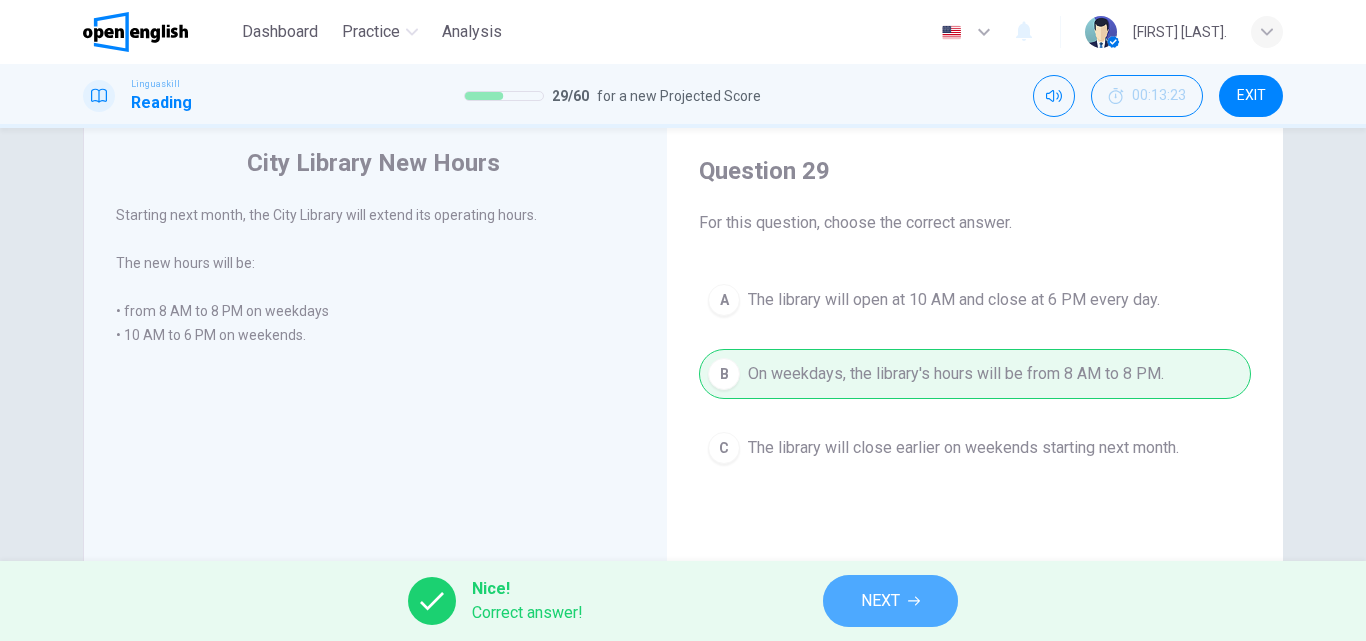 click on "NEXT" at bounding box center [890, 601] 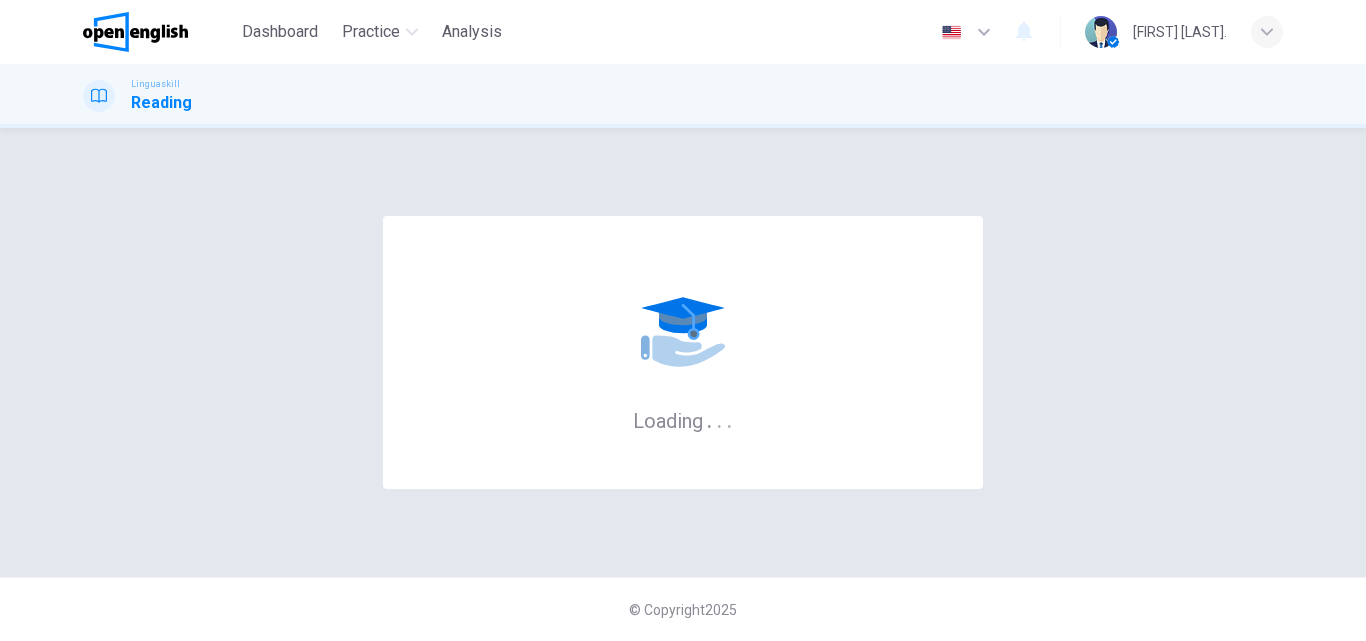 scroll, scrollTop: 0, scrollLeft: 0, axis: both 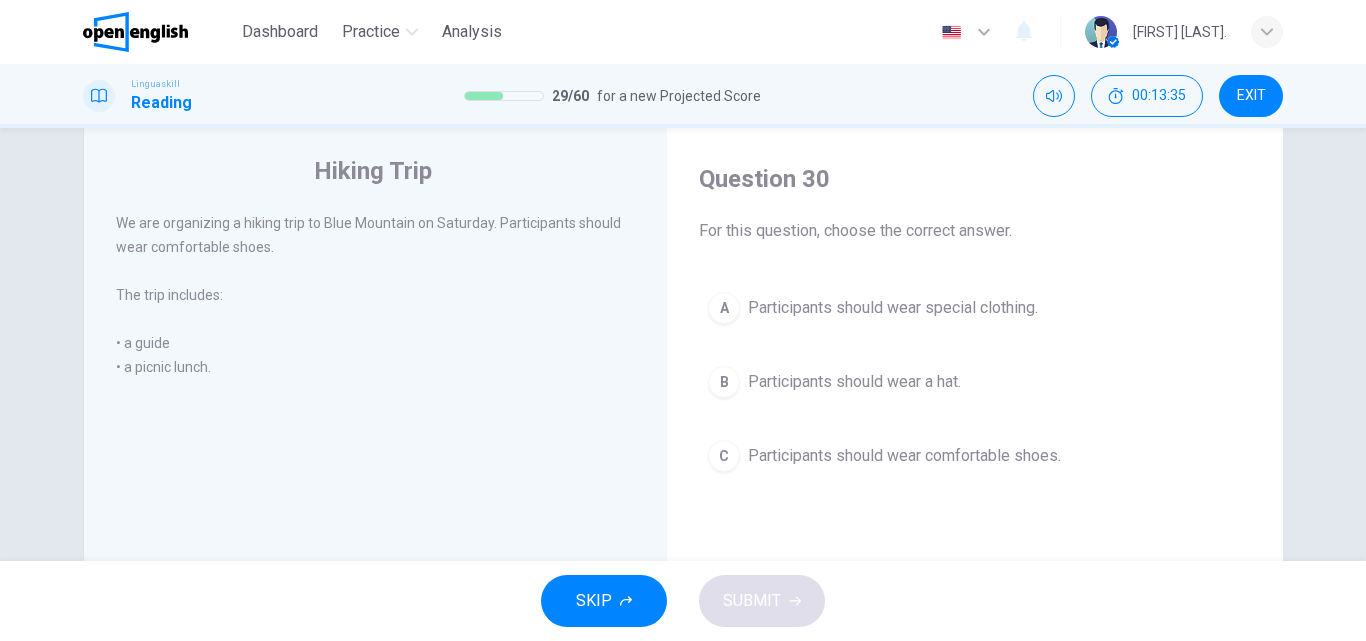 click on "Participants should wear comfortable shoes." at bounding box center [904, 456] 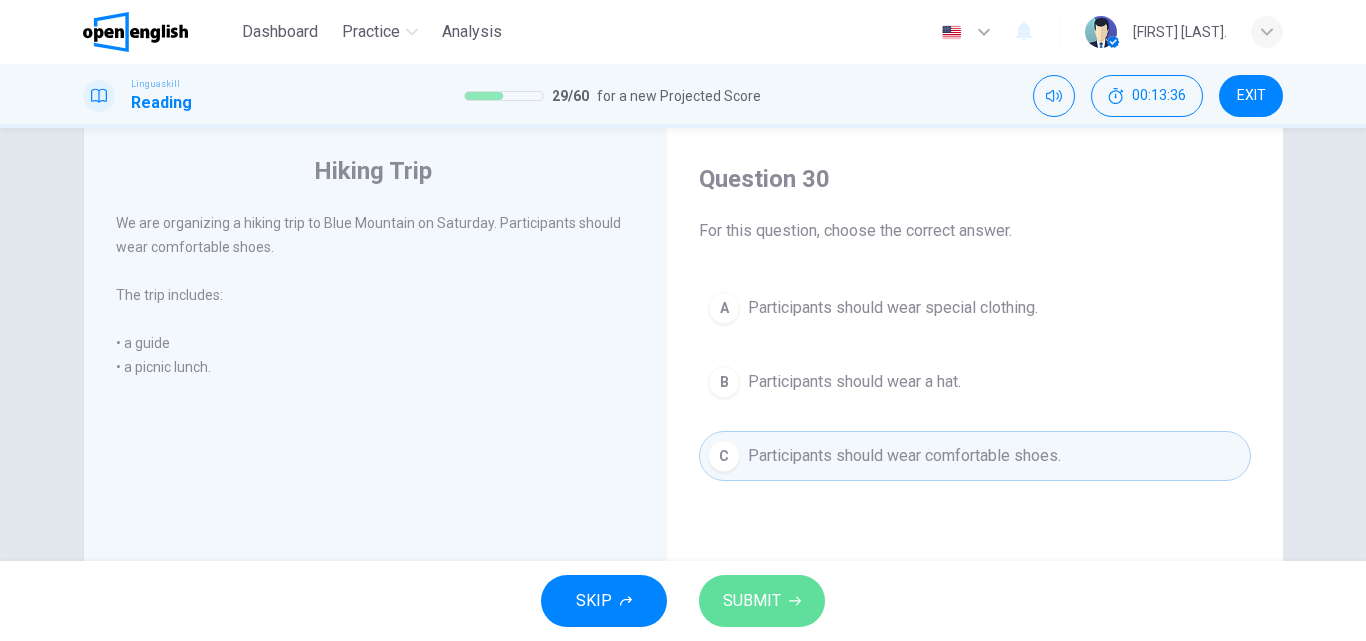 click on "SUBMIT" at bounding box center (762, 601) 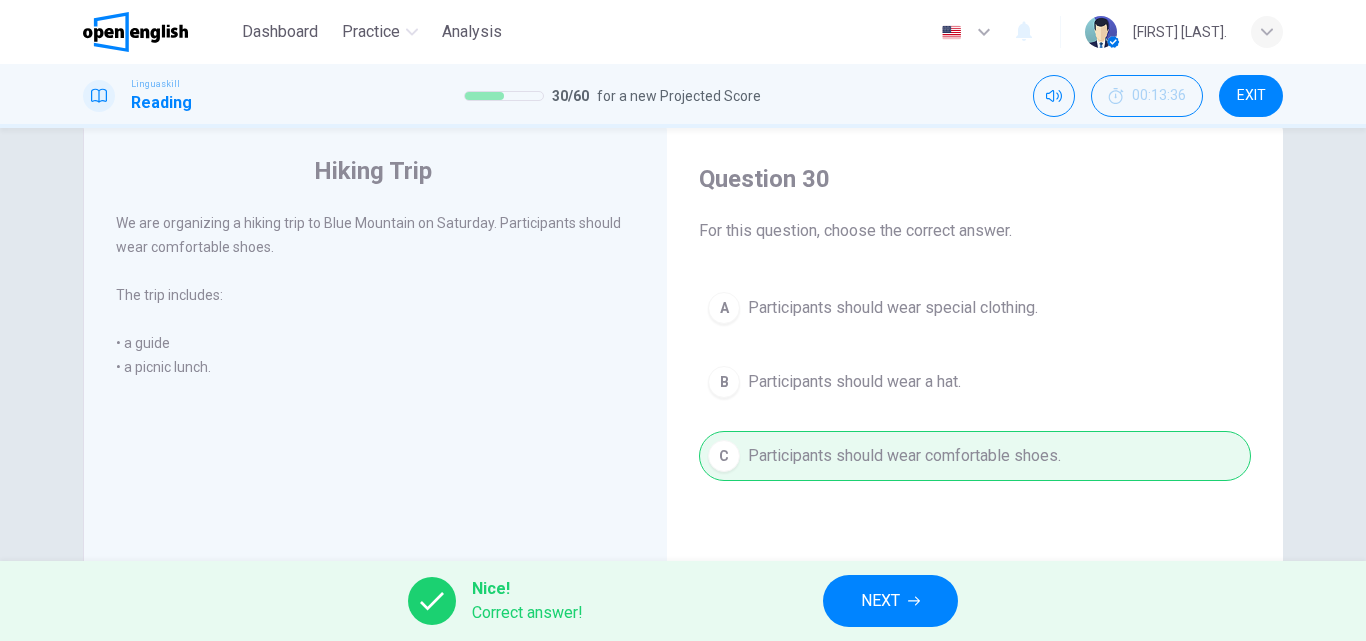 click on "NEXT" at bounding box center [880, 601] 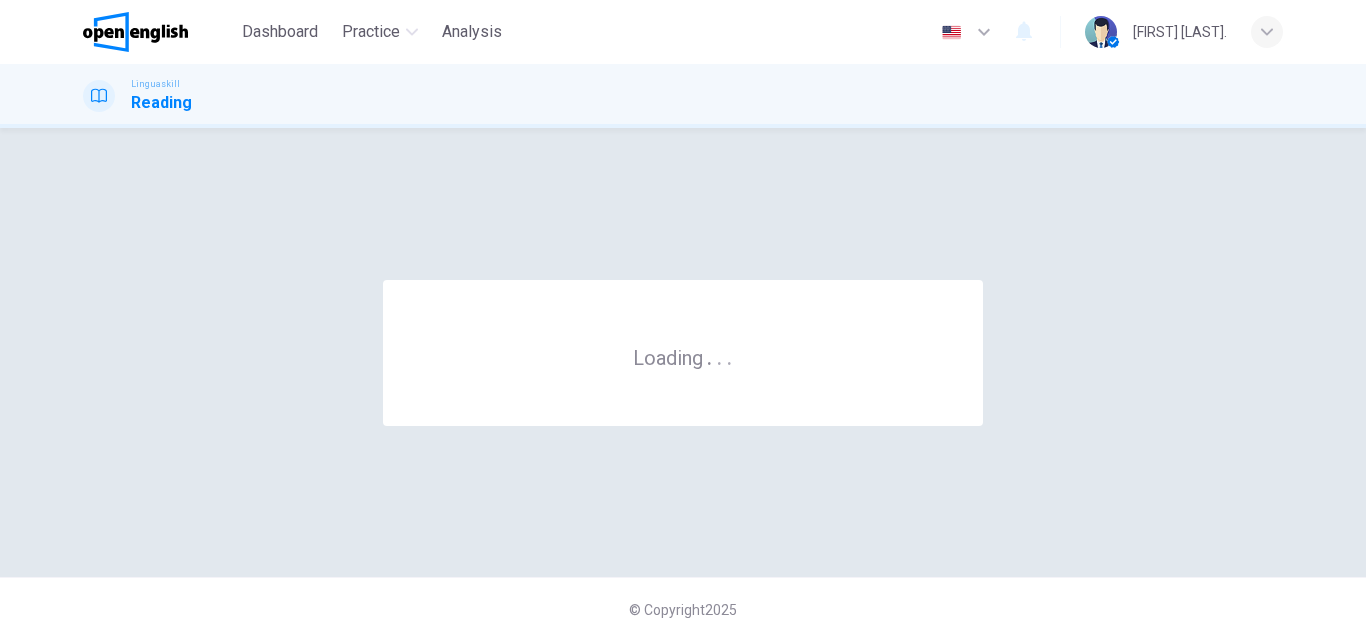 scroll, scrollTop: 0, scrollLeft: 0, axis: both 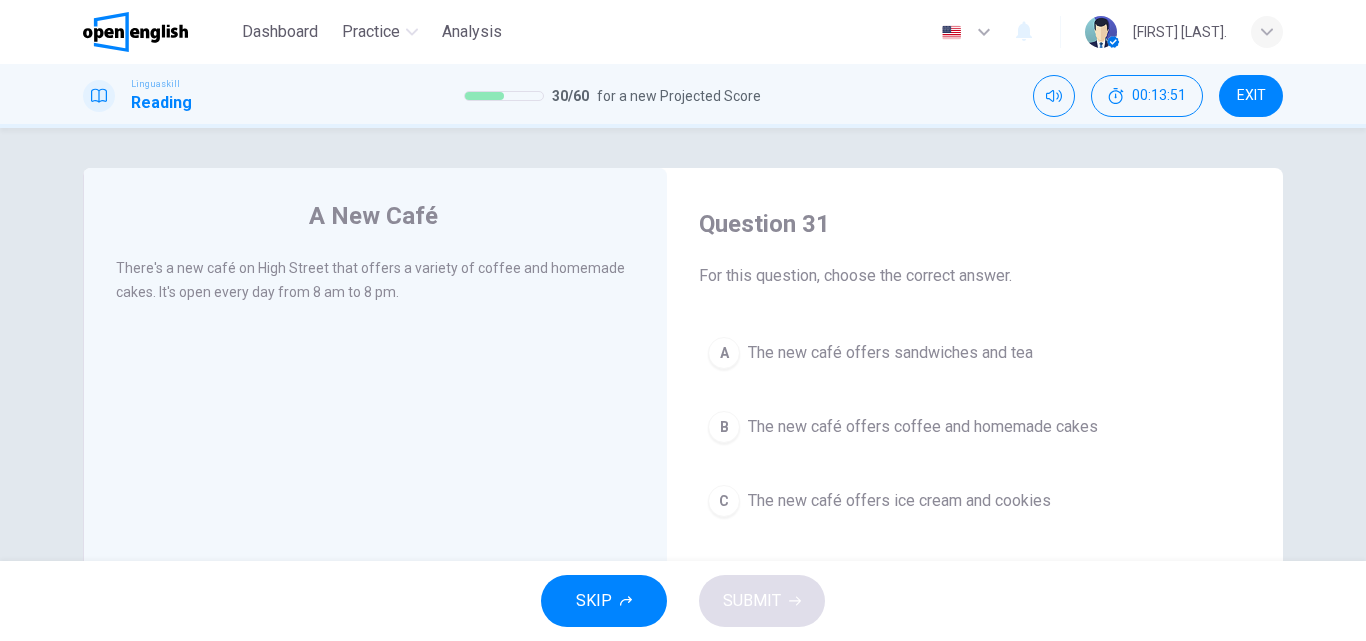 click on "The new café offers coffee and homemade cakes" at bounding box center (923, 427) 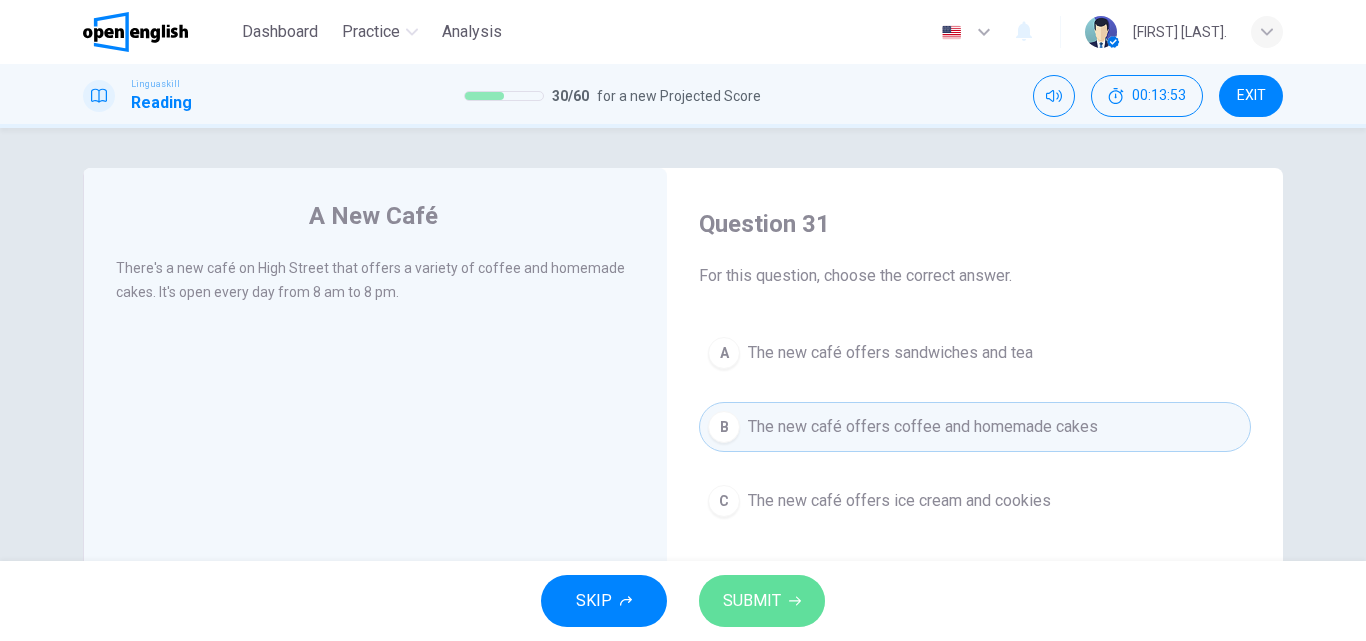 click on "SUBMIT" at bounding box center (762, 601) 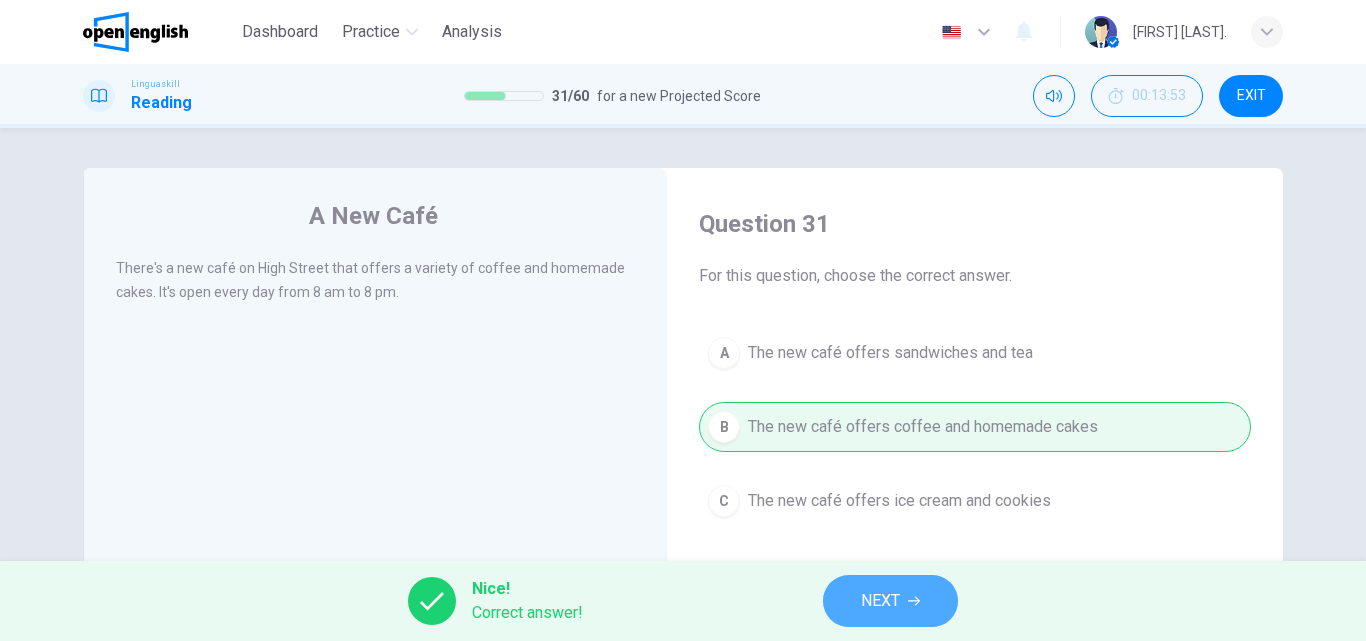 click on "NEXT" at bounding box center [890, 601] 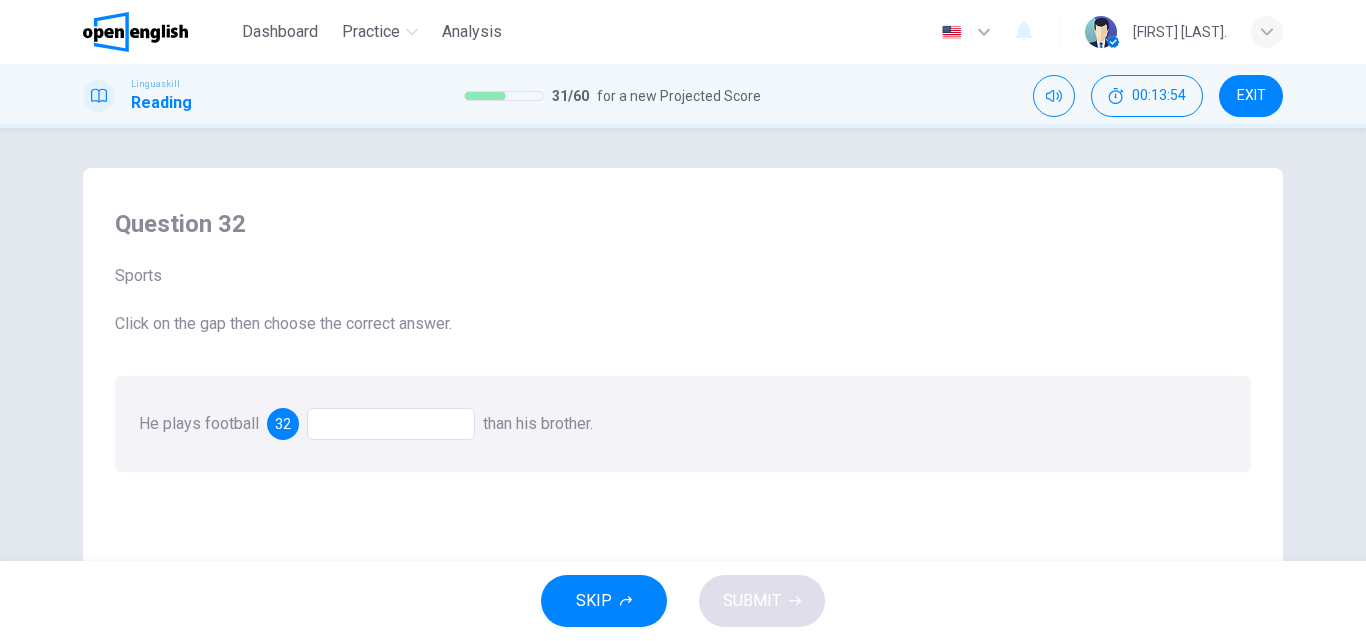 click on "He plays football  32  than his brother." at bounding box center (683, 424) 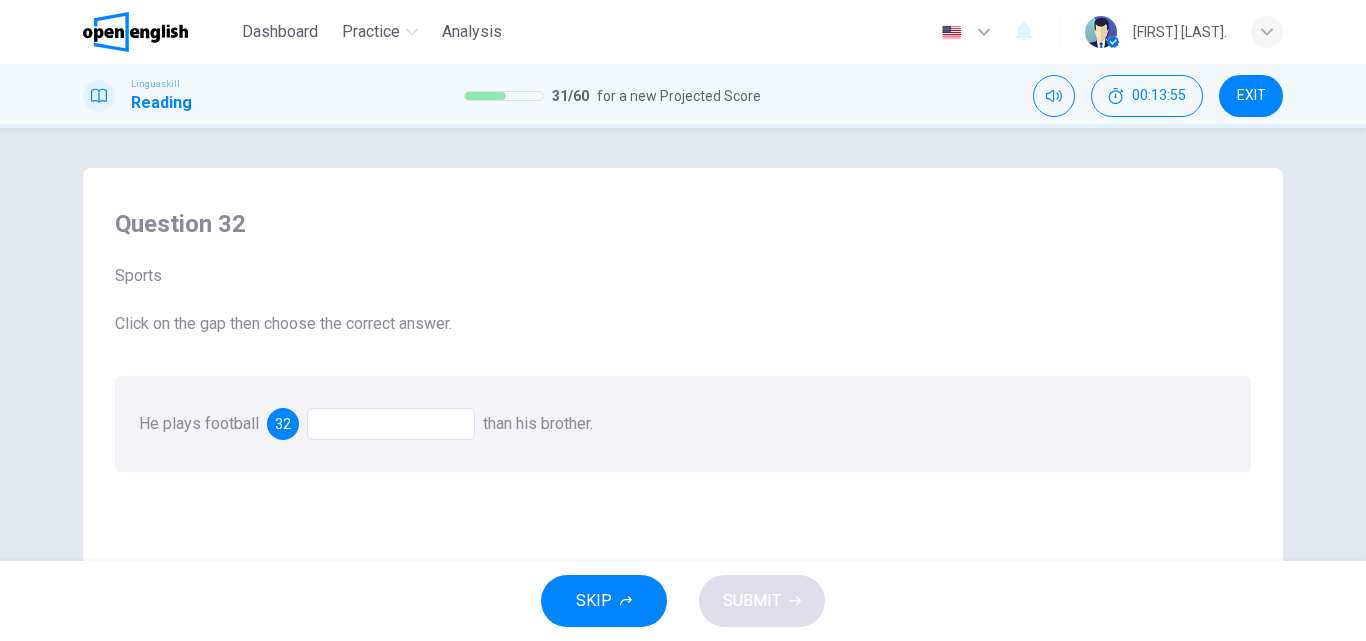 click at bounding box center [391, 424] 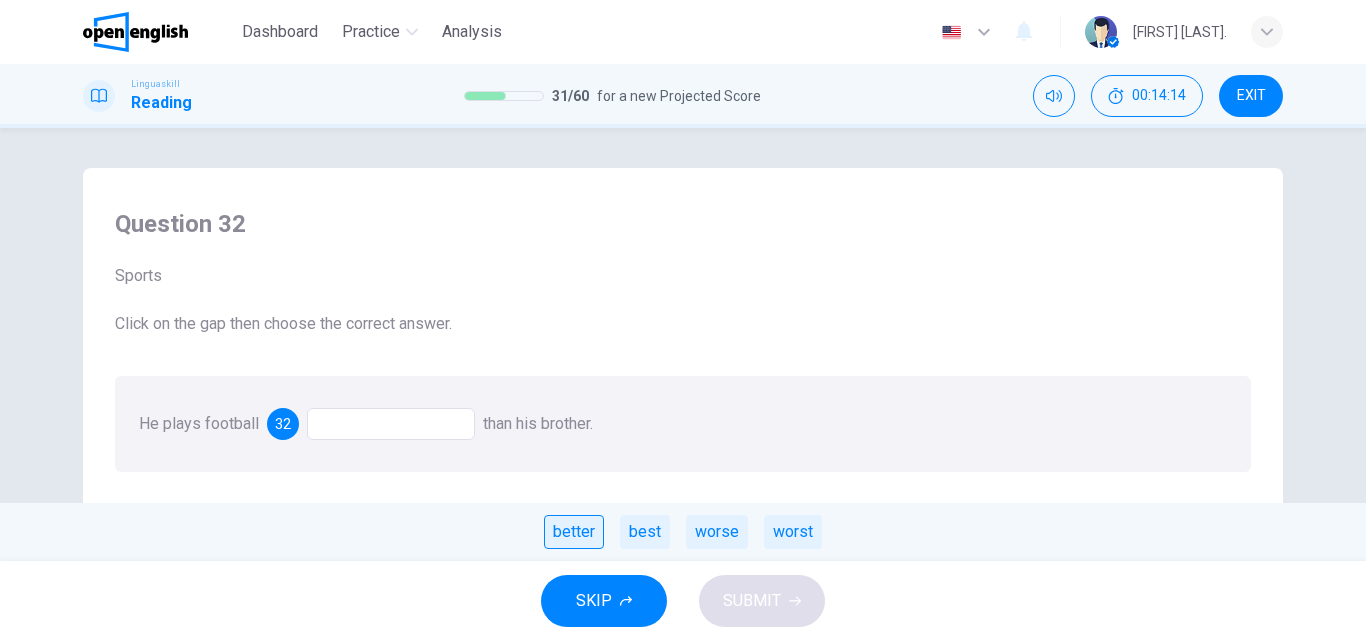 click on "better" at bounding box center (574, 532) 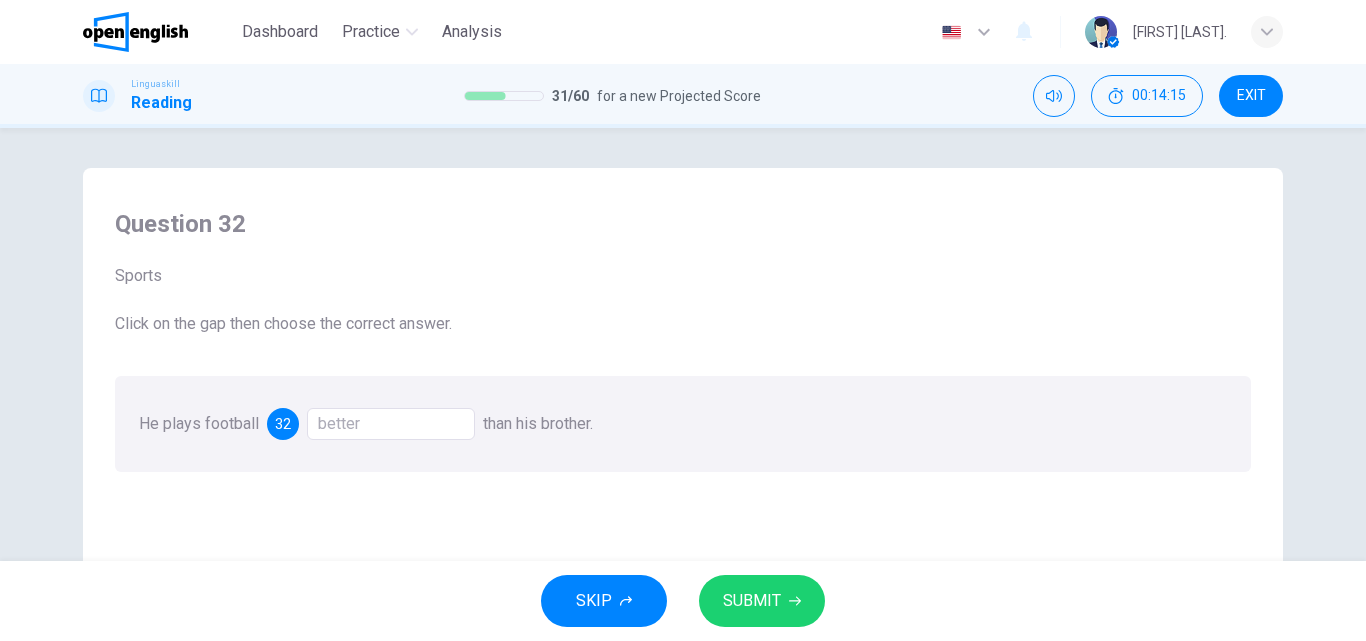 click on "SUBMIT" at bounding box center (752, 601) 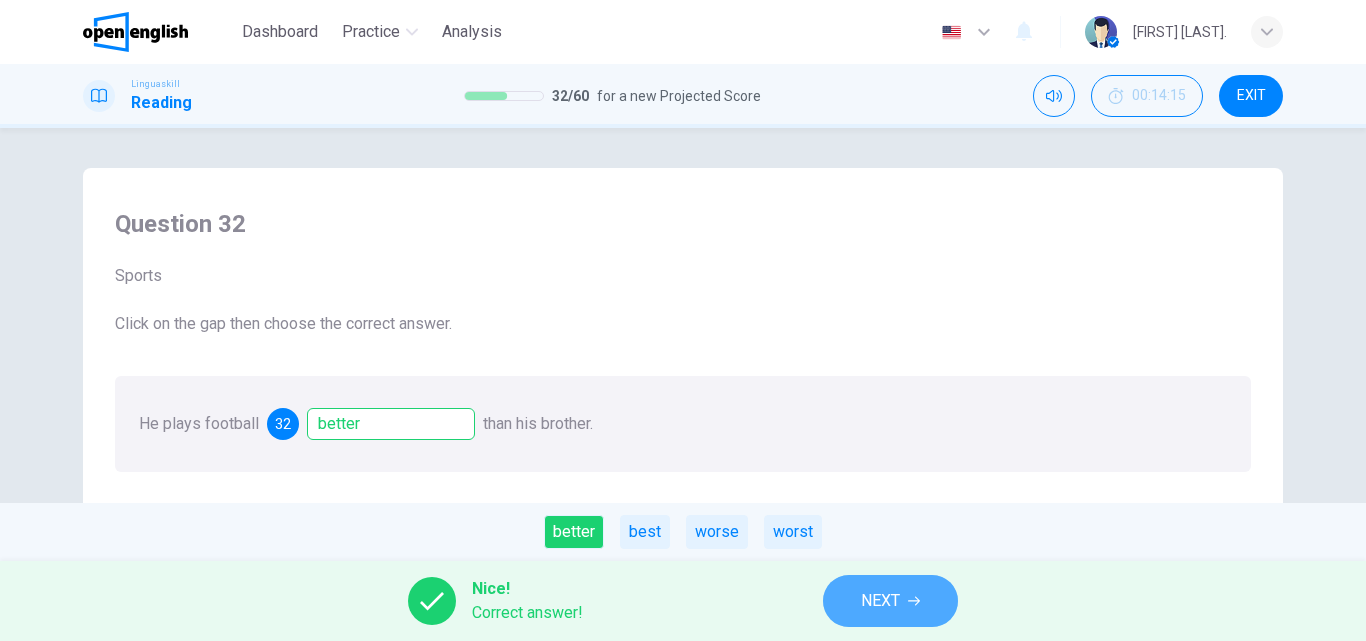 click on "NEXT" at bounding box center (890, 601) 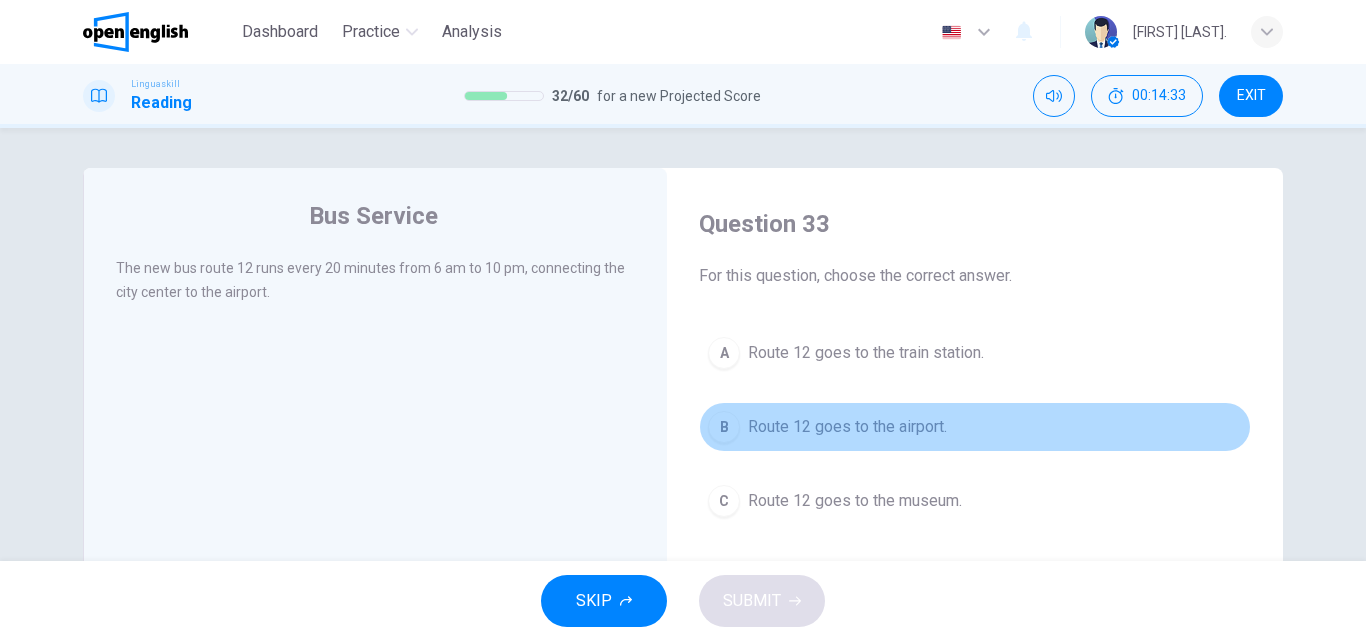 click on "Route 12 goes to the airport." at bounding box center (847, 427) 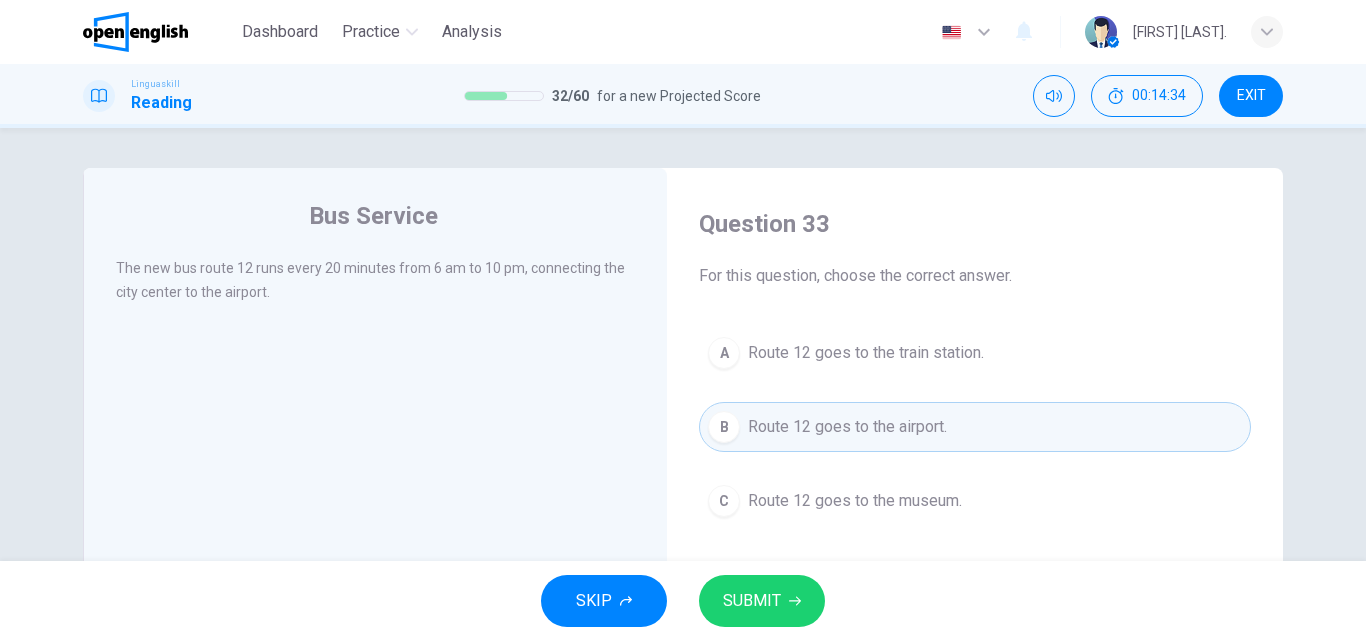 click on "SUBMIT" at bounding box center (752, 601) 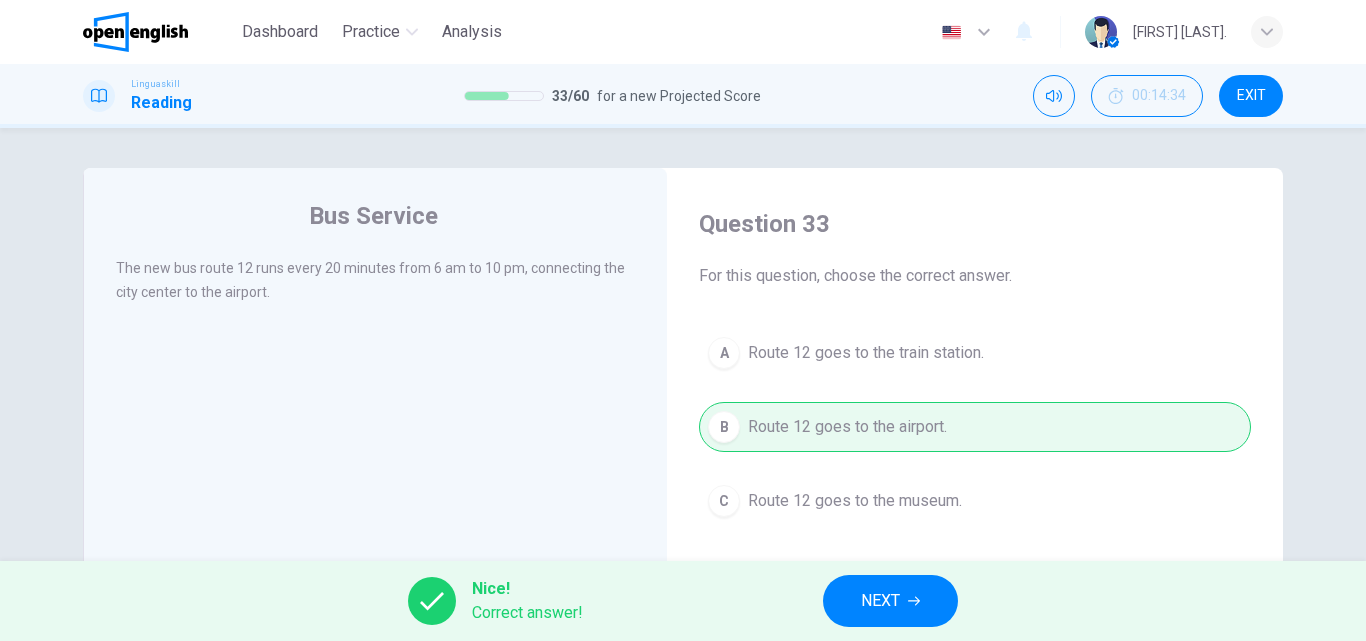 click on "Nice! Correct answer! NEXT" at bounding box center (683, 601) 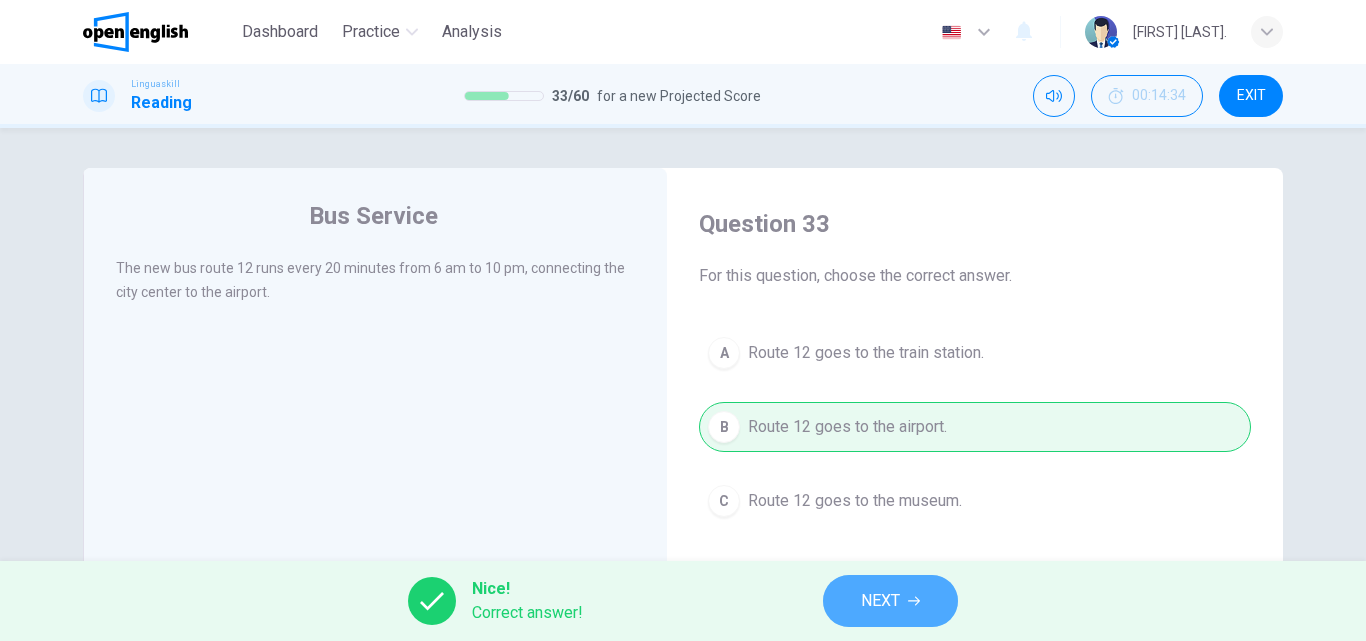click on "NEXT" at bounding box center (890, 601) 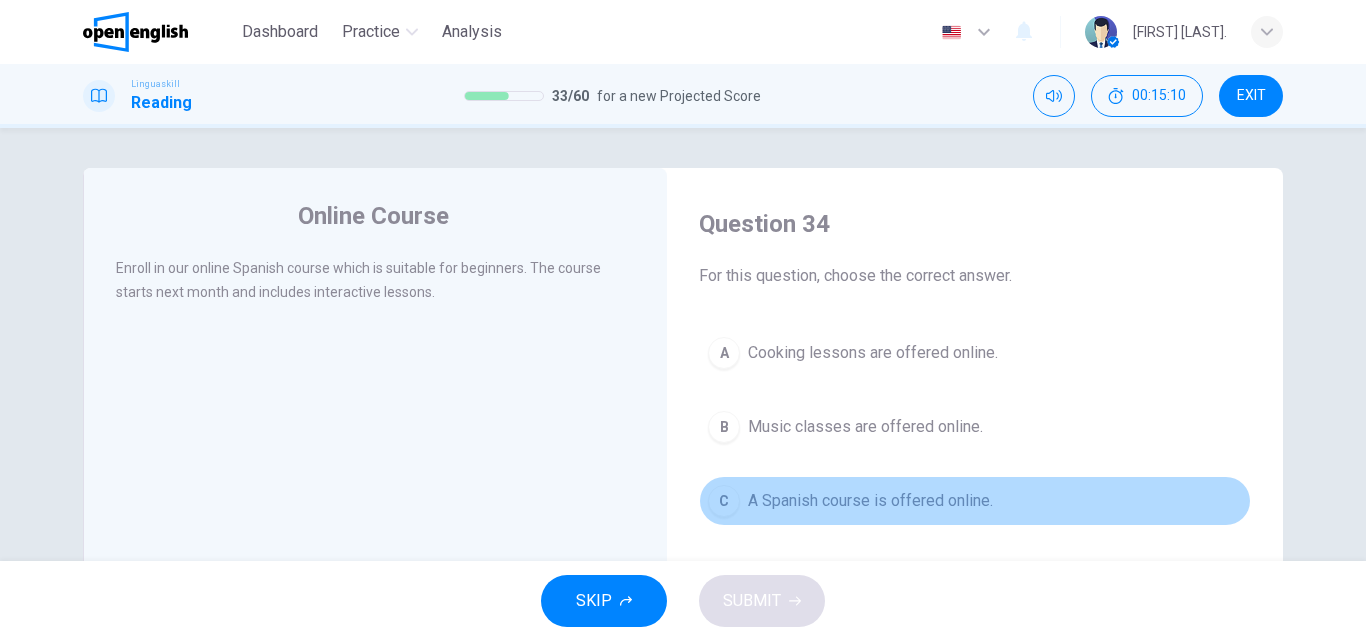 click on "A Spanish course is offered online." at bounding box center (870, 501) 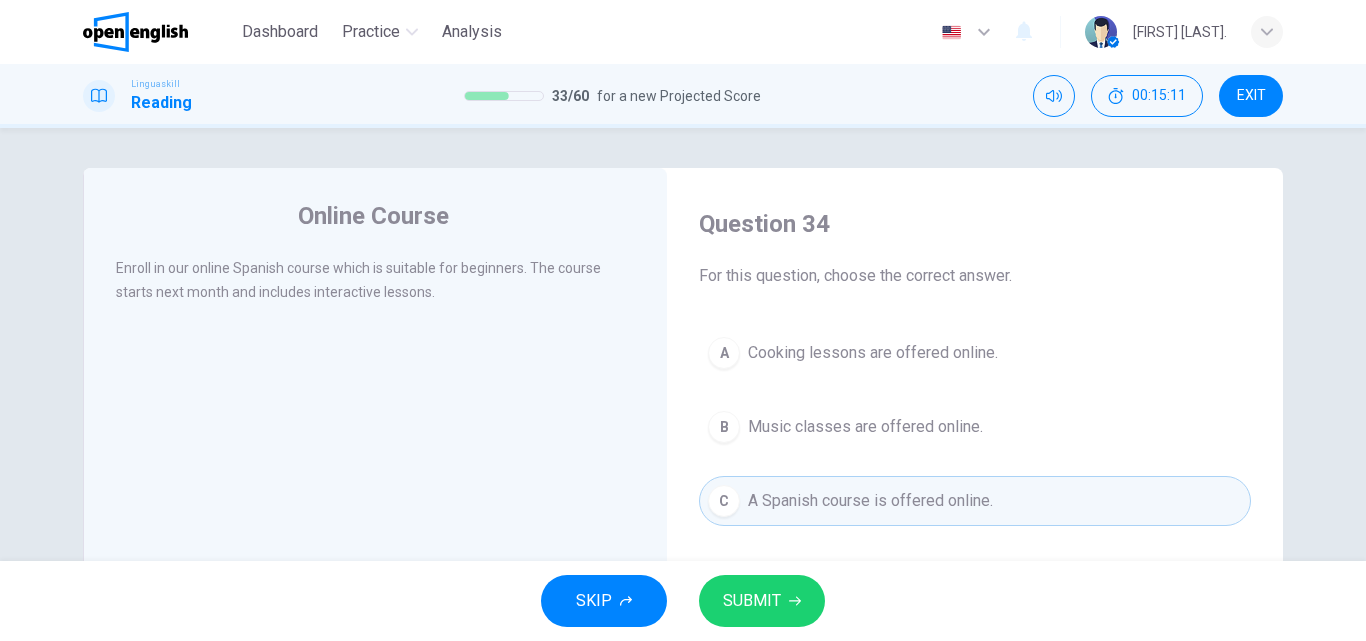 click on "SUBMIT" at bounding box center (762, 601) 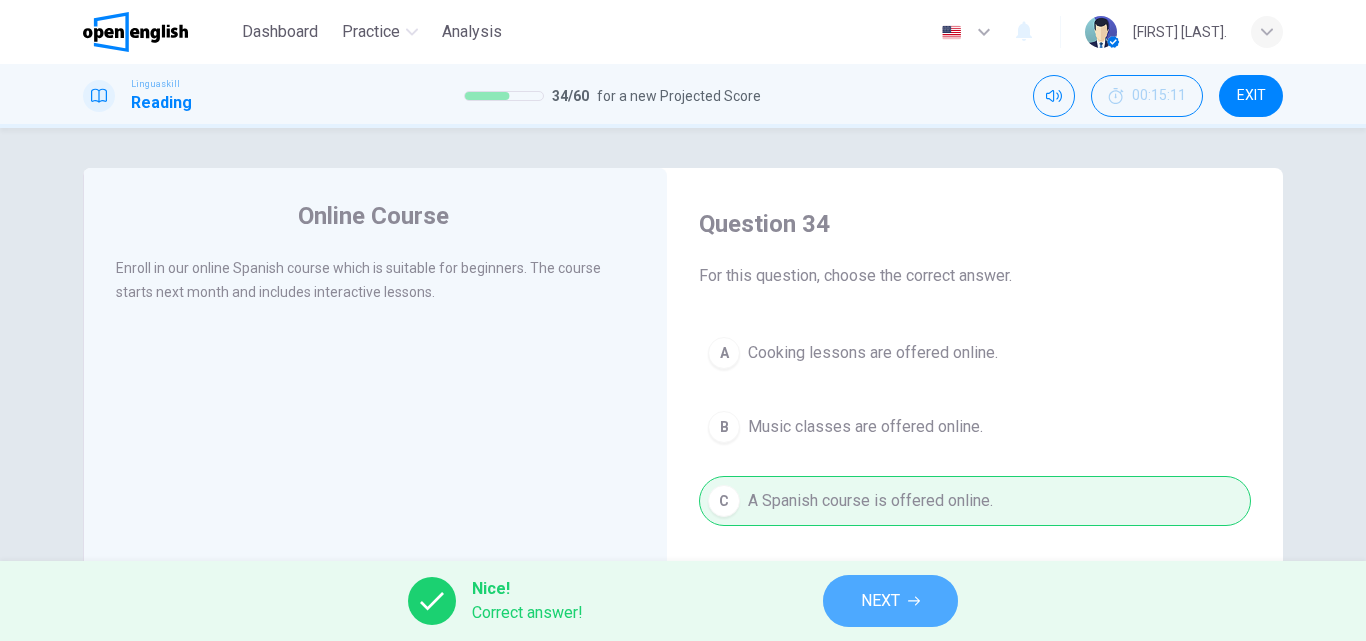 click on "NEXT" at bounding box center (890, 601) 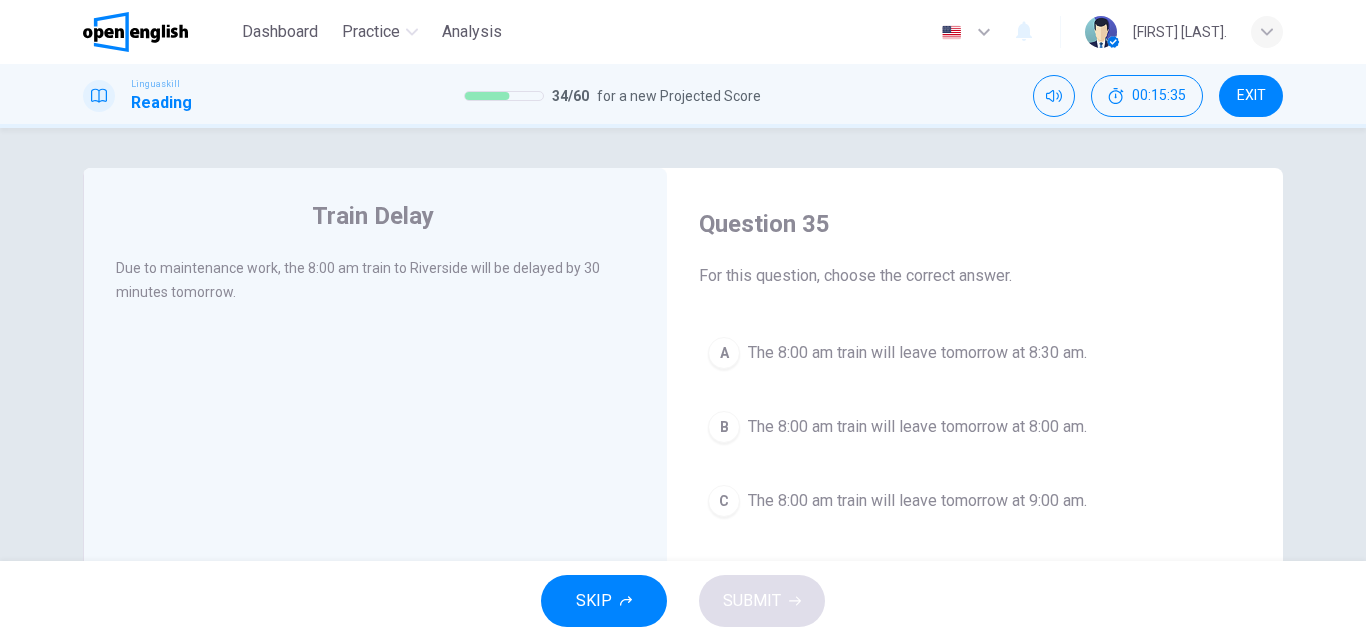 click on "The 8:00 am train will leave tomorrow at 8:30 am." at bounding box center [917, 353] 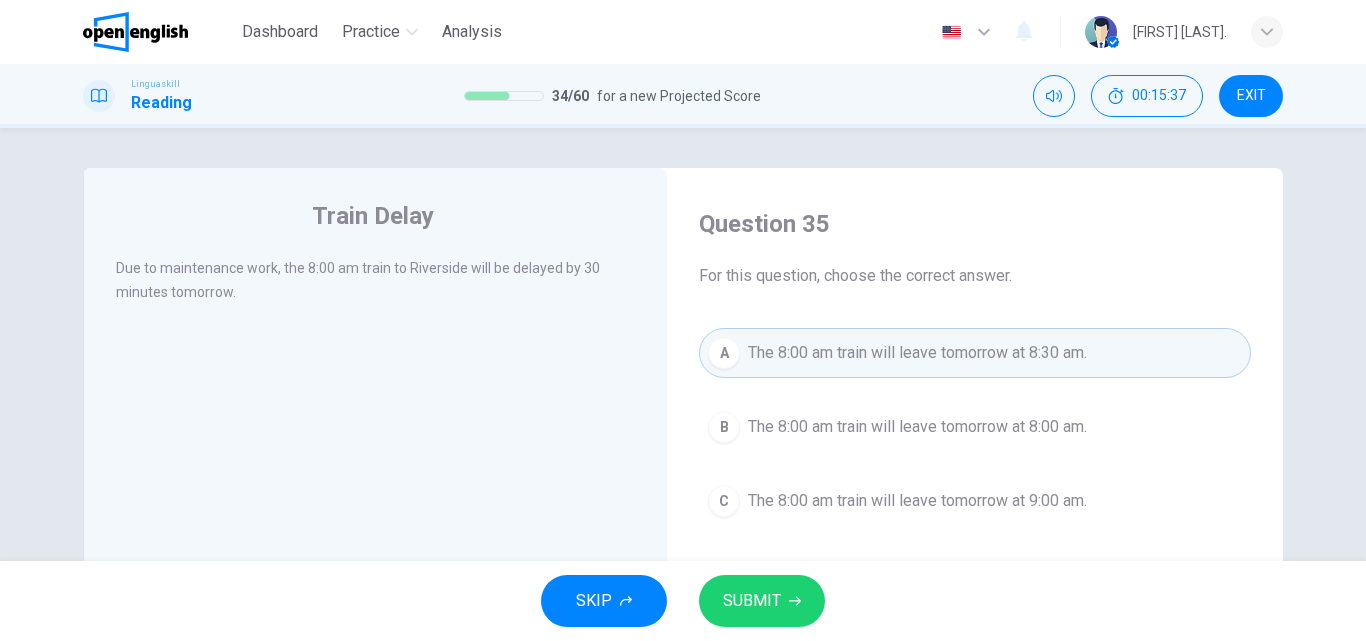 click on "SUBMIT" at bounding box center (752, 601) 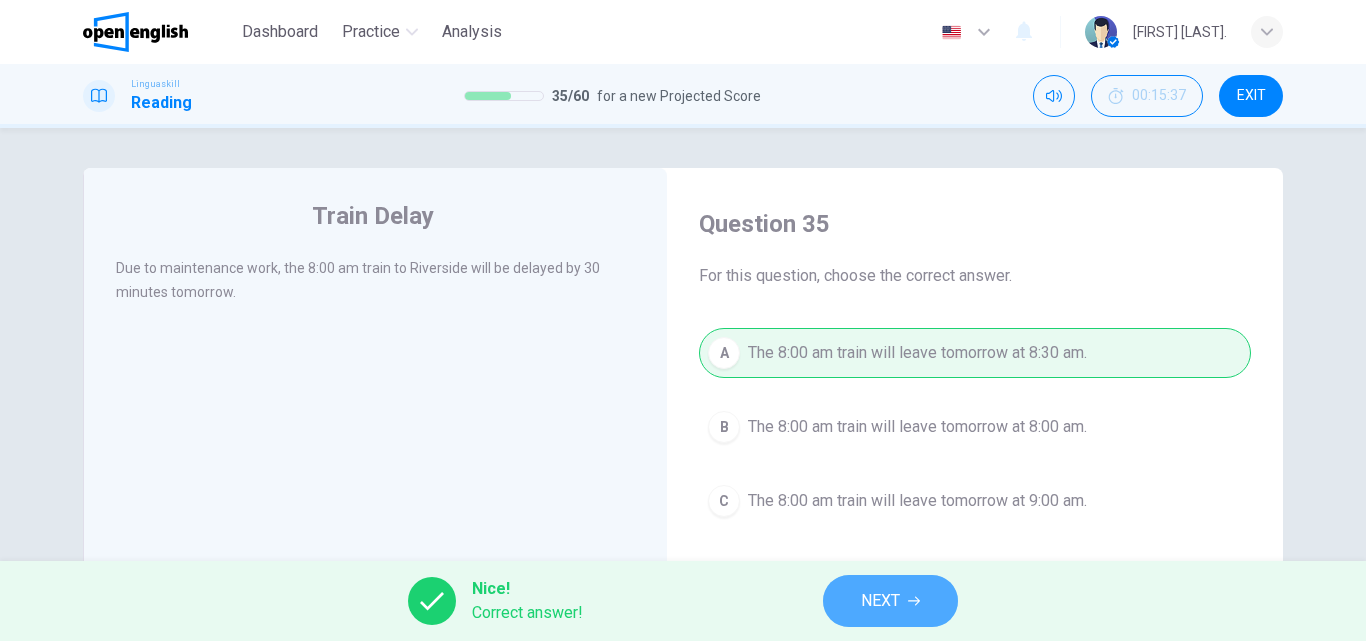 click on "NEXT" at bounding box center [890, 601] 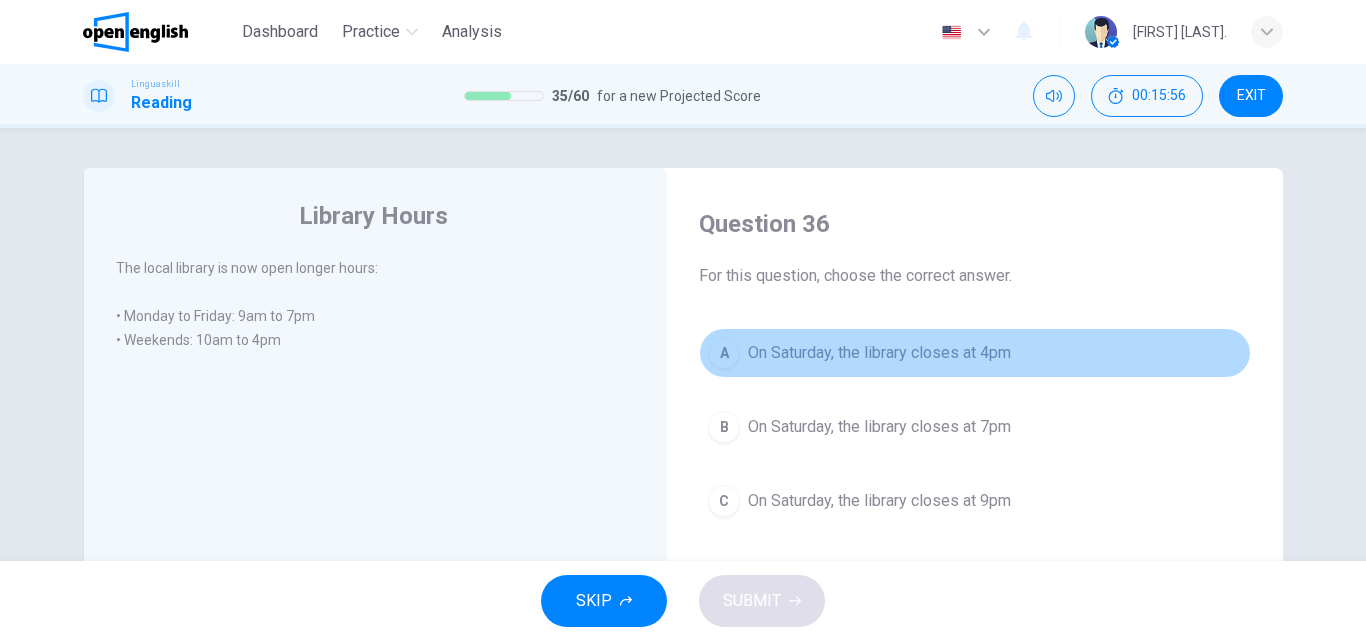 click on "On Saturday, the library closes at 4pm" at bounding box center [879, 353] 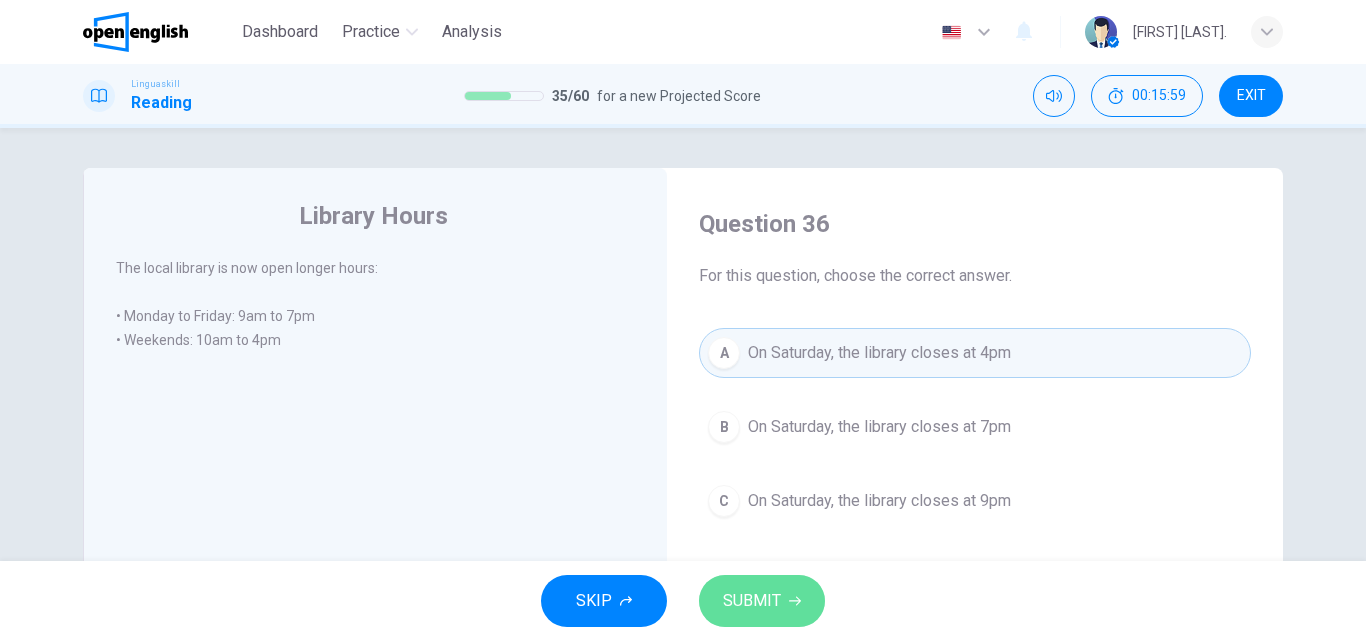 click on "SUBMIT" at bounding box center [762, 601] 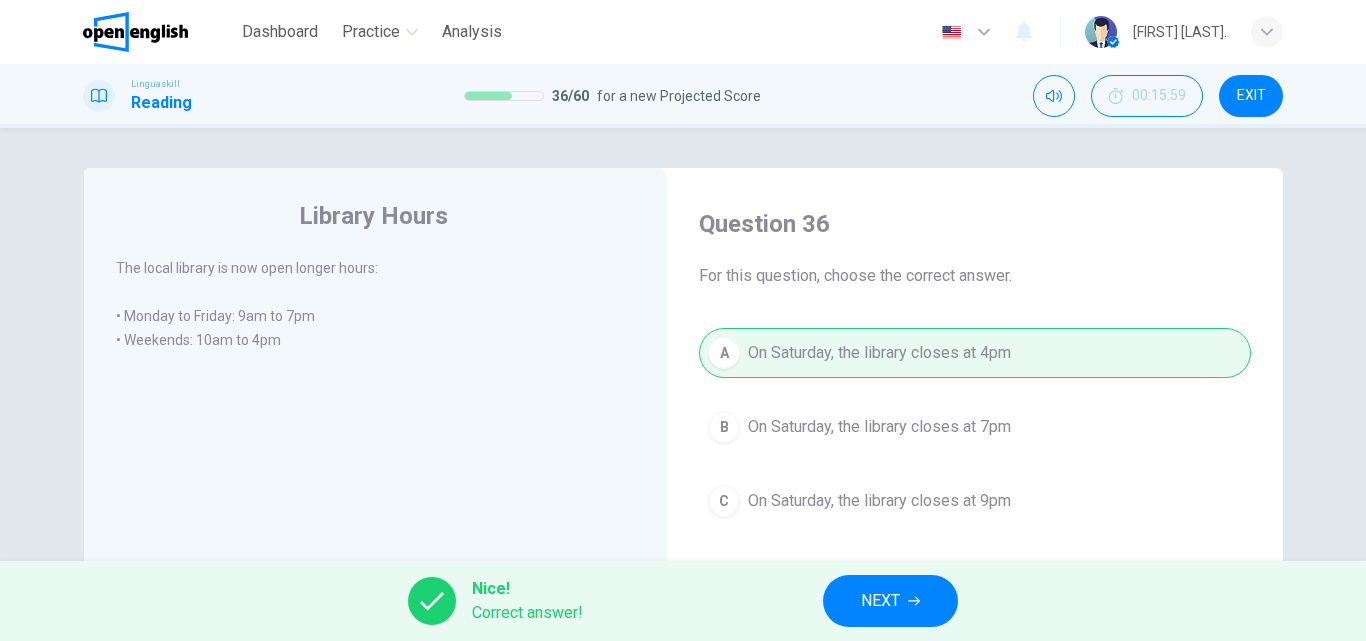 click on "NEXT" at bounding box center [890, 601] 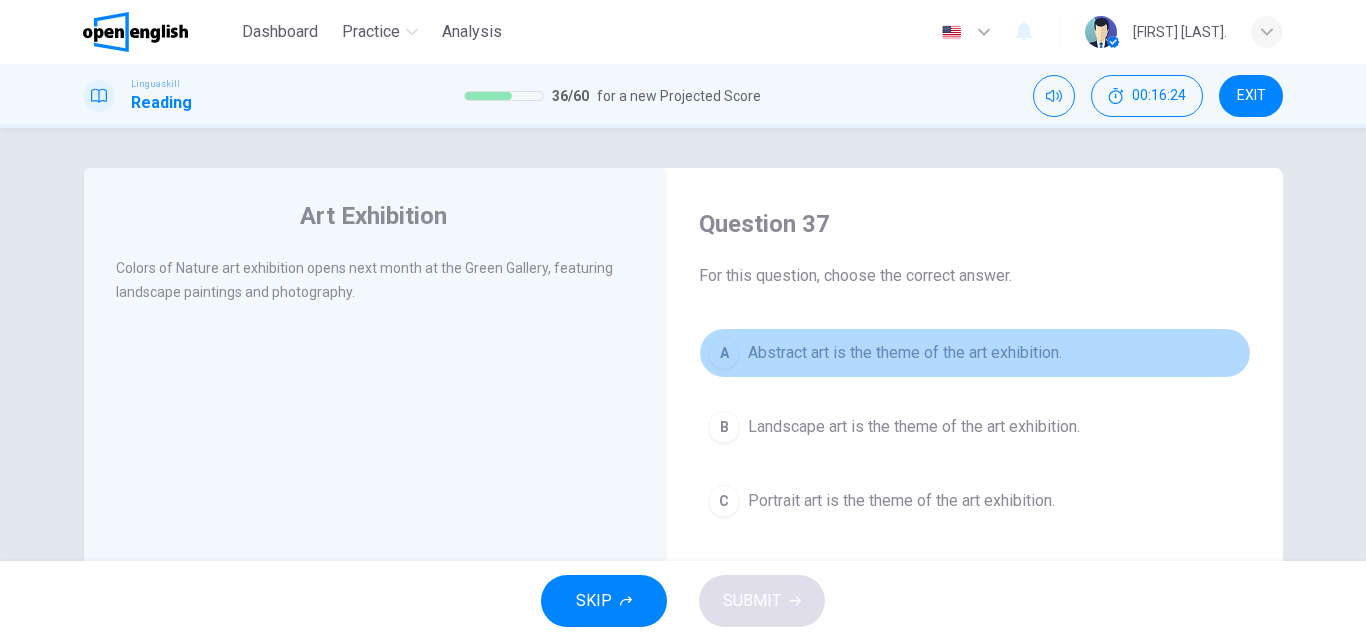 click on "Abstract art is the theme of the art exhibition." at bounding box center [905, 353] 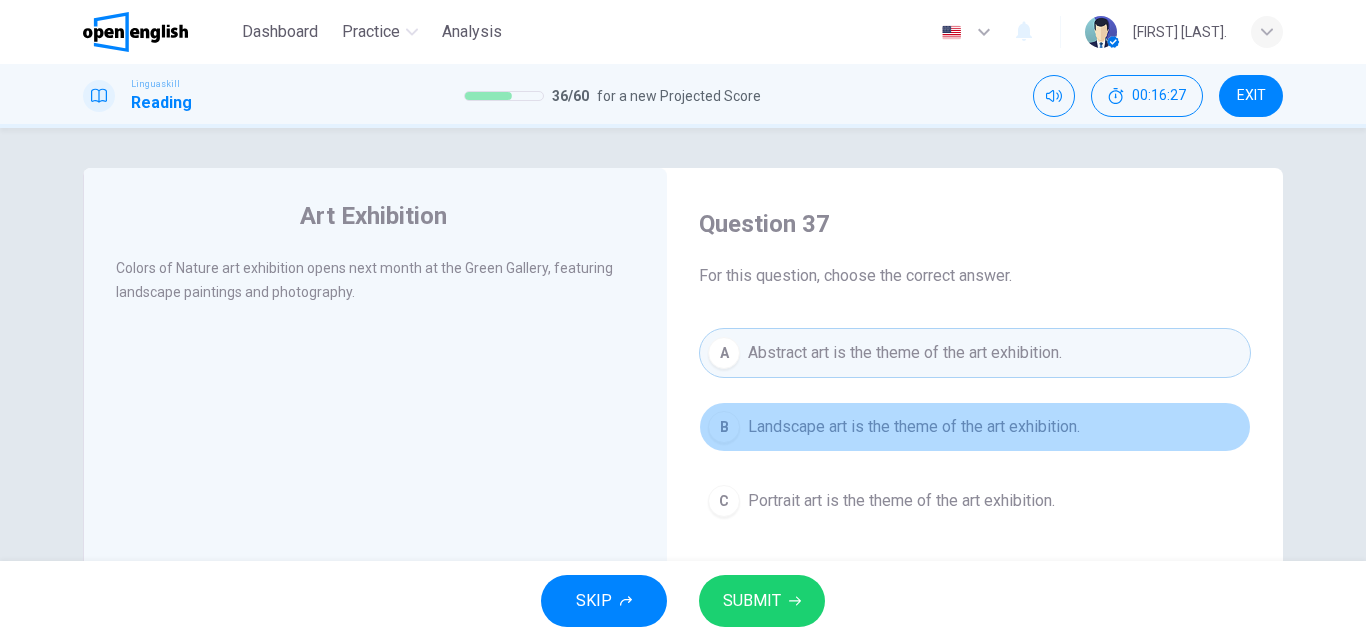 click on "Landscape art is the theme of the art exhibition." at bounding box center [914, 427] 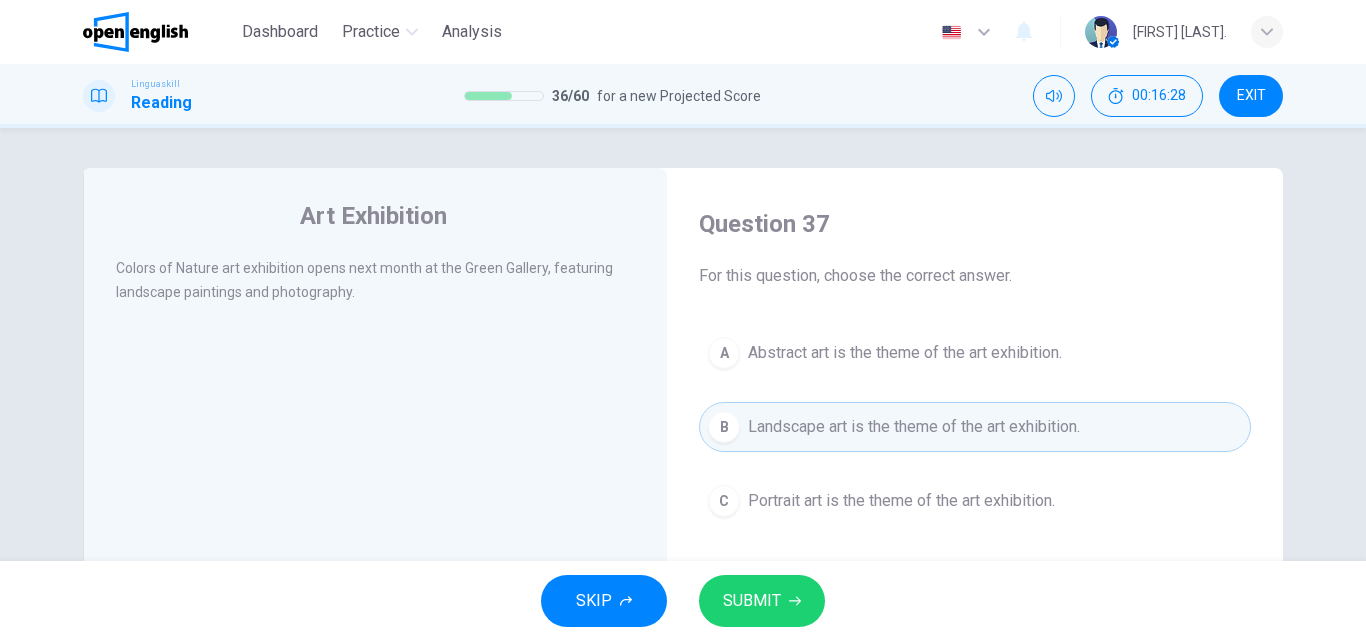 click on "SUBMIT" at bounding box center (762, 601) 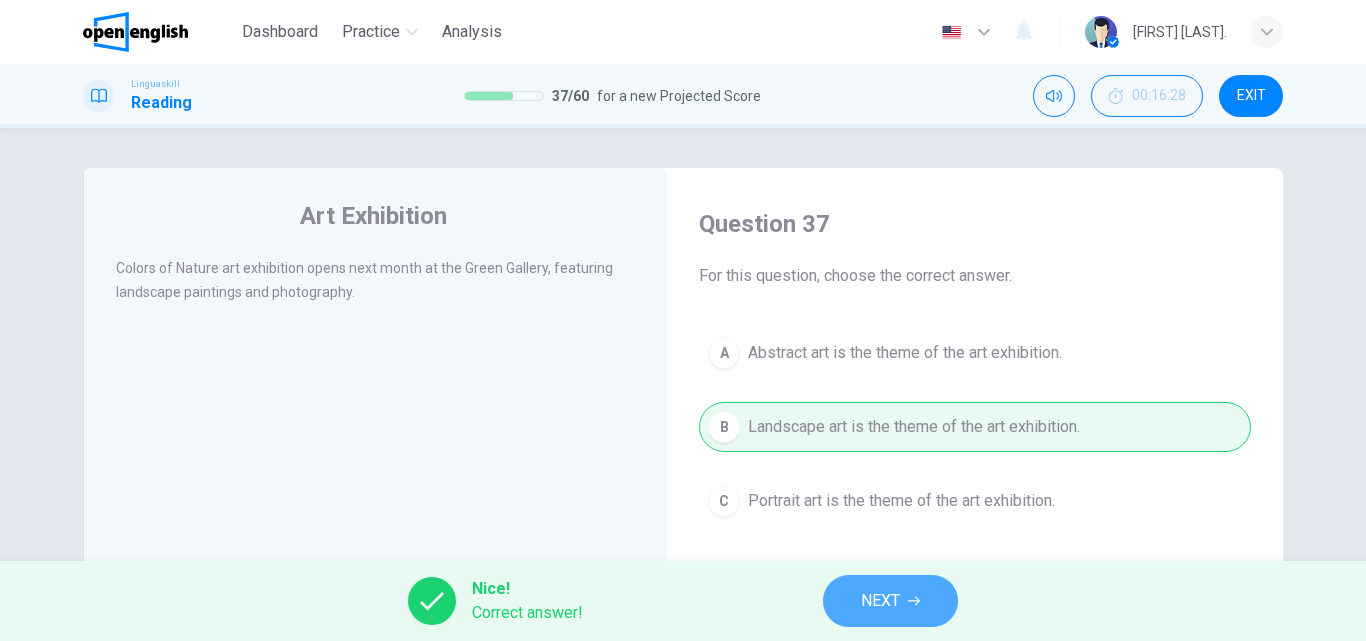 click on "NEXT" at bounding box center (880, 601) 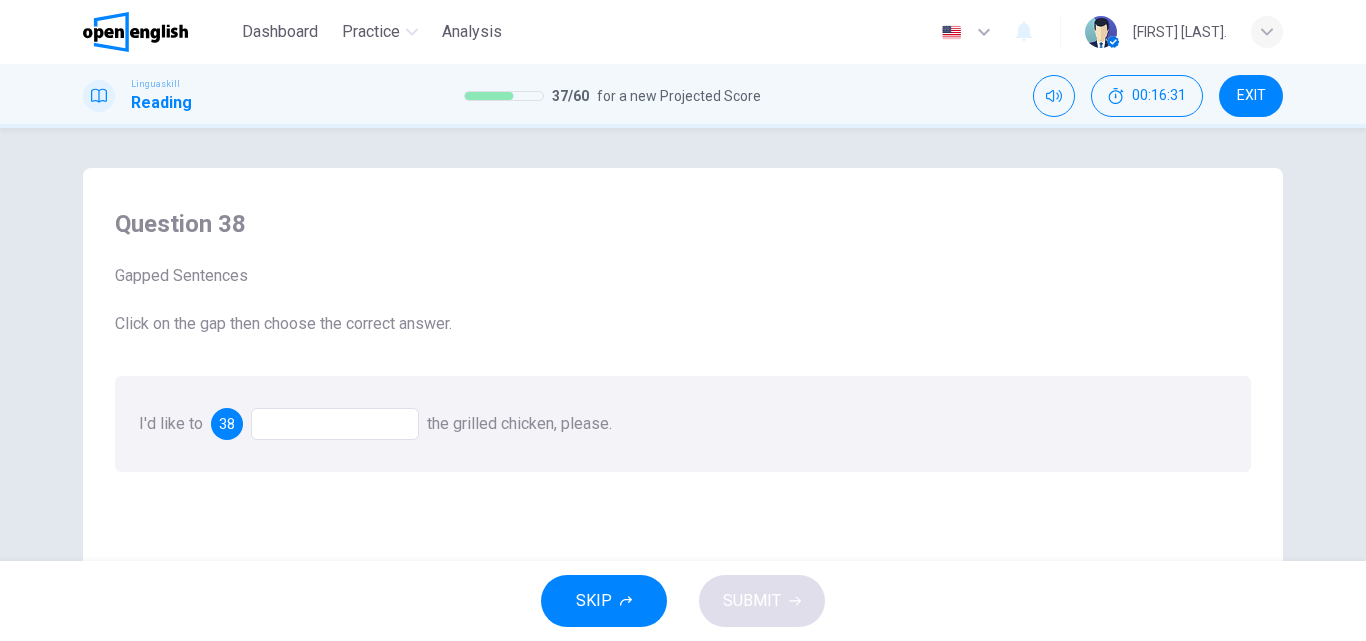 click at bounding box center (335, 424) 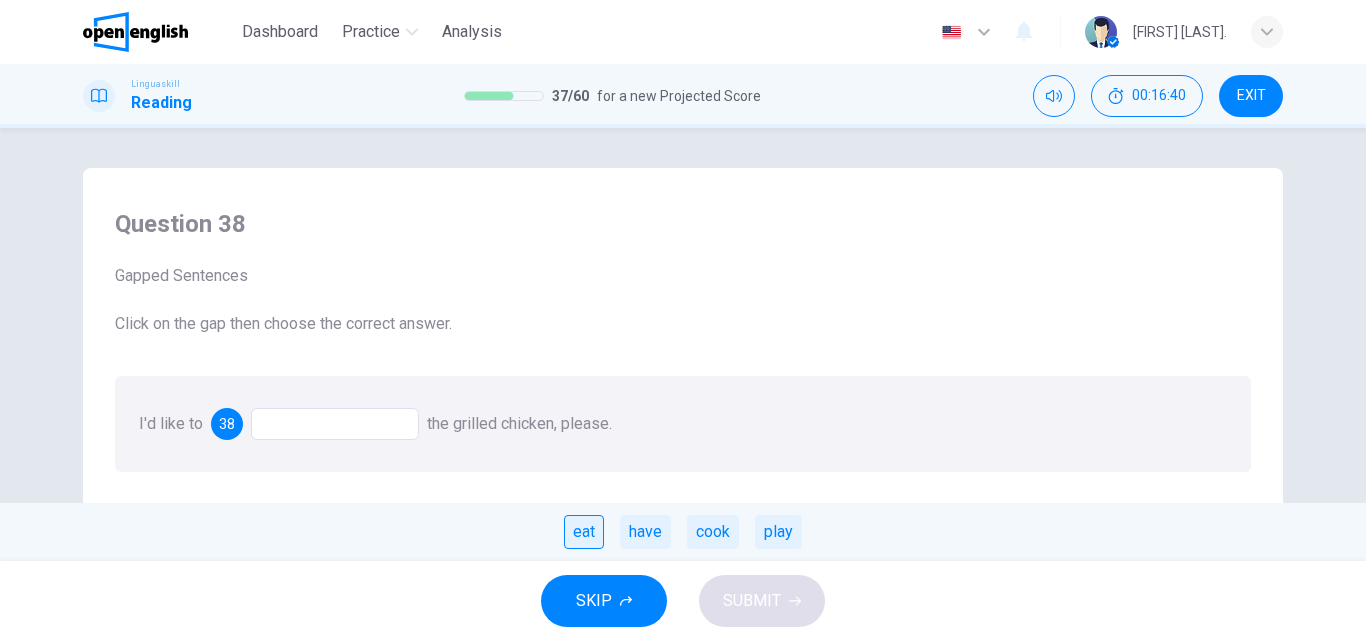 click on "eat" at bounding box center [584, 532] 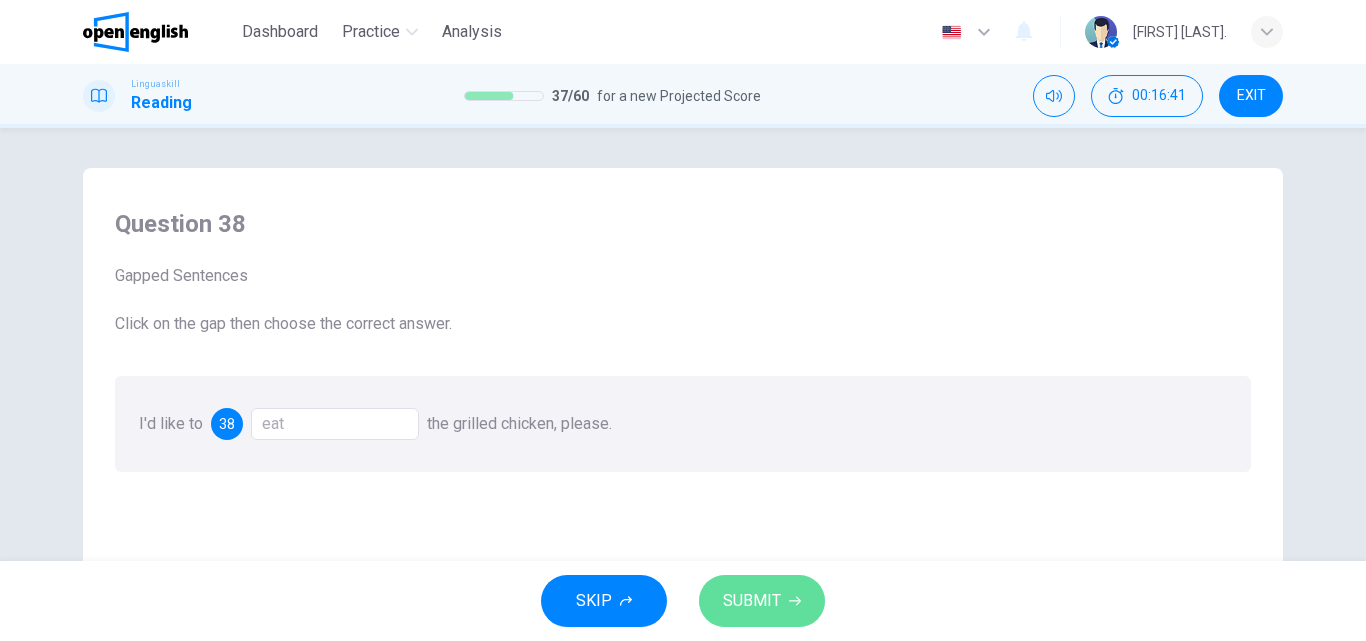 click on "SUBMIT" at bounding box center (762, 601) 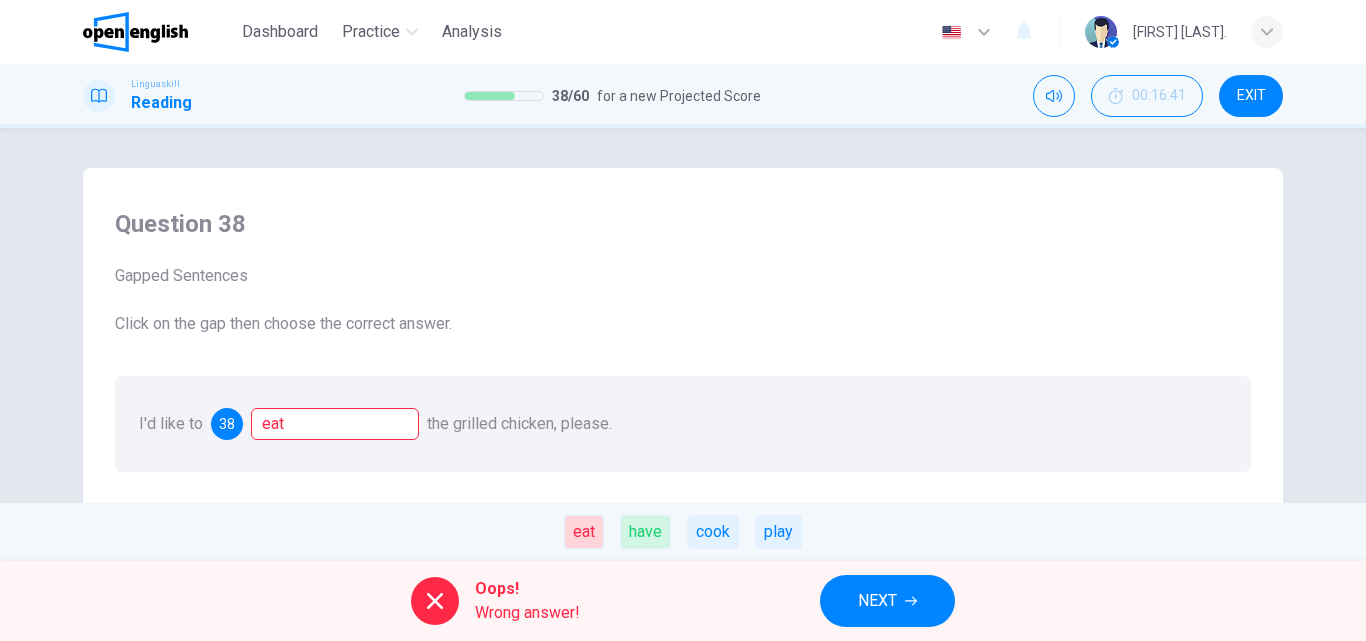click on "NEXT" at bounding box center [887, 601] 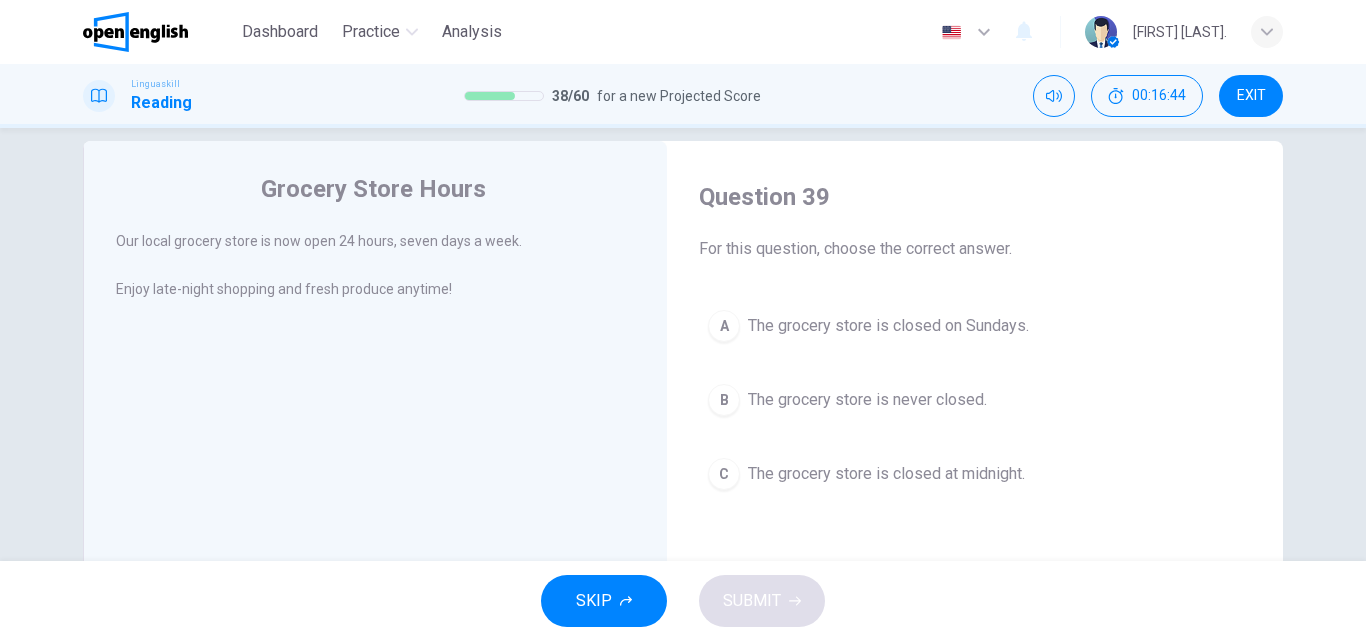 scroll, scrollTop: 30, scrollLeft: 0, axis: vertical 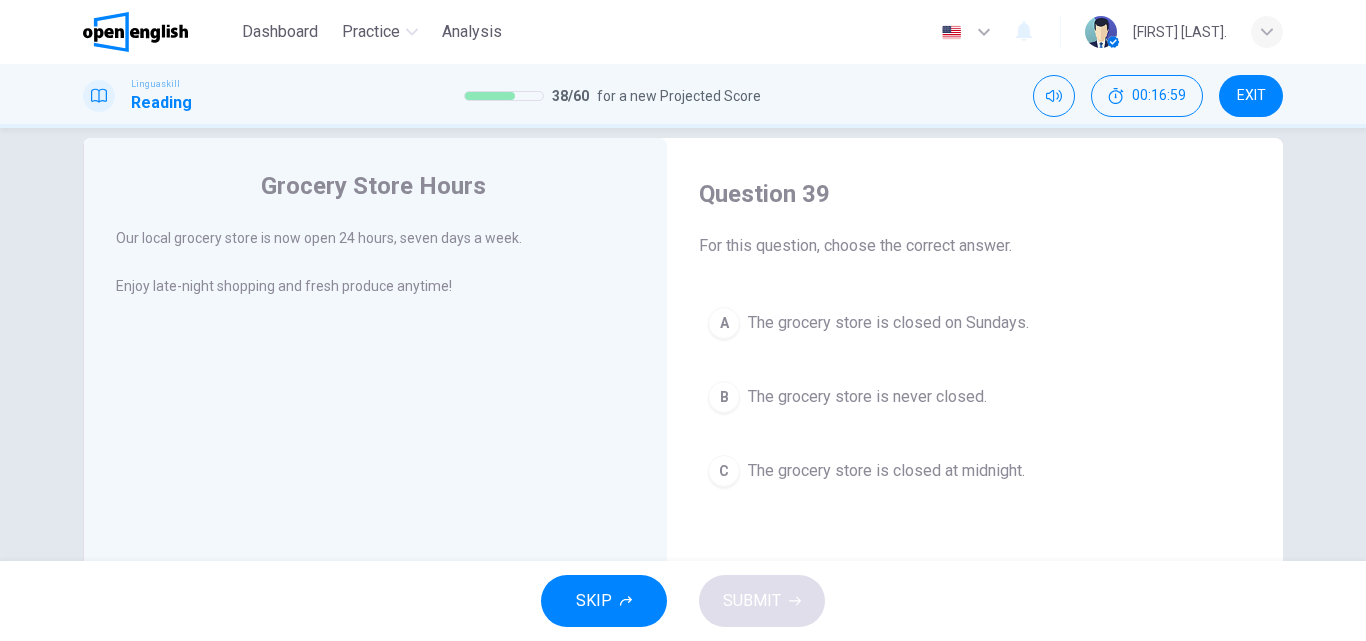 click on "B The grocery store is never closed." at bounding box center (975, 397) 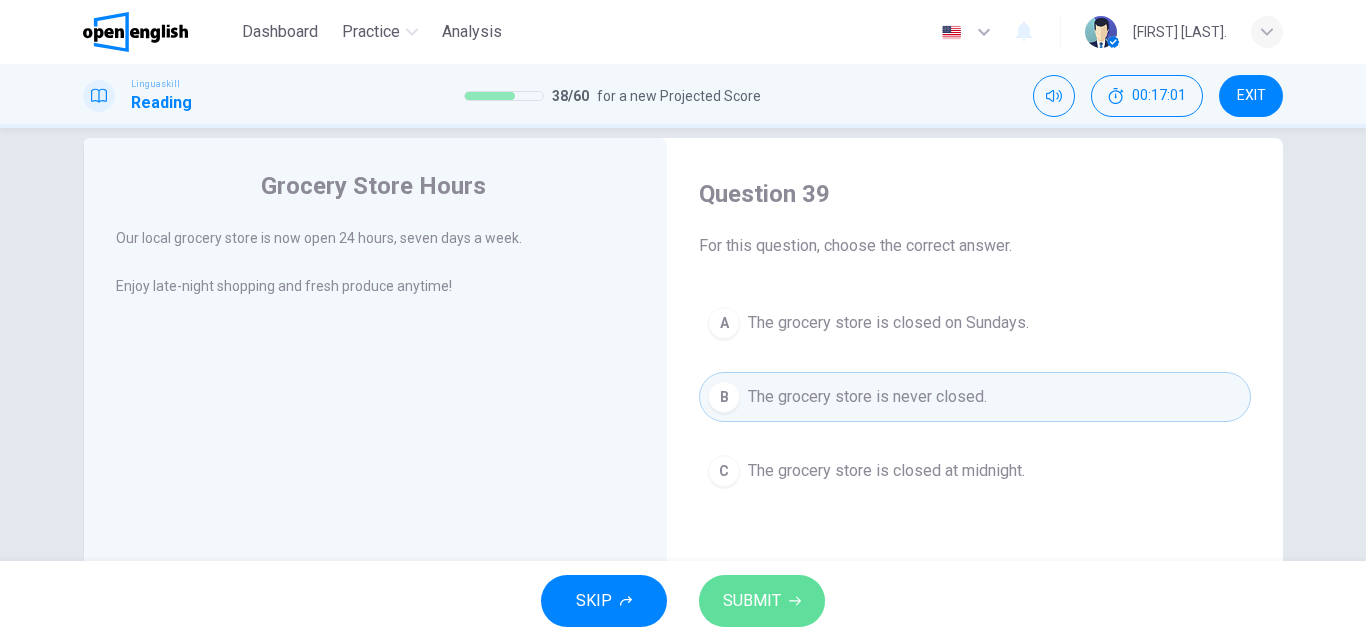 click 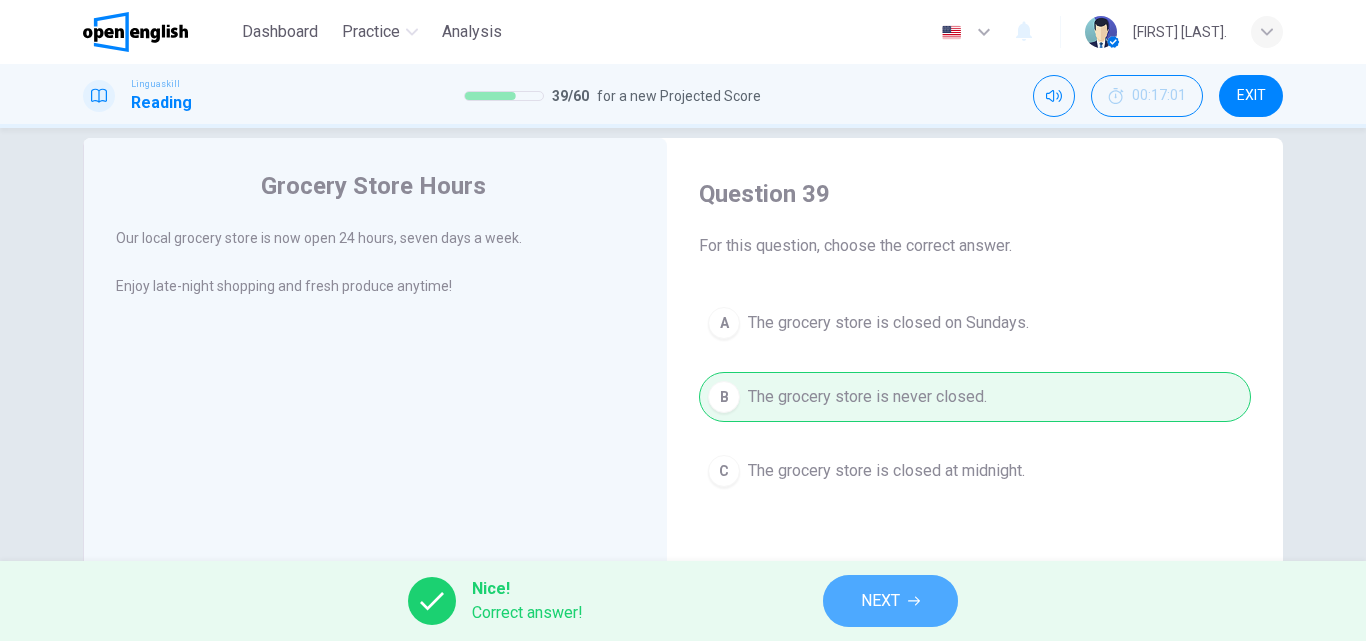 click on "NEXT" at bounding box center (890, 601) 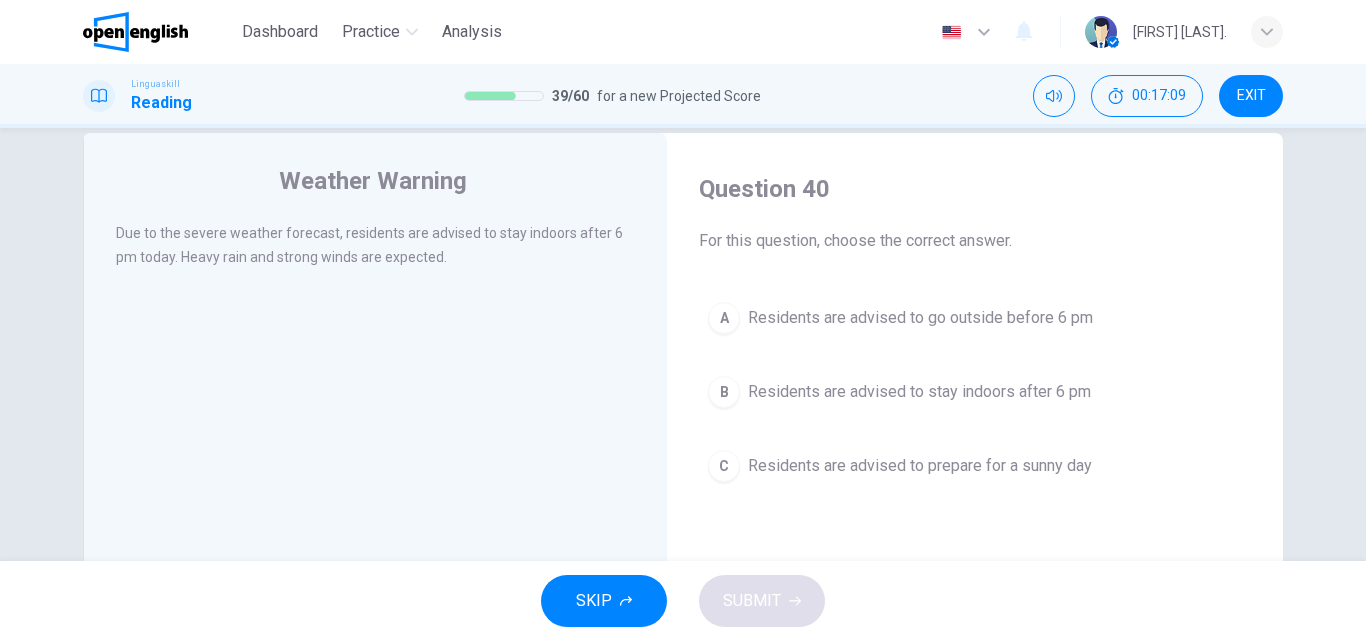 scroll, scrollTop: 41, scrollLeft: 0, axis: vertical 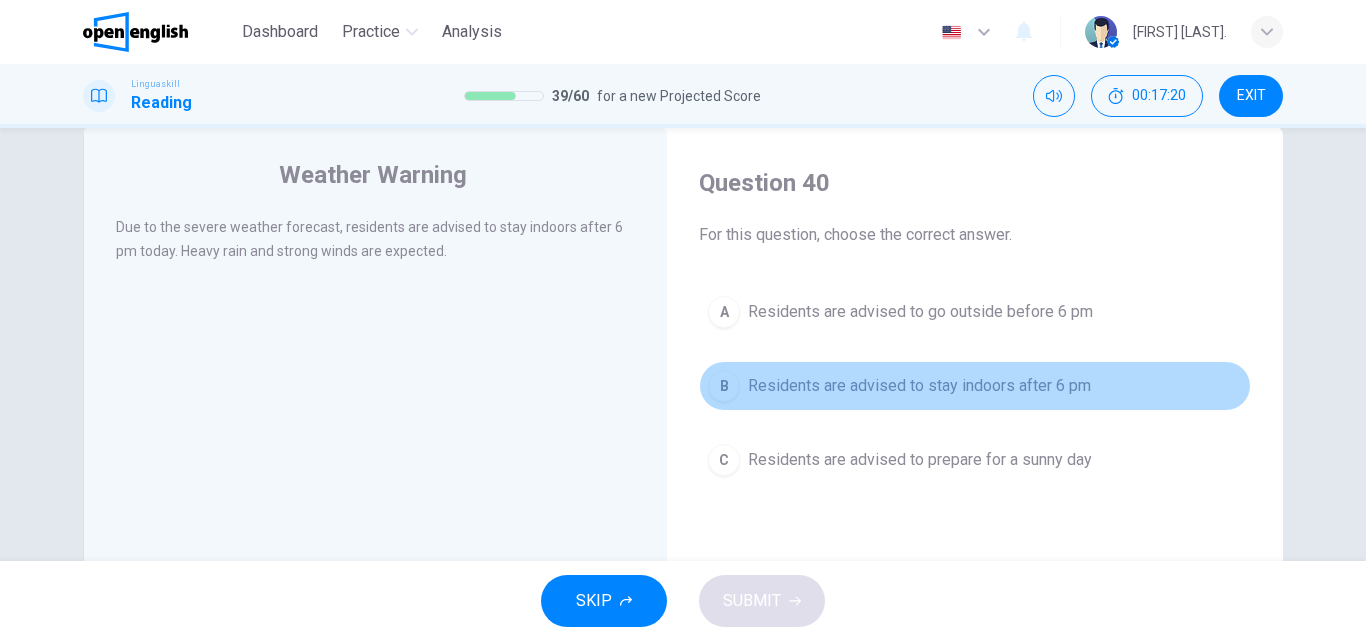 click on "B Residents are advised to stay indoors after 6 pm" at bounding box center (975, 386) 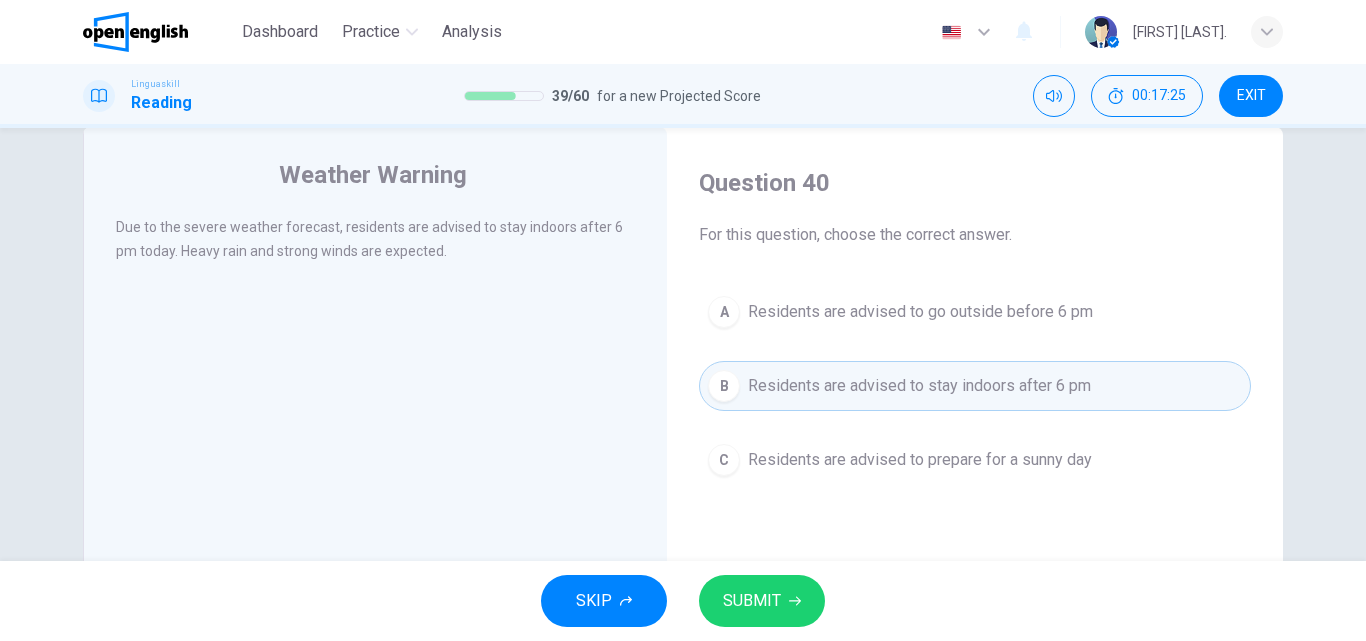 click on "SUBMIT" at bounding box center (762, 601) 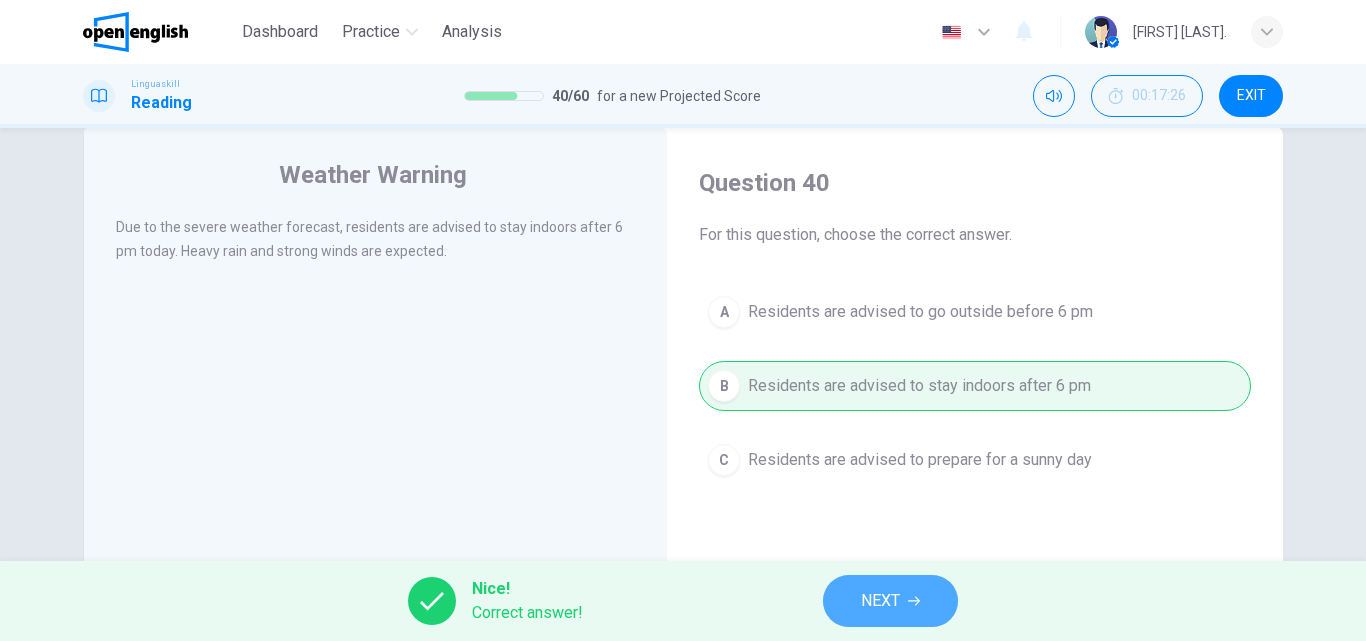 click on "NEXT" at bounding box center (890, 601) 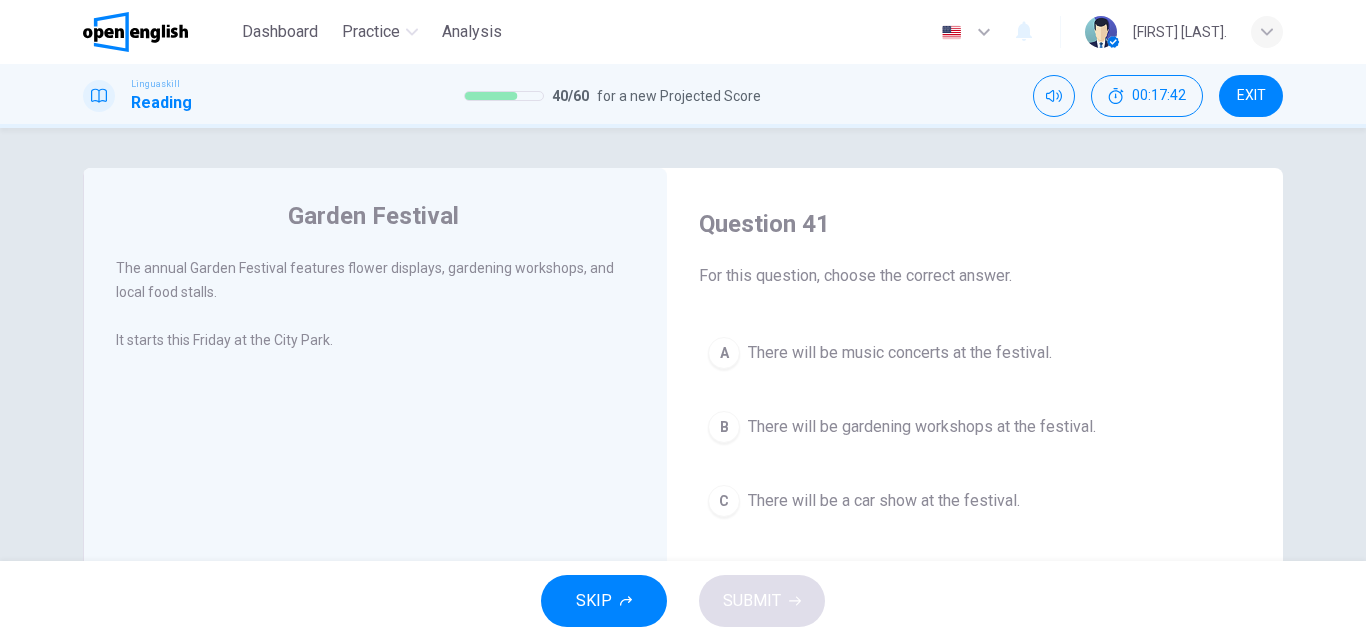click on "There will be gardening workshops at the festival." at bounding box center (922, 427) 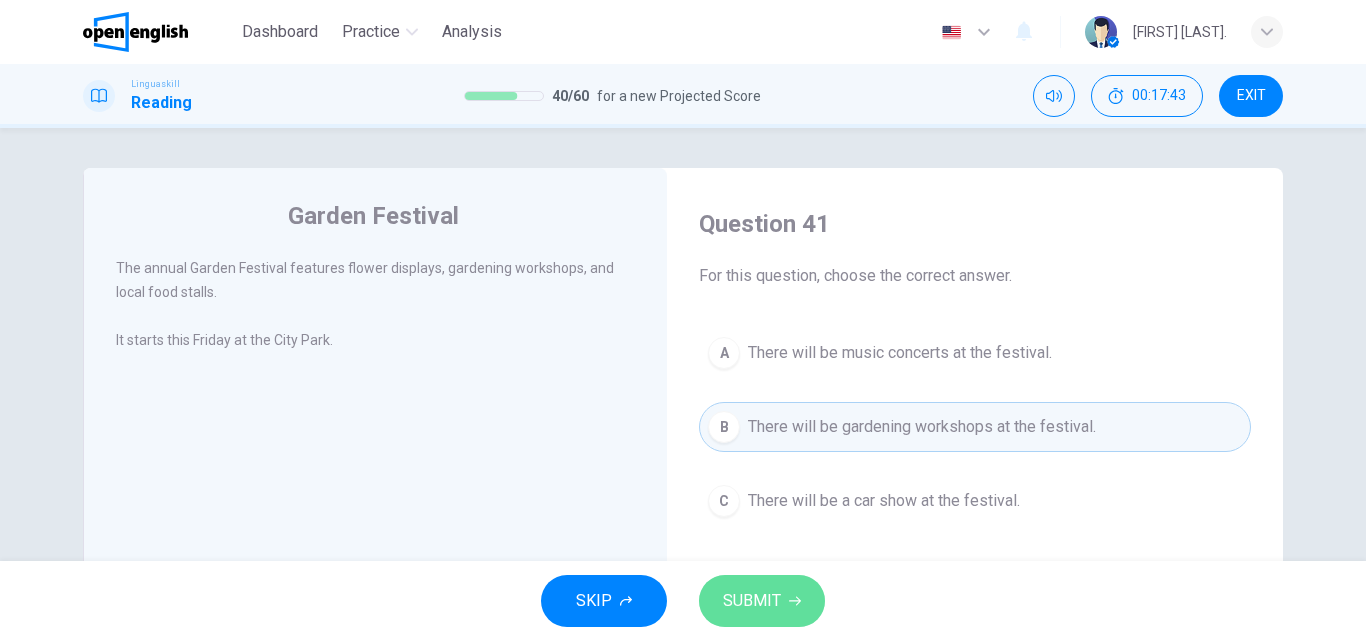 click on "SUBMIT" at bounding box center [762, 601] 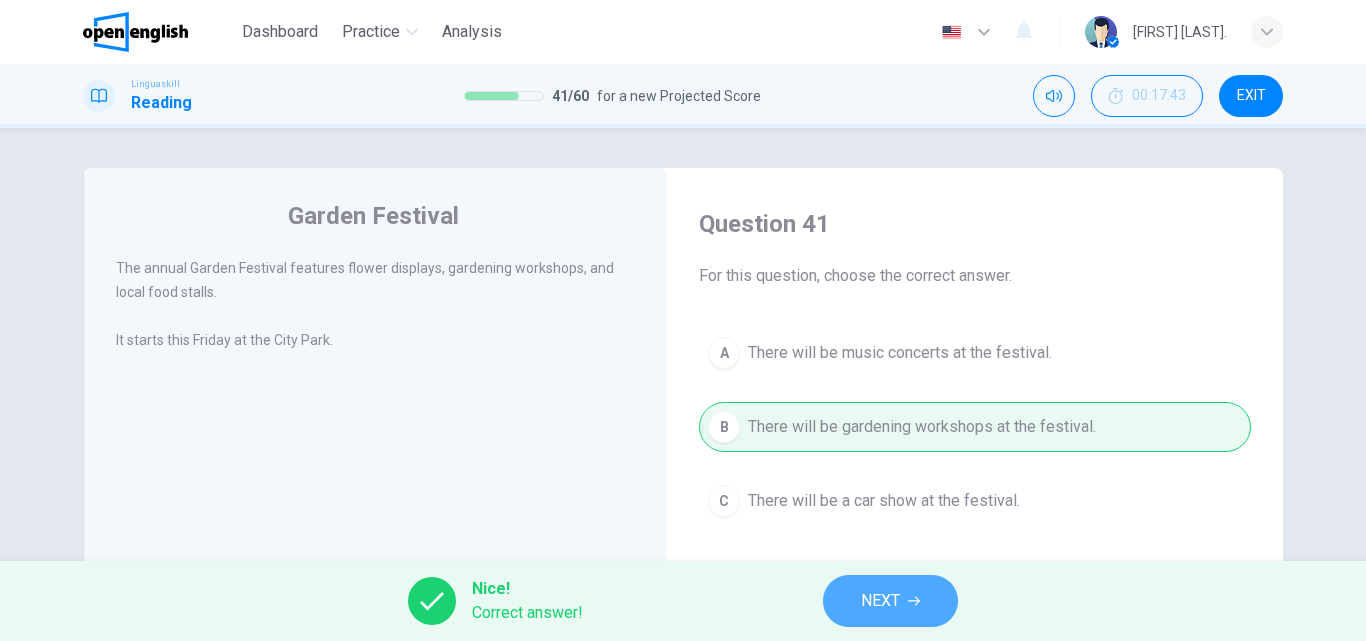 click on "NEXT" at bounding box center [880, 601] 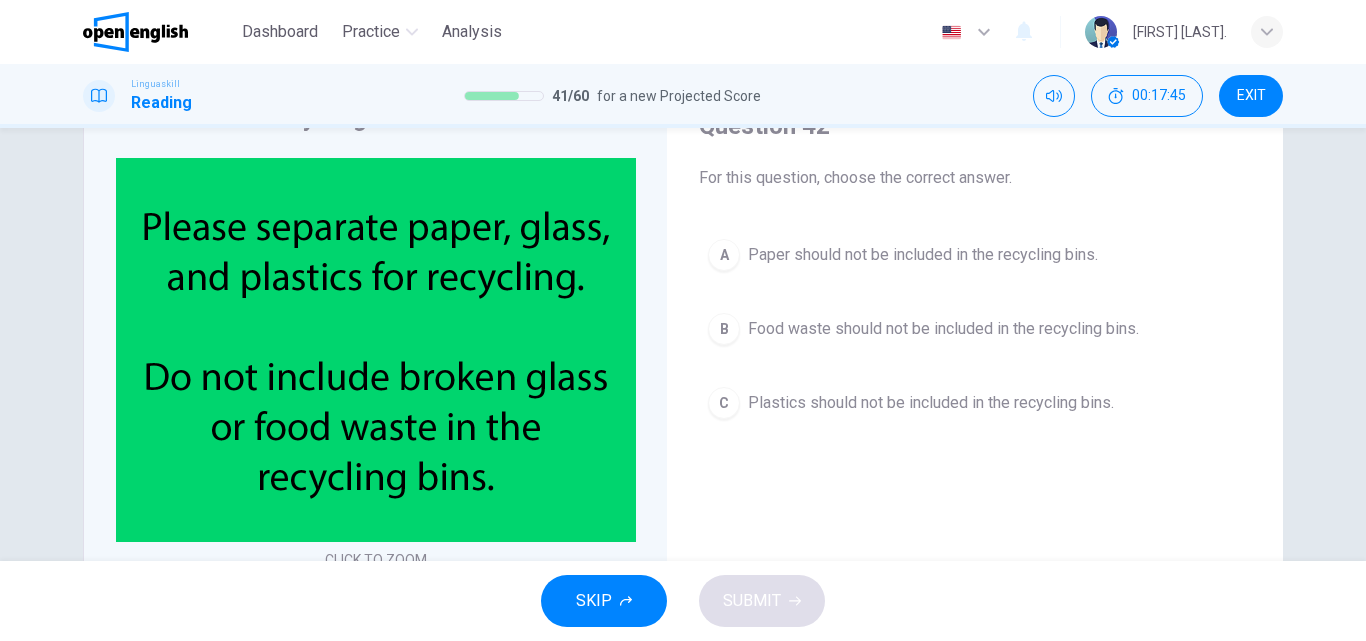 scroll, scrollTop: 108, scrollLeft: 0, axis: vertical 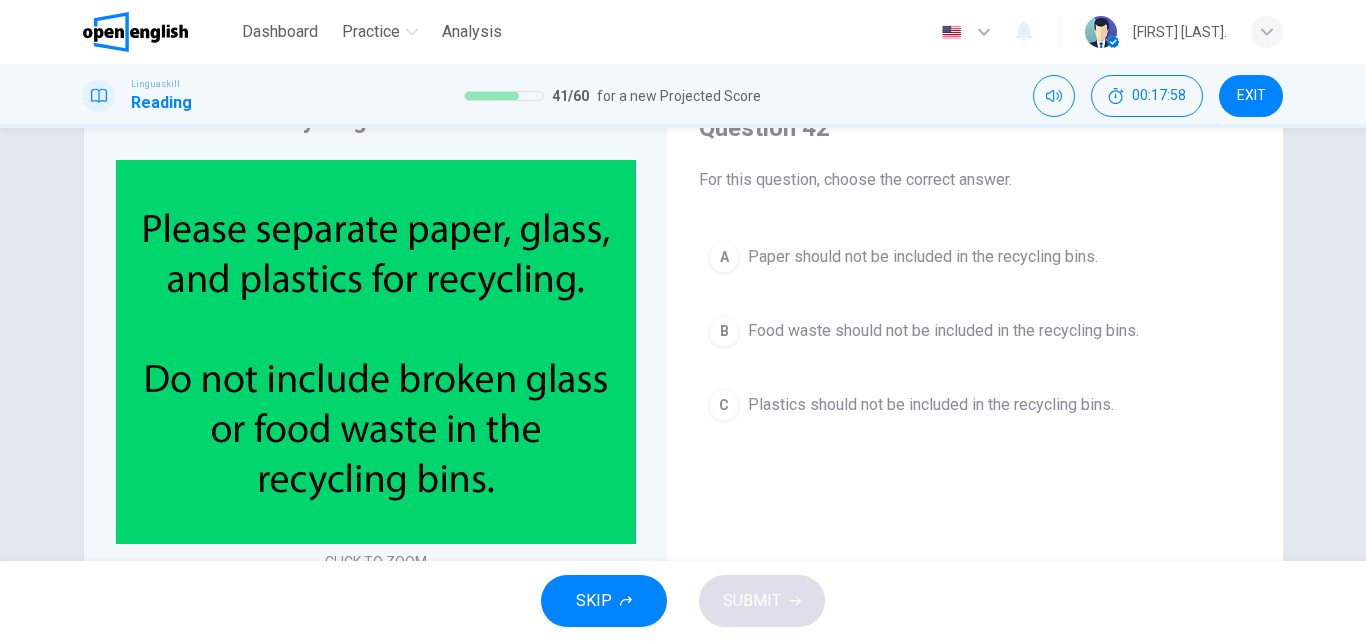click on "Food waste should not be included in the recycling bins." at bounding box center [943, 331] 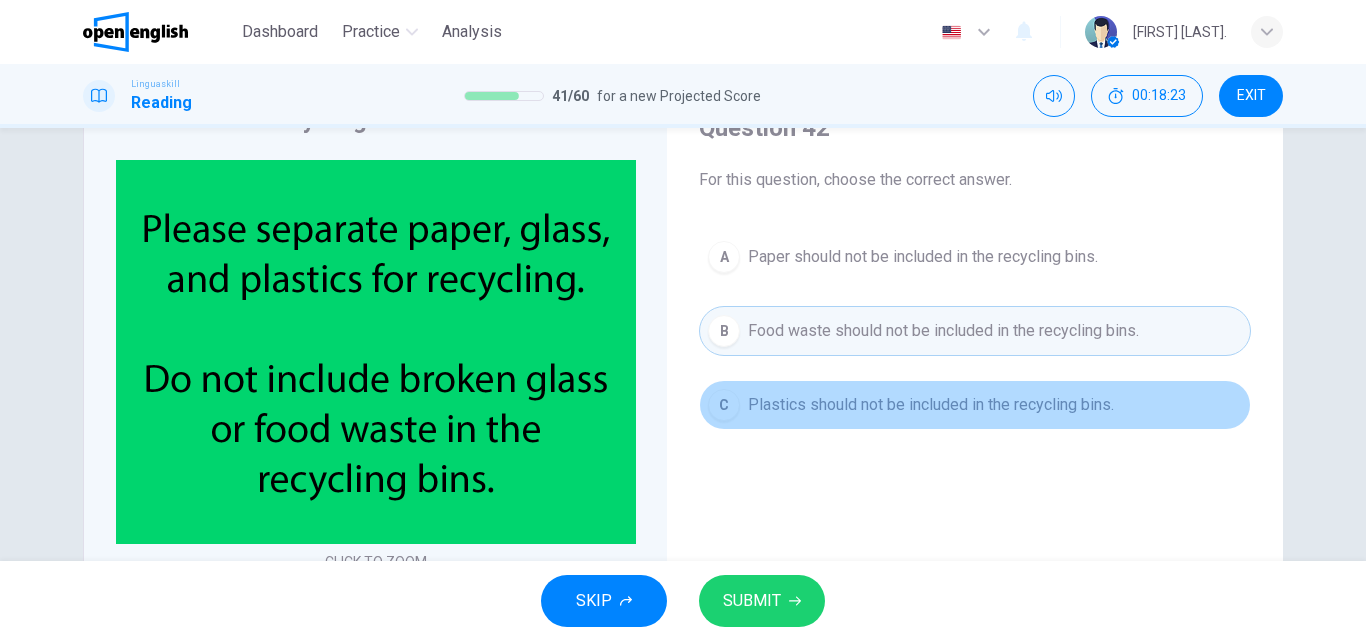 click on "Plastics should not be included in the recycling bins." at bounding box center (931, 405) 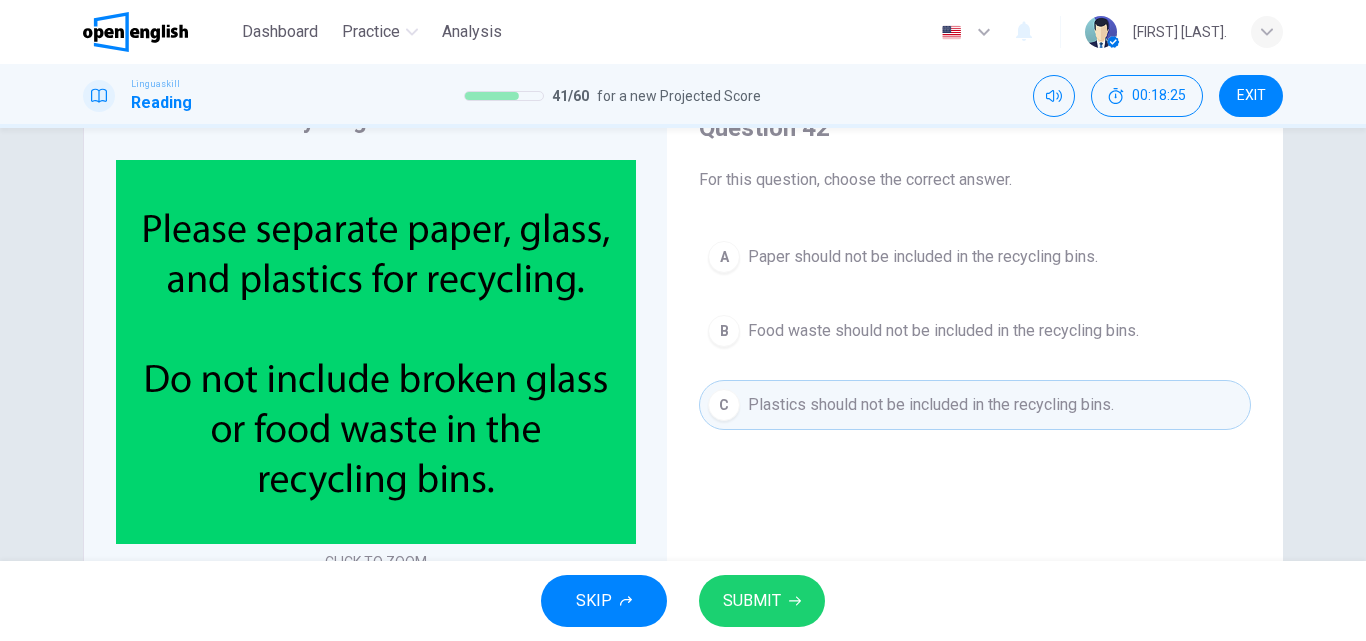 click on "SUBMIT" at bounding box center (762, 601) 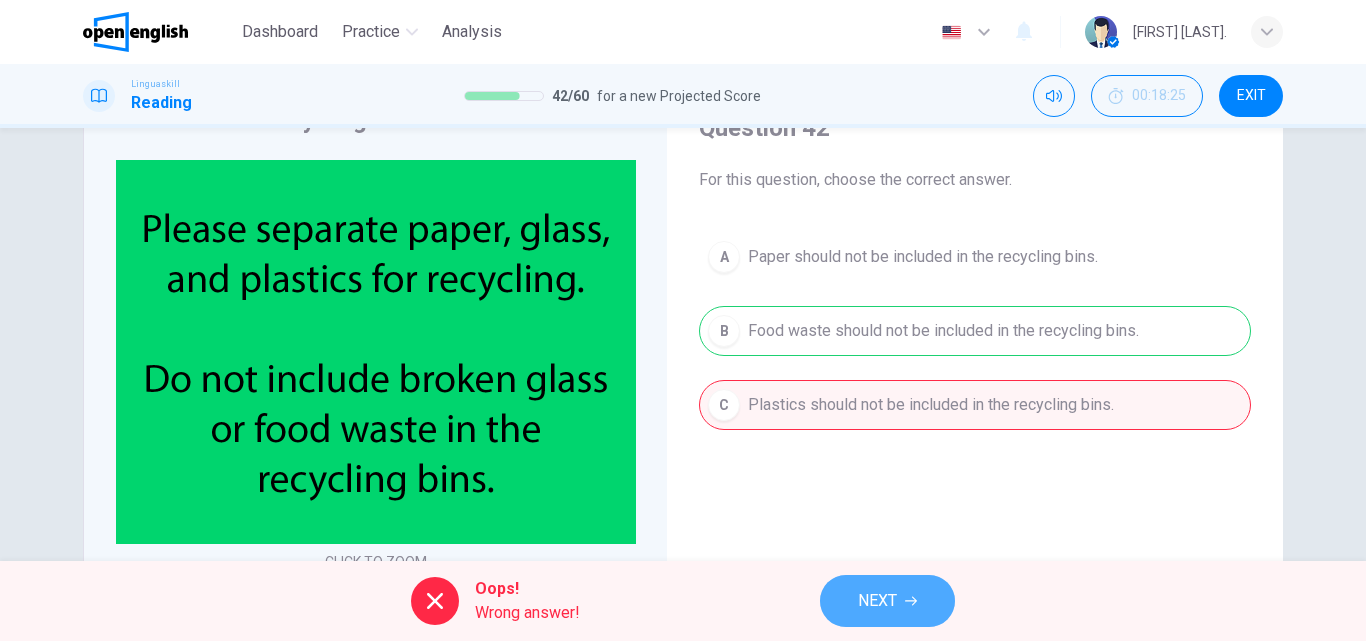 click 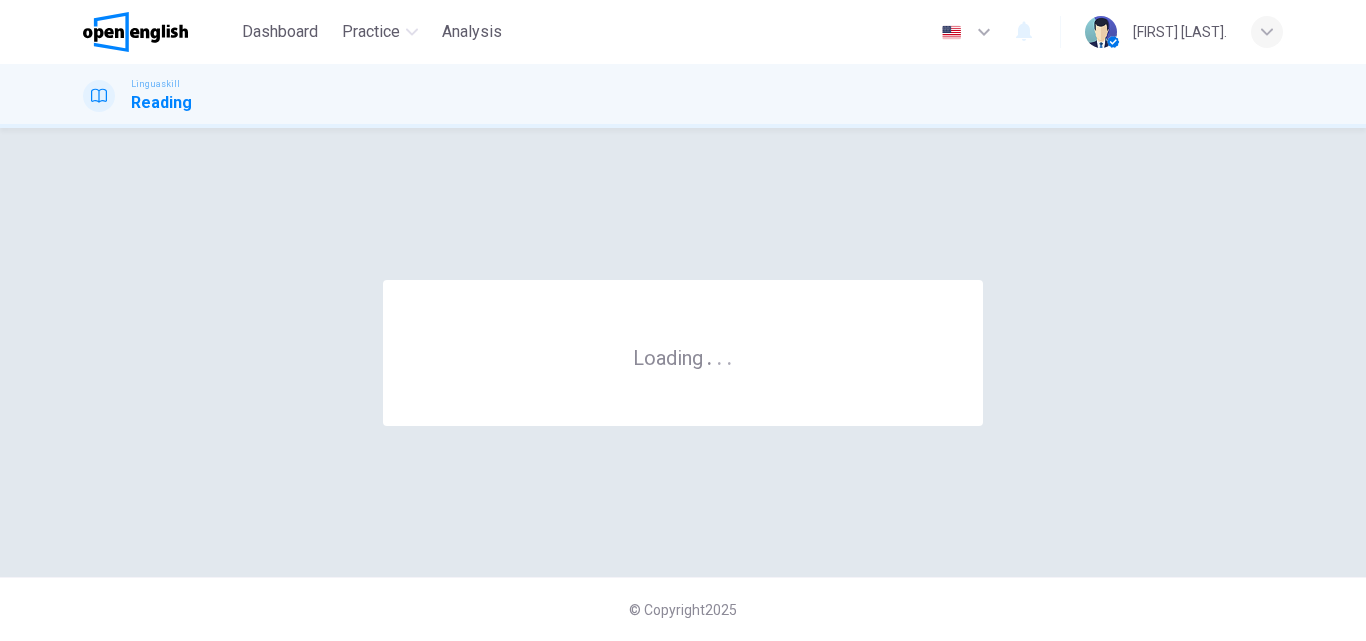 scroll, scrollTop: 0, scrollLeft: 0, axis: both 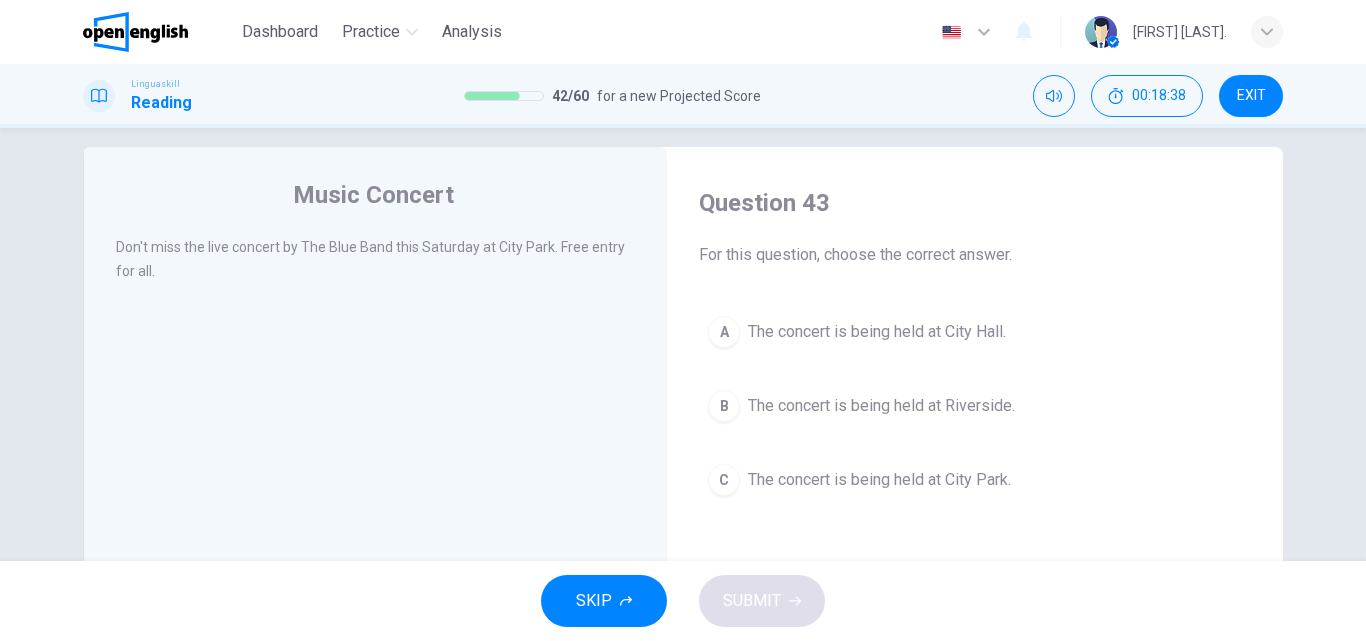 click on "The concert is being held at City Park." at bounding box center (879, 480) 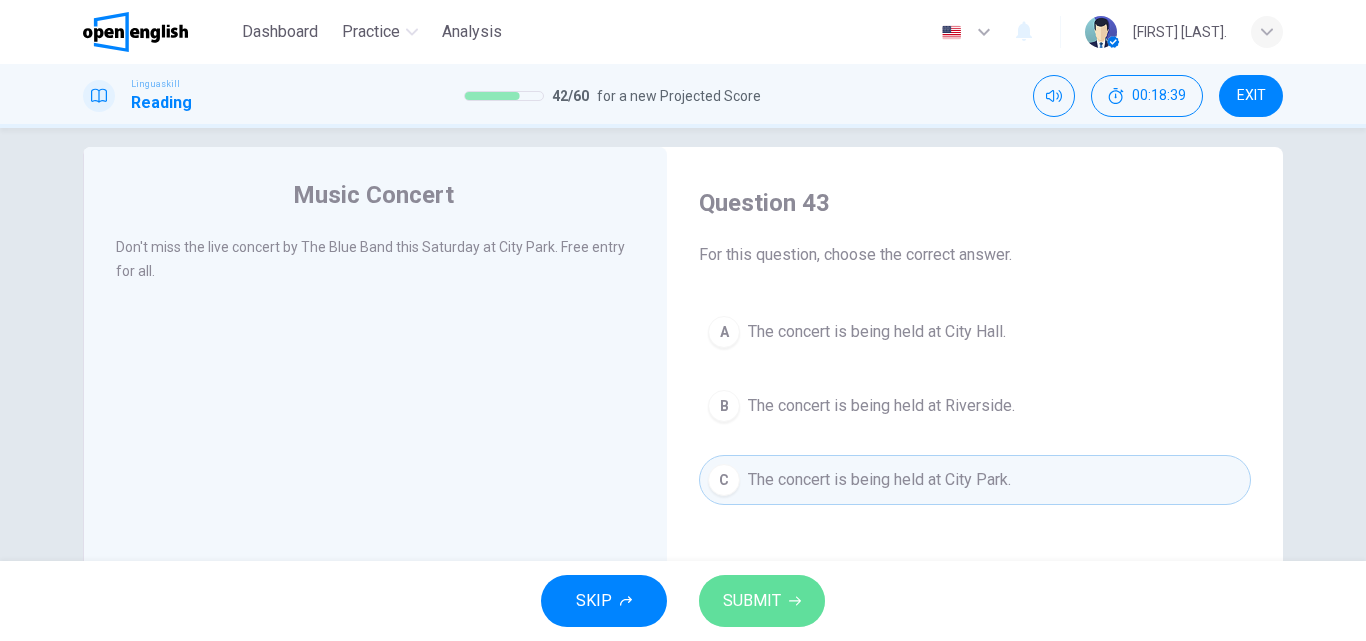click 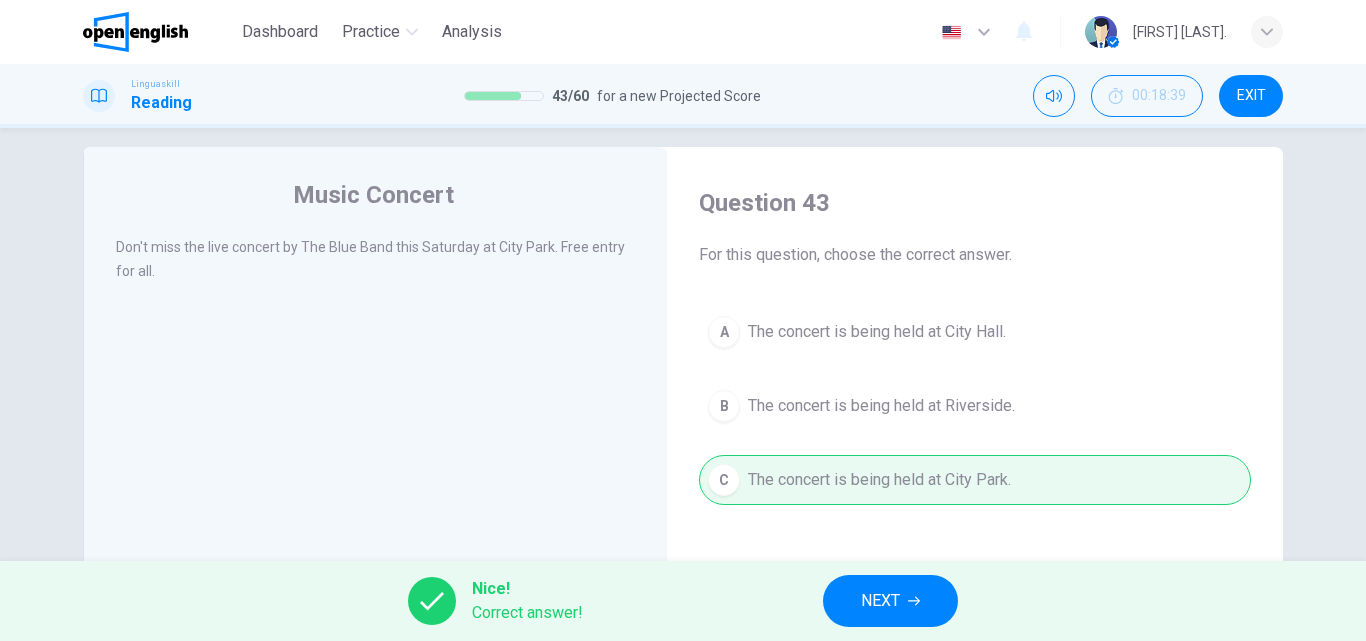 click on "NEXT" at bounding box center (880, 601) 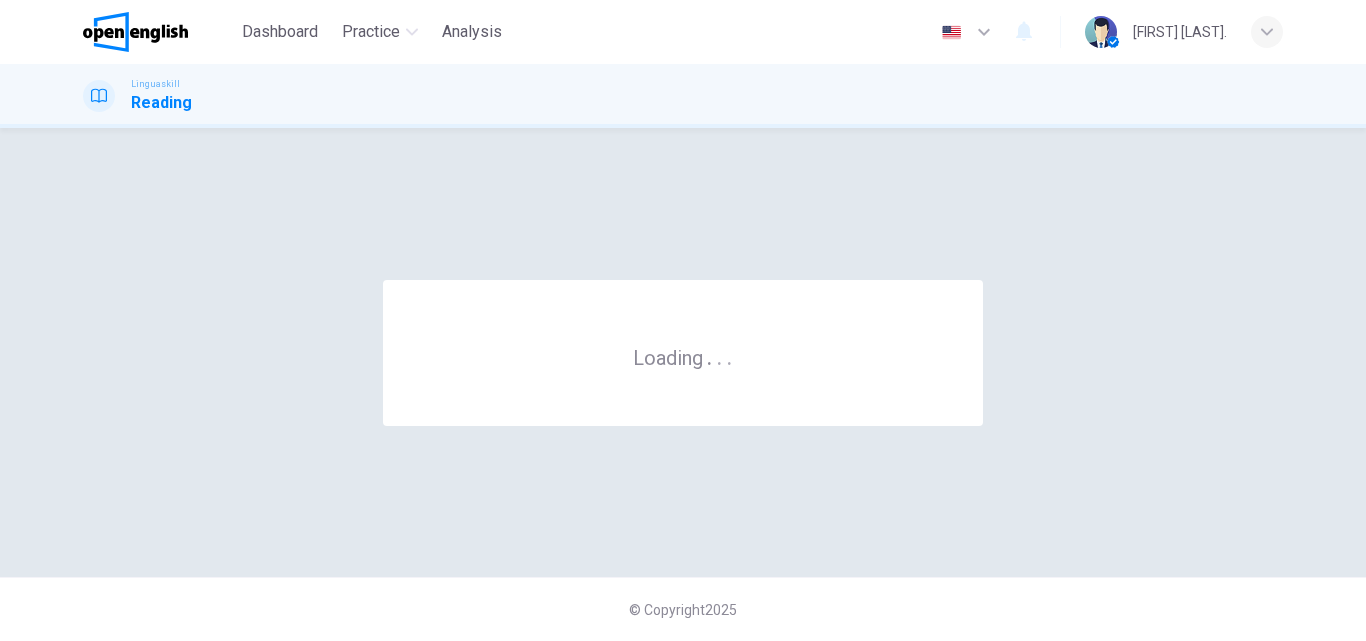 scroll, scrollTop: 0, scrollLeft: 0, axis: both 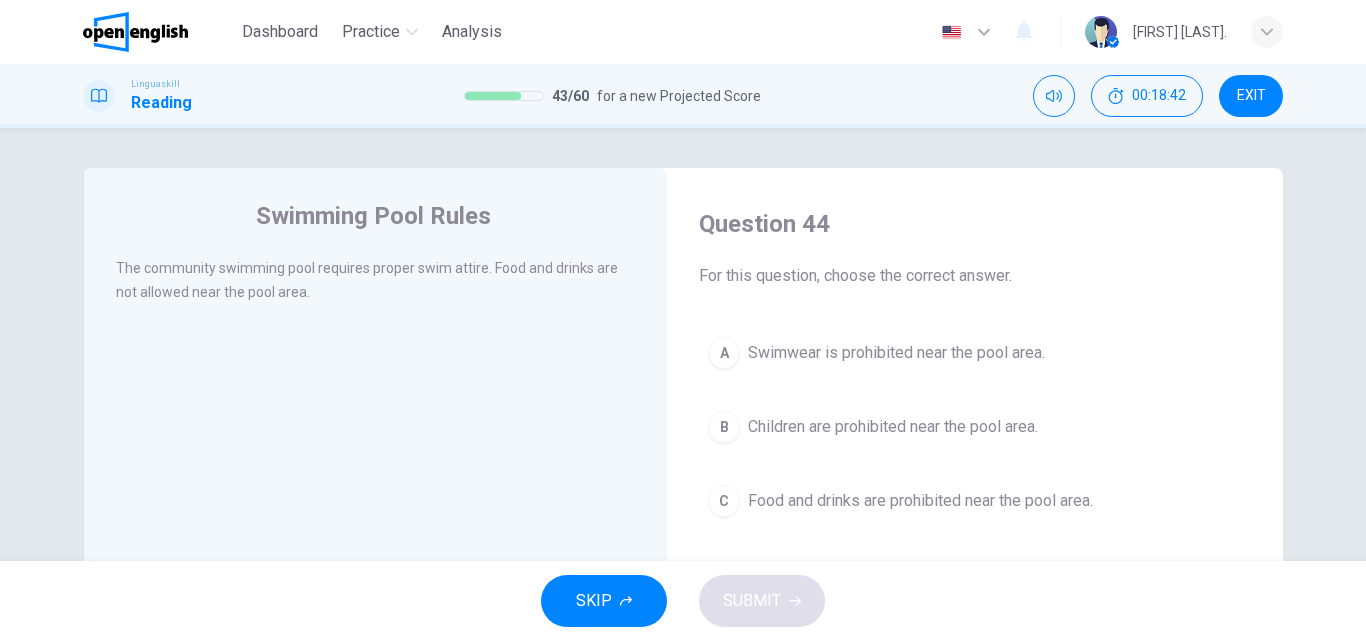 drag, startPoint x: 1353, startPoint y: 265, endPoint x: 1357, endPoint y: 278, distance: 13.601471 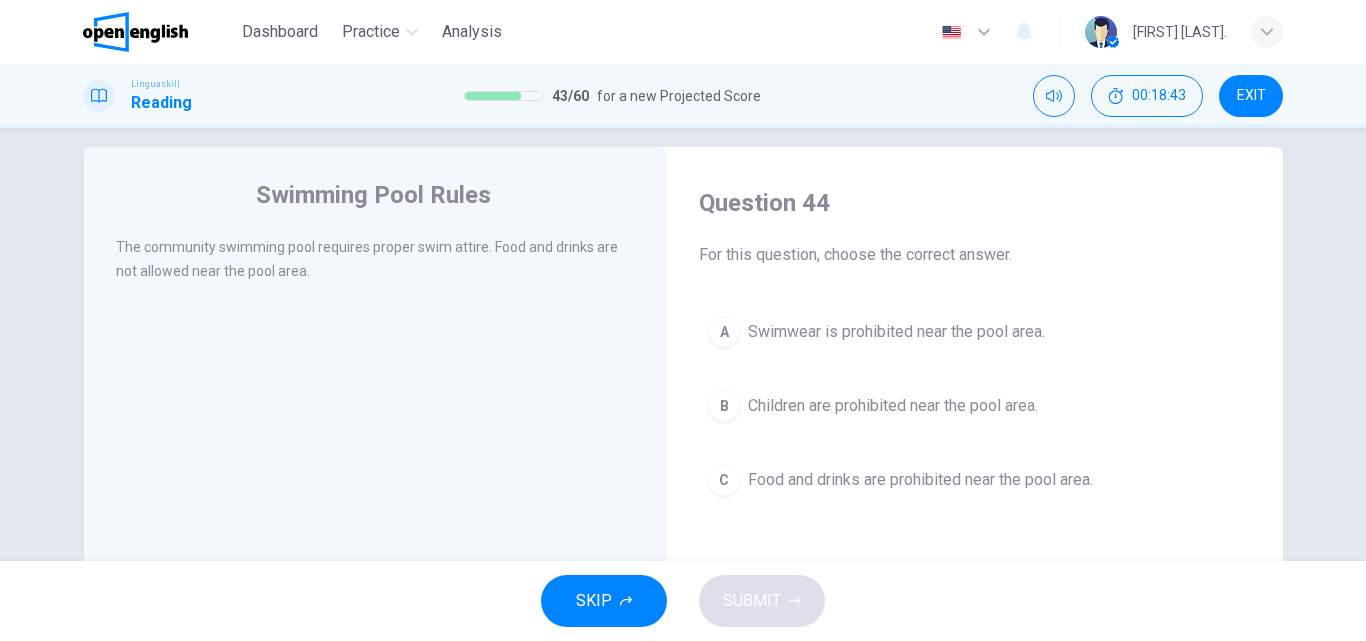 scroll, scrollTop: 27, scrollLeft: 0, axis: vertical 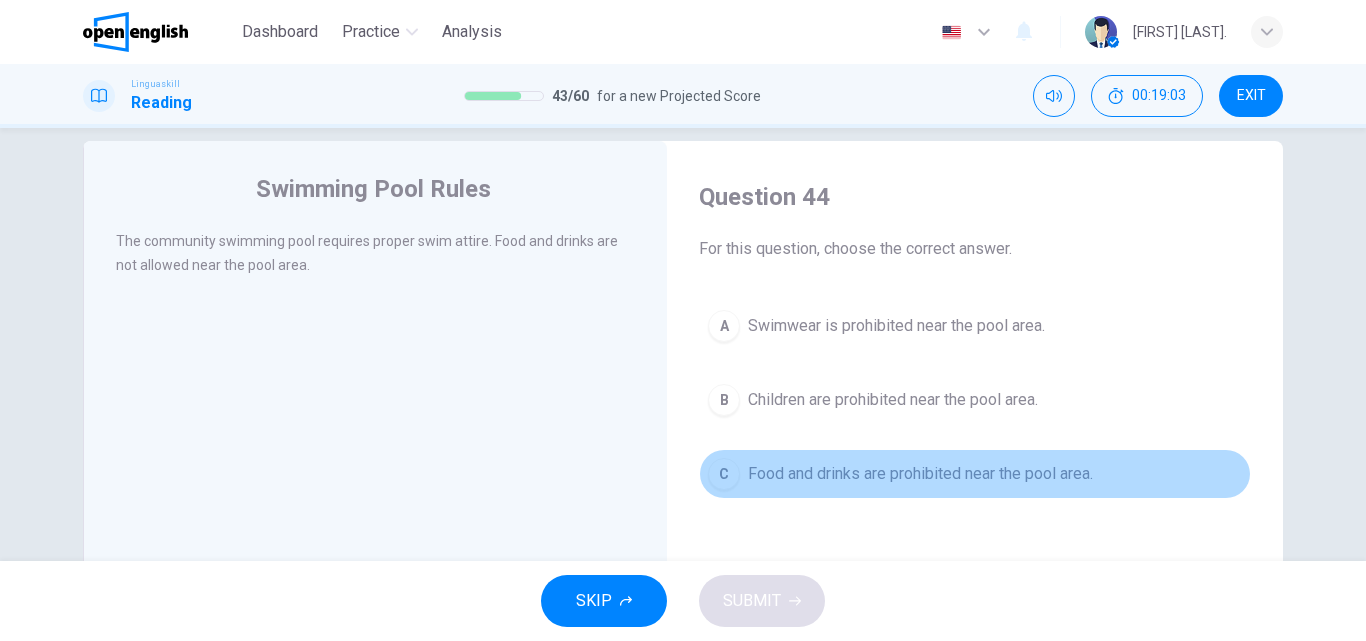 click on "Food and drinks are prohibited near the pool area." at bounding box center (920, 474) 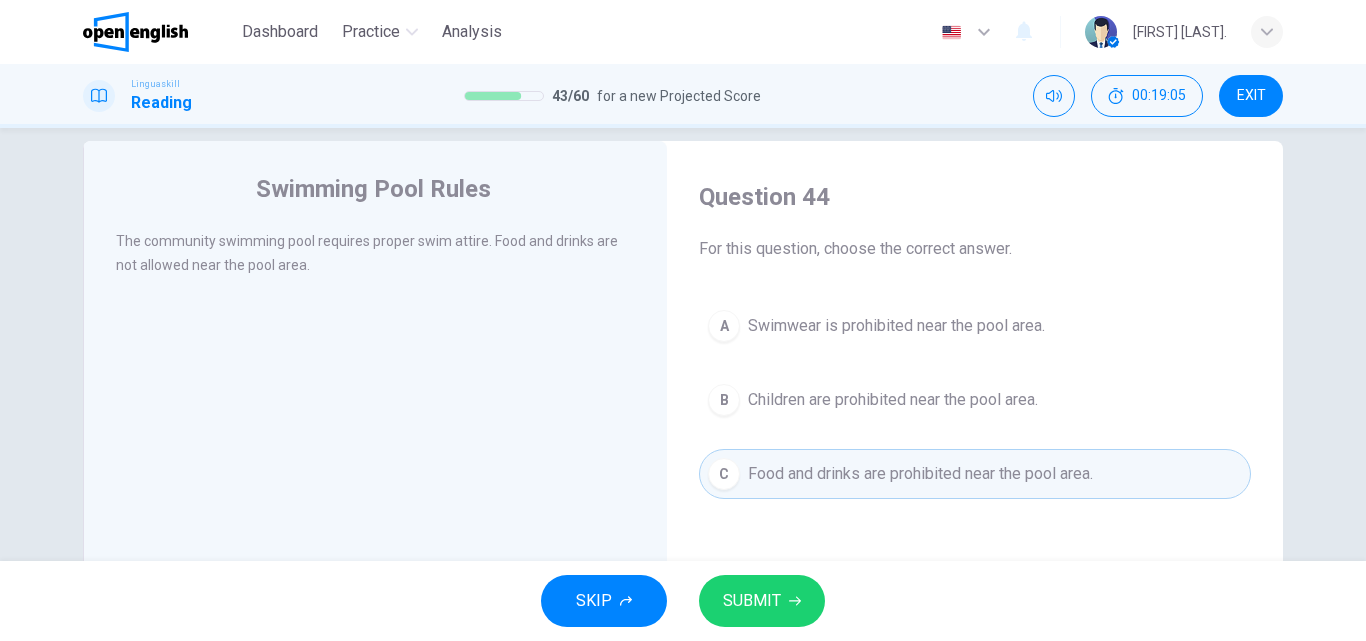 click on "SUBMIT" at bounding box center (762, 601) 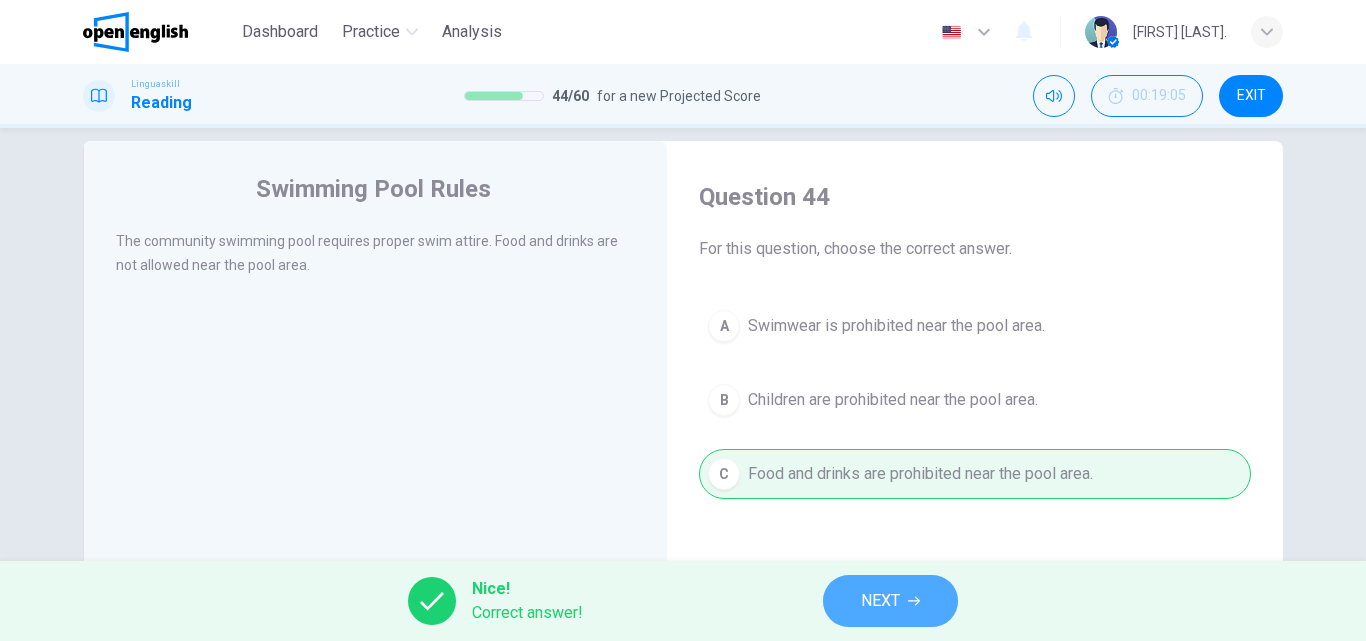 click on "NEXT" at bounding box center (880, 601) 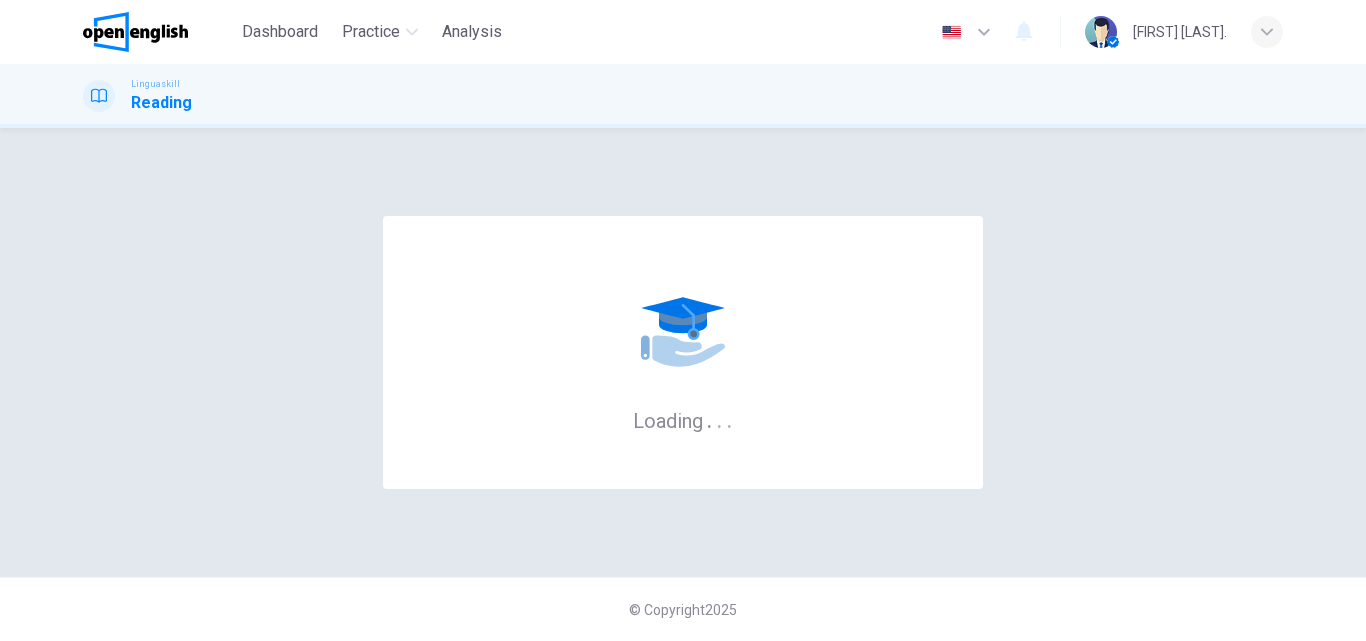 scroll, scrollTop: 0, scrollLeft: 0, axis: both 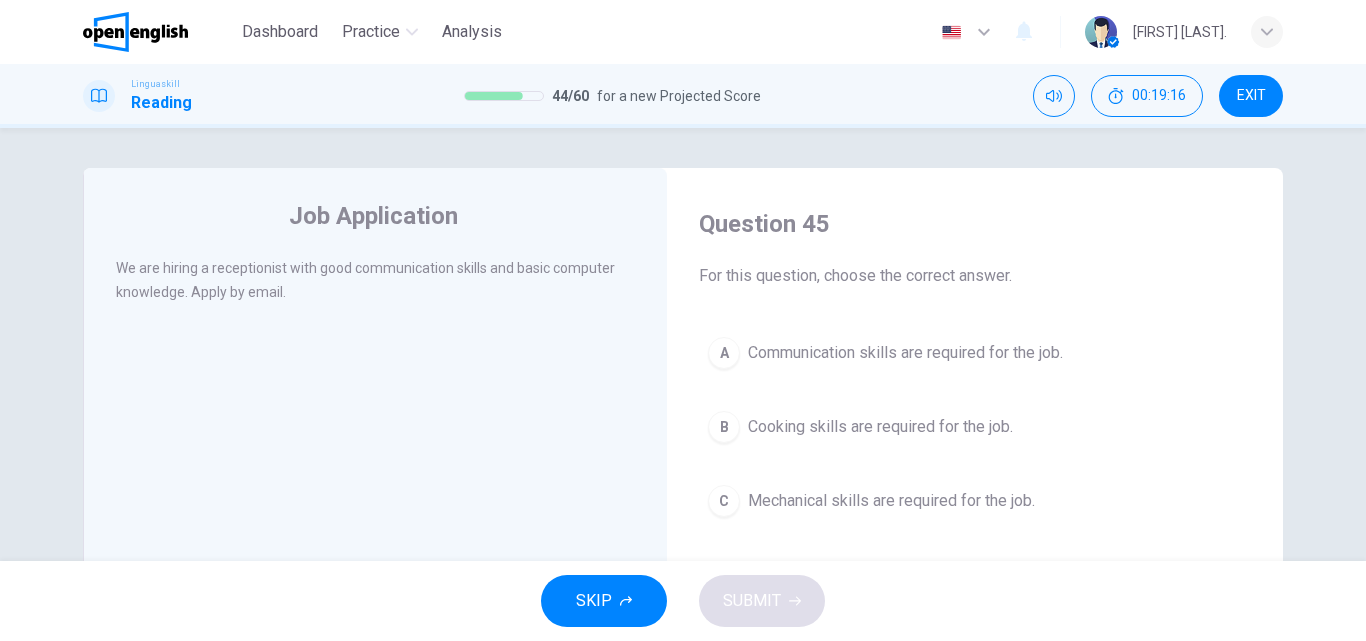 click on "Communication skills are required for the job." at bounding box center (905, 353) 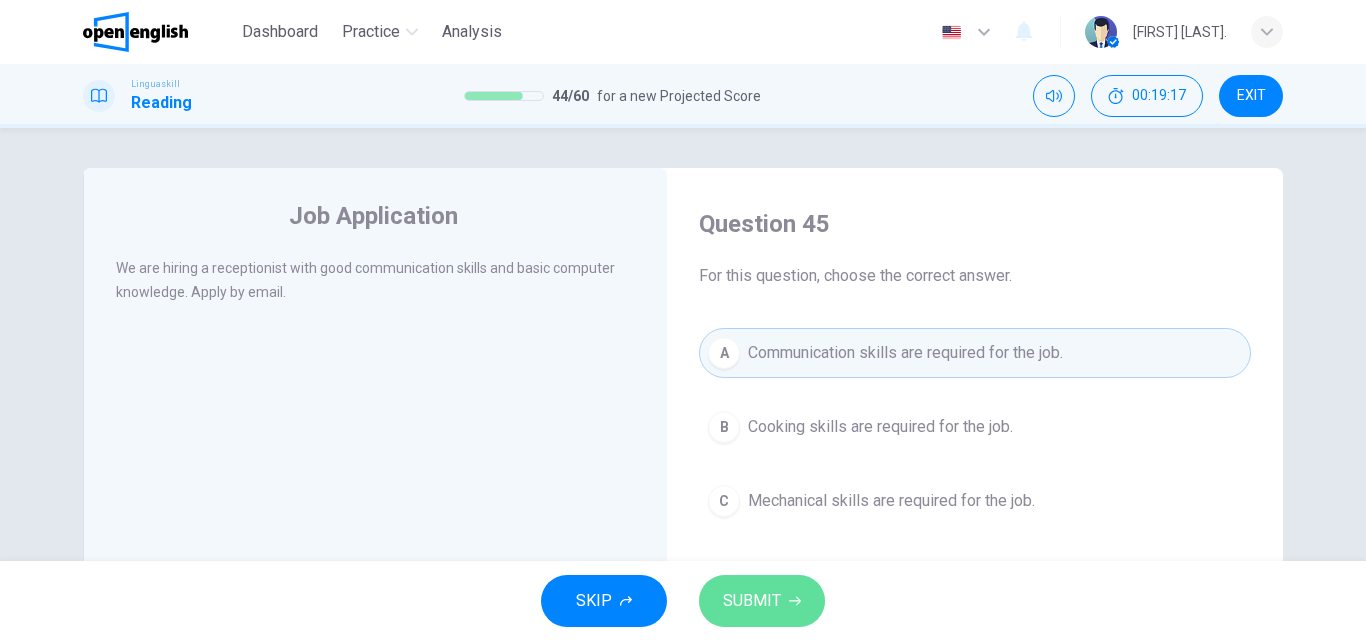 click on "SUBMIT" at bounding box center (762, 601) 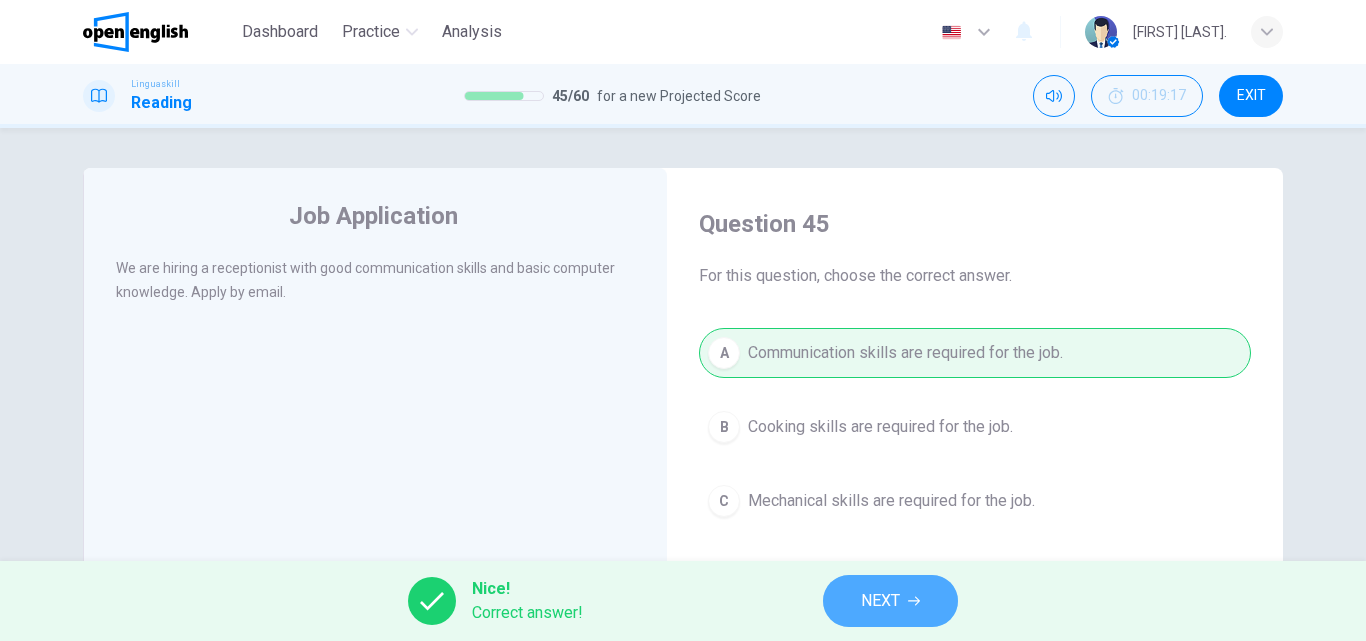 click on "NEXT" at bounding box center (890, 601) 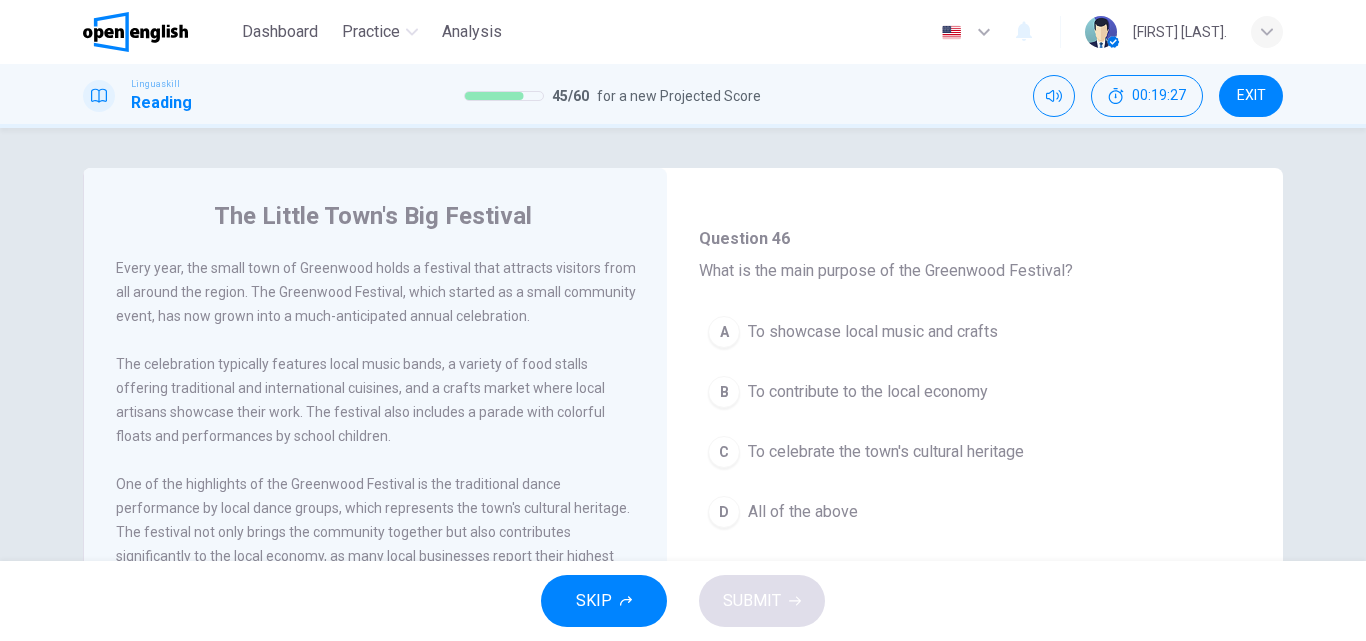 scroll, scrollTop: 103, scrollLeft: 0, axis: vertical 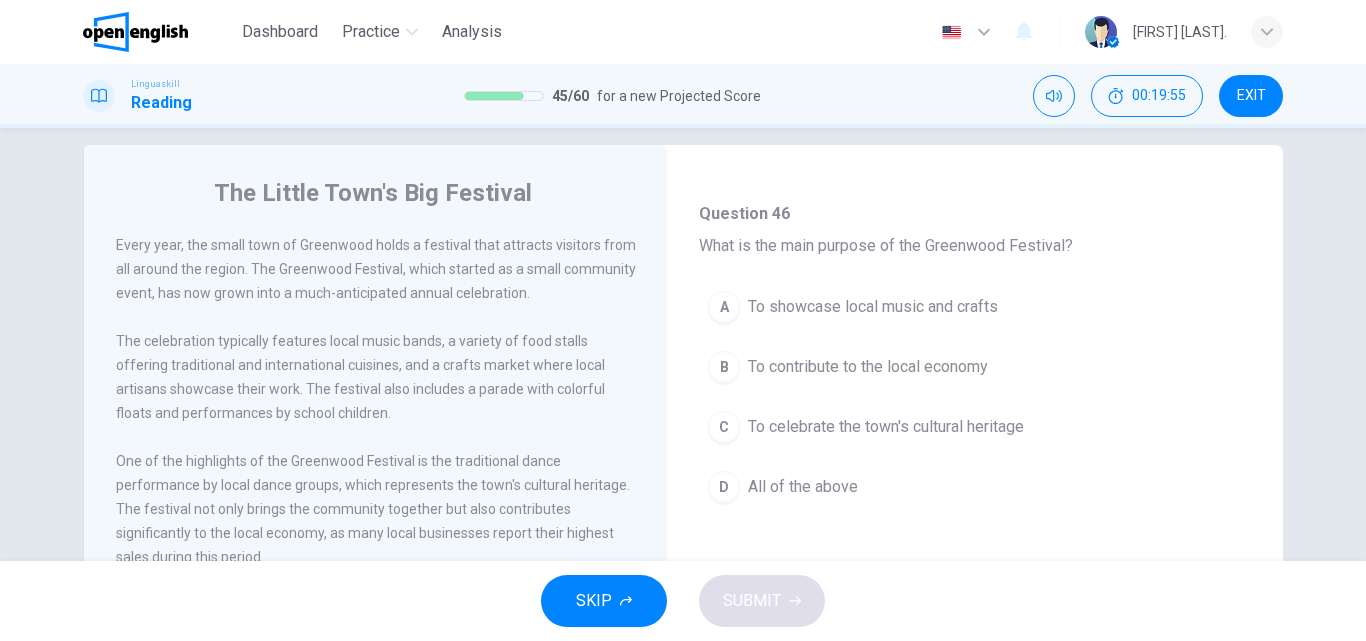 click on "C To celebrate the town's cultural heritage" at bounding box center (975, 427) 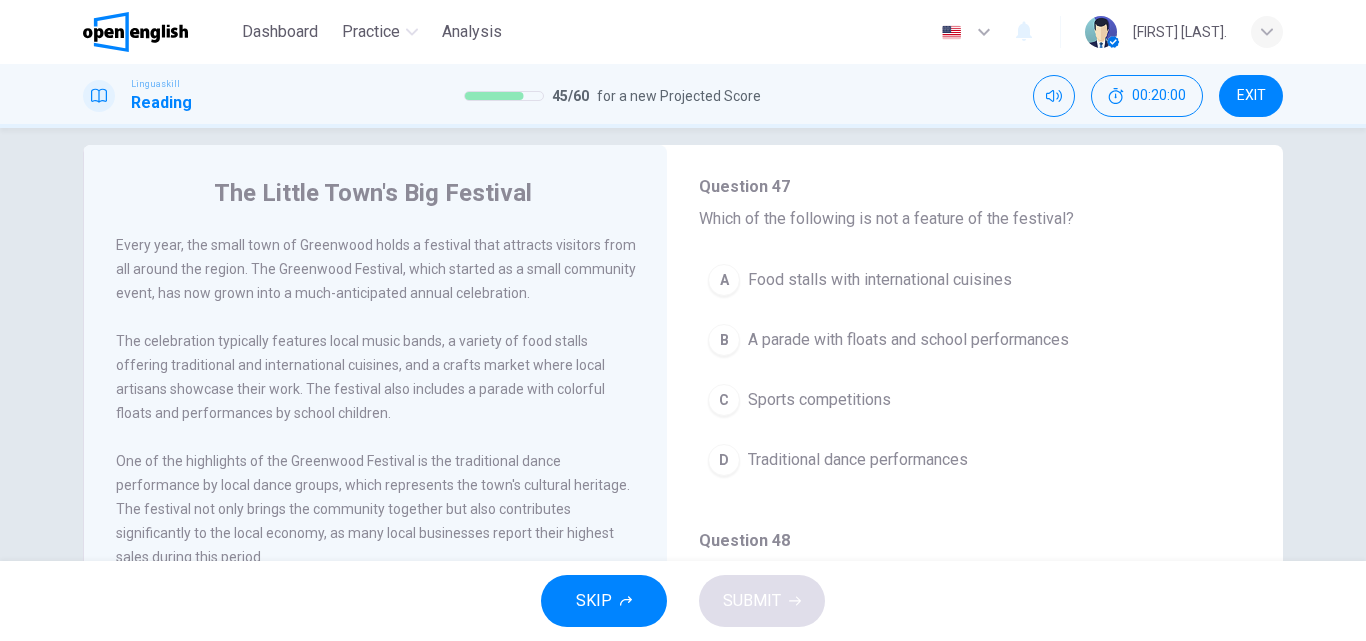 scroll, scrollTop: 499, scrollLeft: 0, axis: vertical 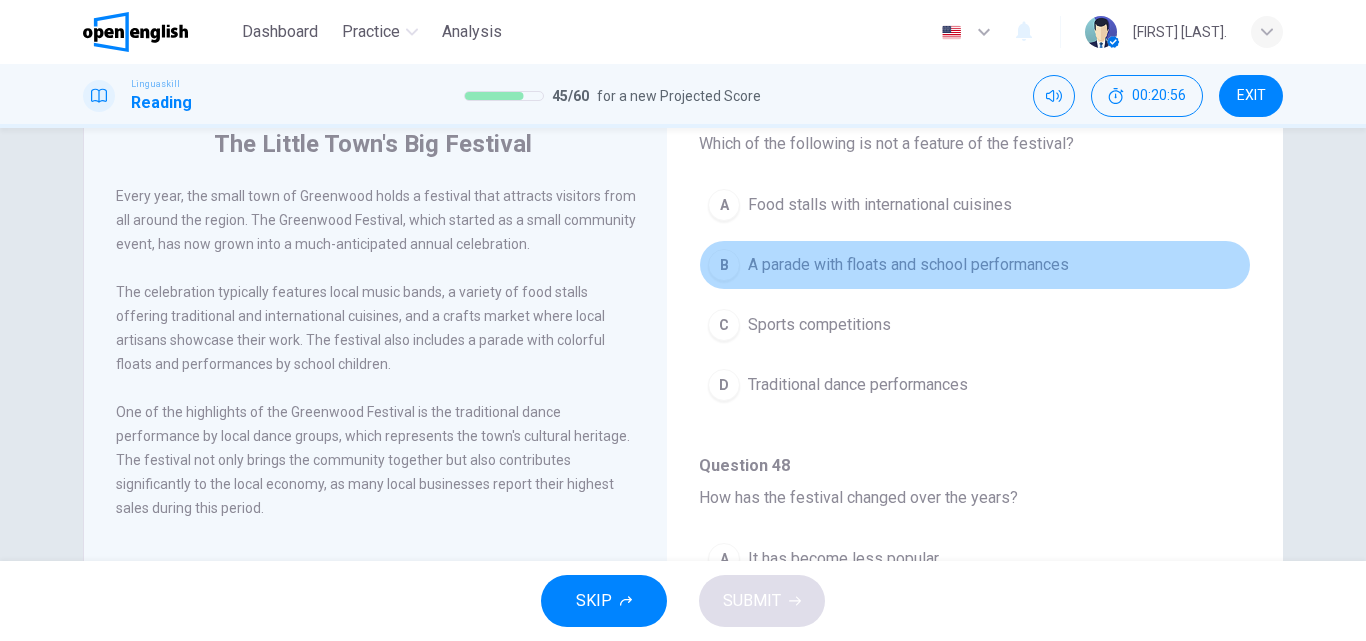 click on "A parade with floats and school performances" at bounding box center [908, 265] 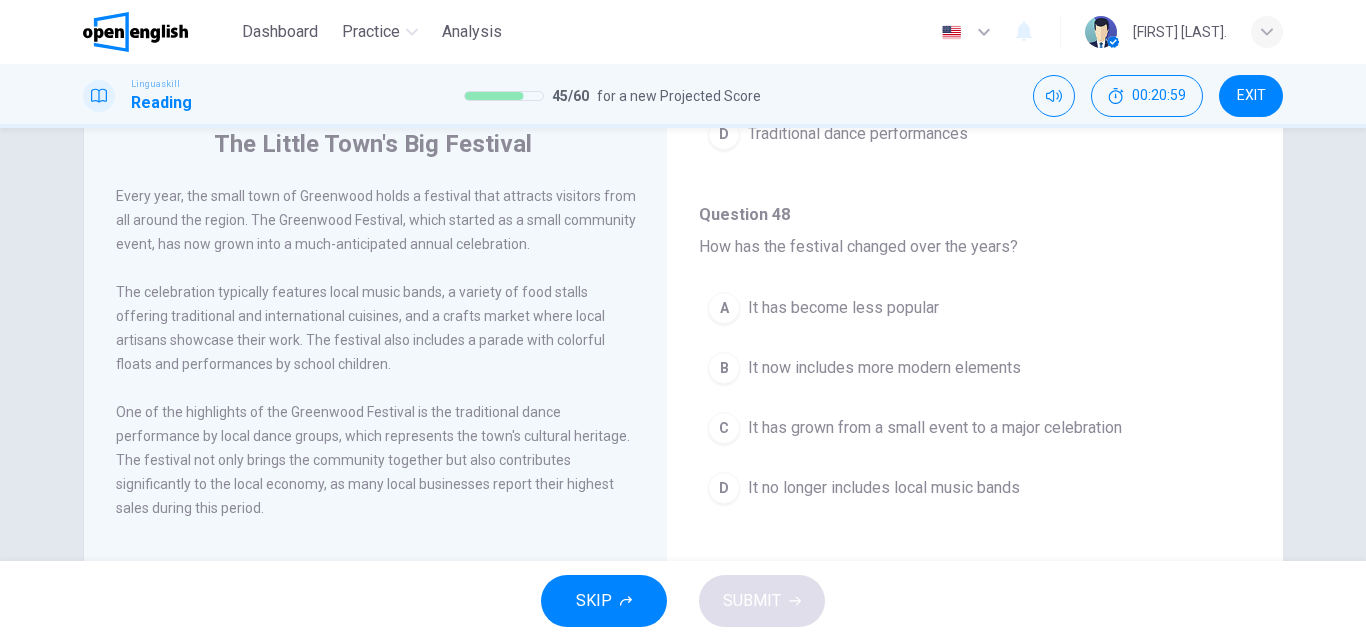 scroll, scrollTop: 767, scrollLeft: 0, axis: vertical 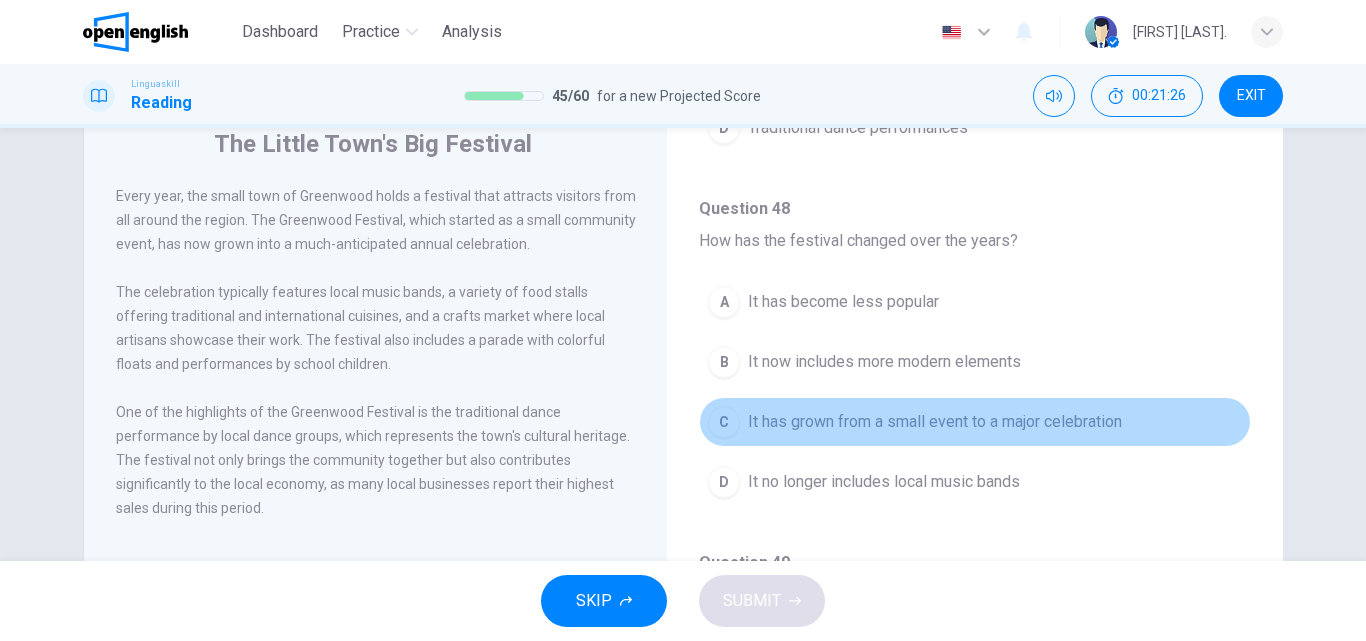 click on "C It has grown from a small event to a major celebration" at bounding box center (975, 422) 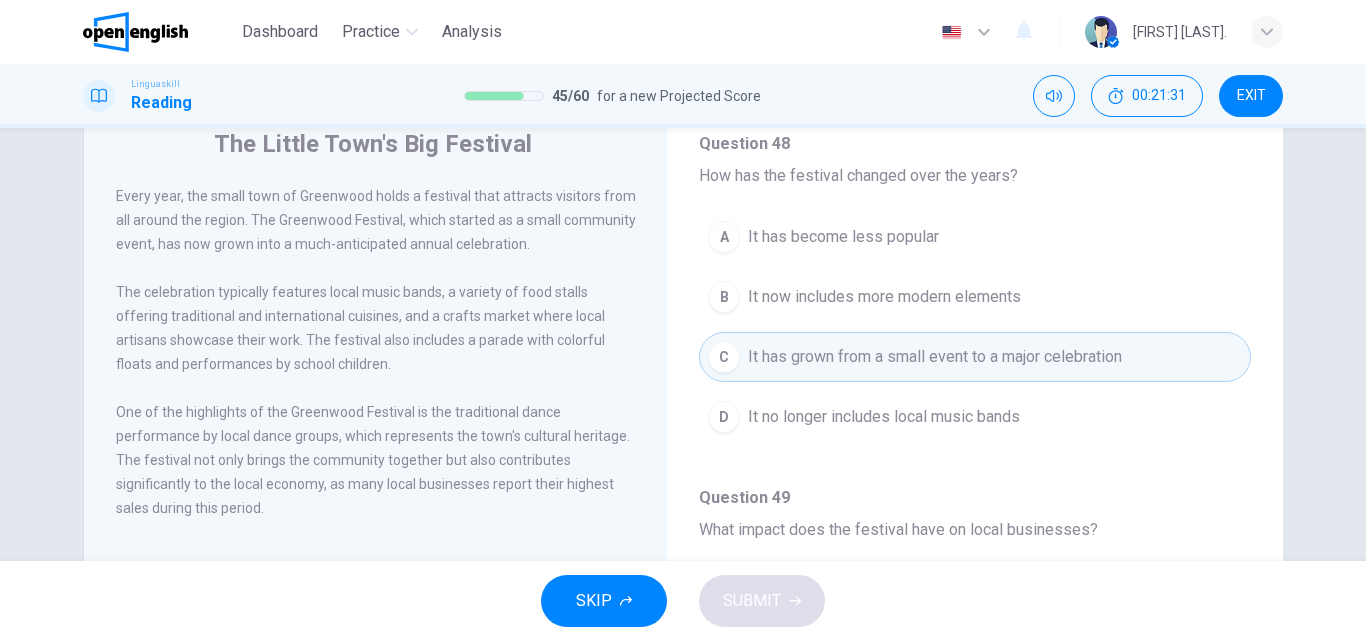 scroll, scrollTop: 859, scrollLeft: 0, axis: vertical 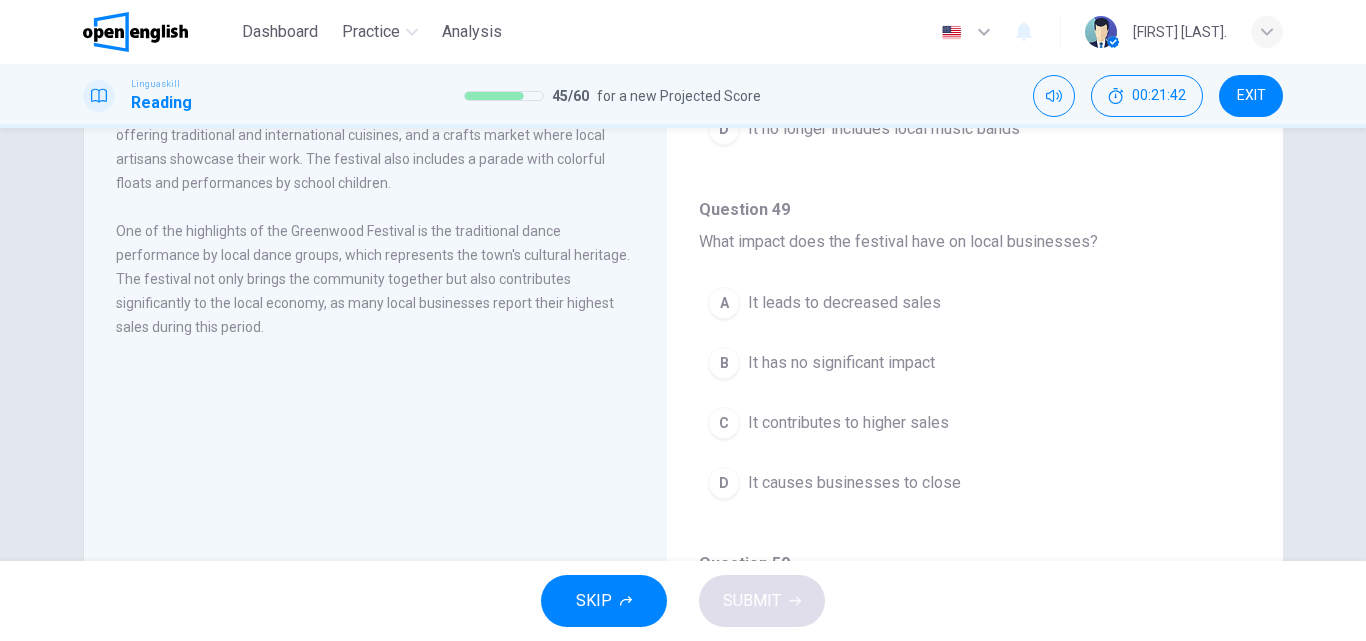 click on "It contributes to higher sales" at bounding box center [848, 423] 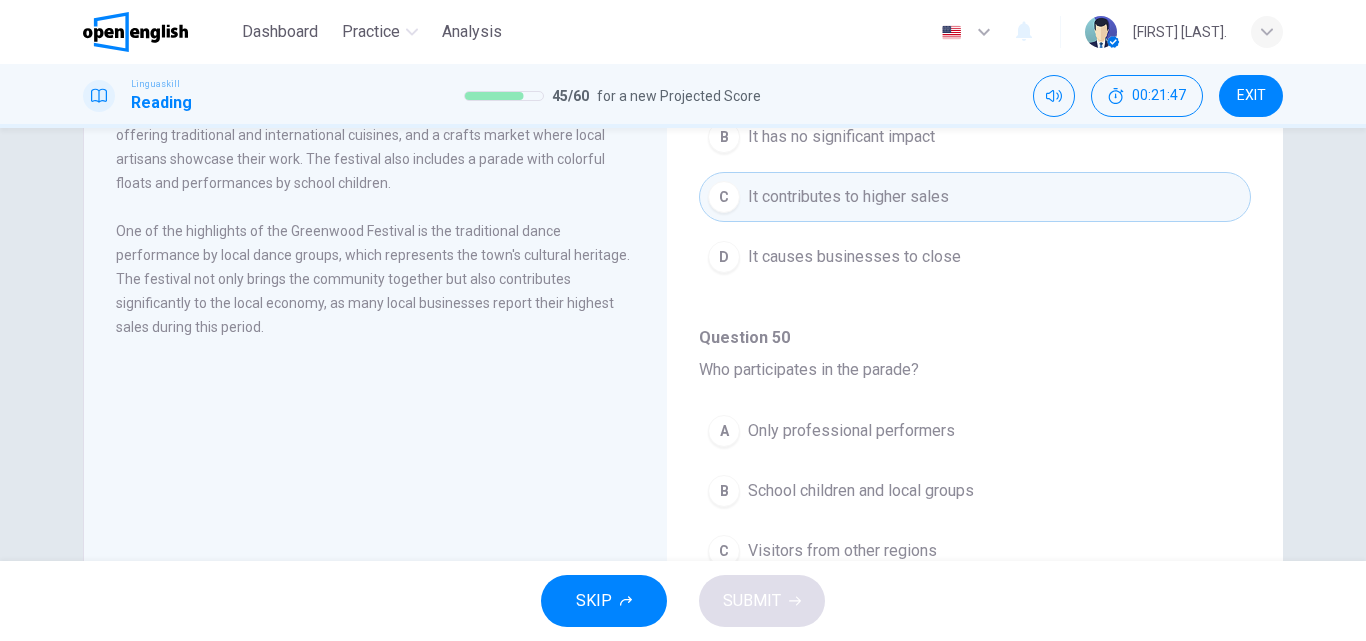 scroll, scrollTop: 1251, scrollLeft: 0, axis: vertical 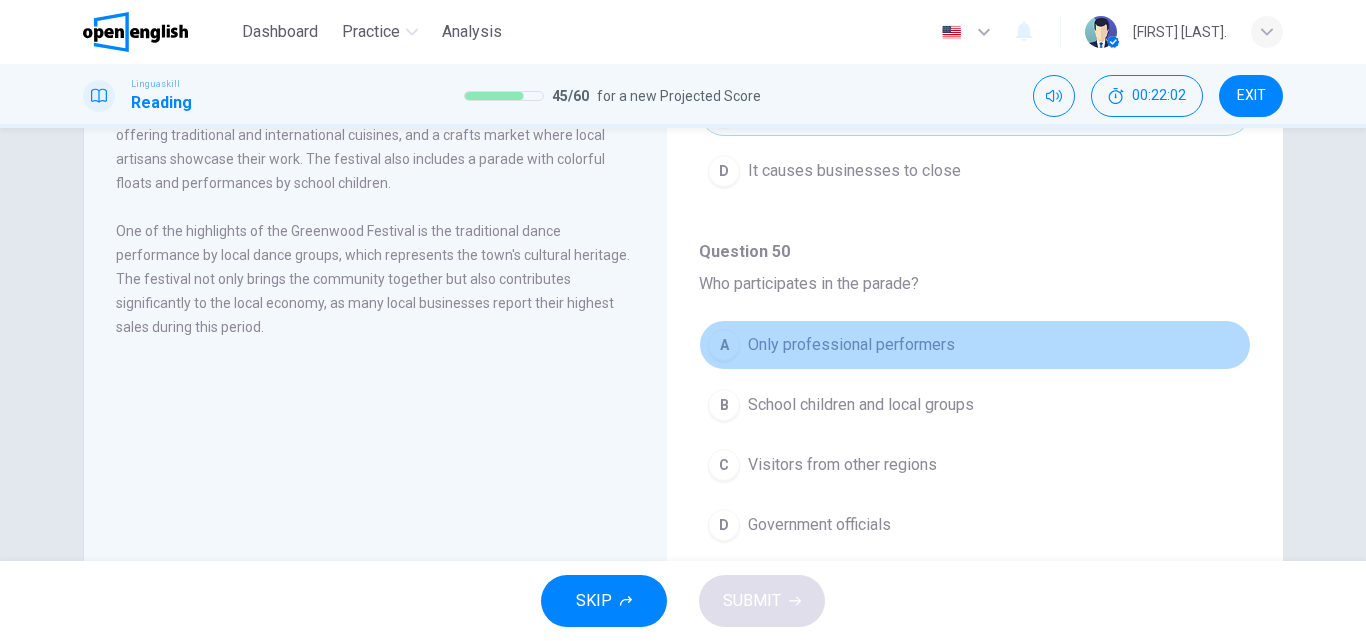 click on "A Only professional performers" at bounding box center (975, 345) 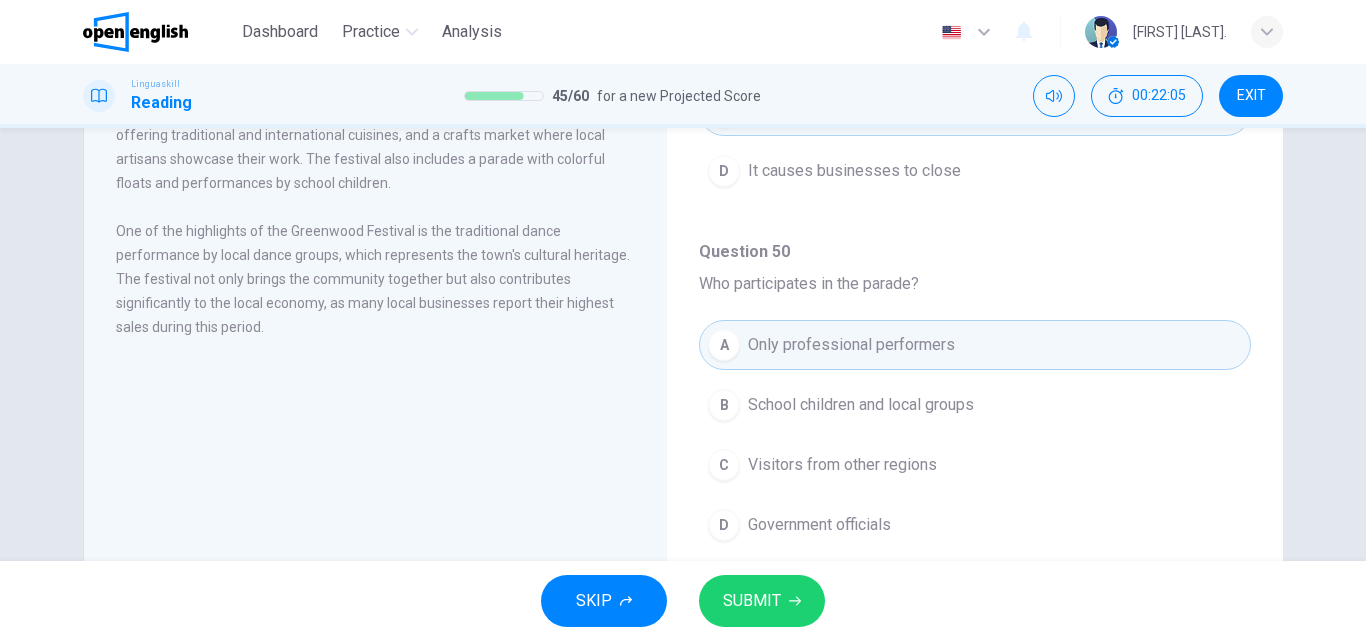 click on "Visitors from other regions" at bounding box center [842, 465] 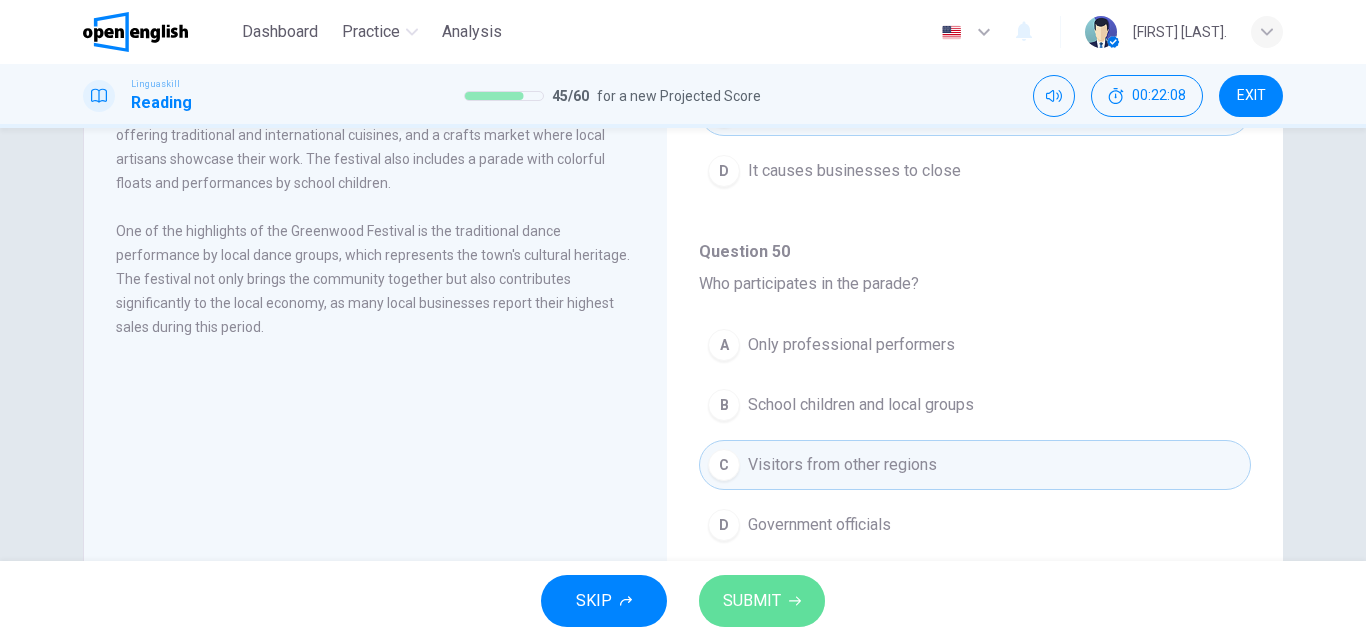click on "SUBMIT" at bounding box center (752, 601) 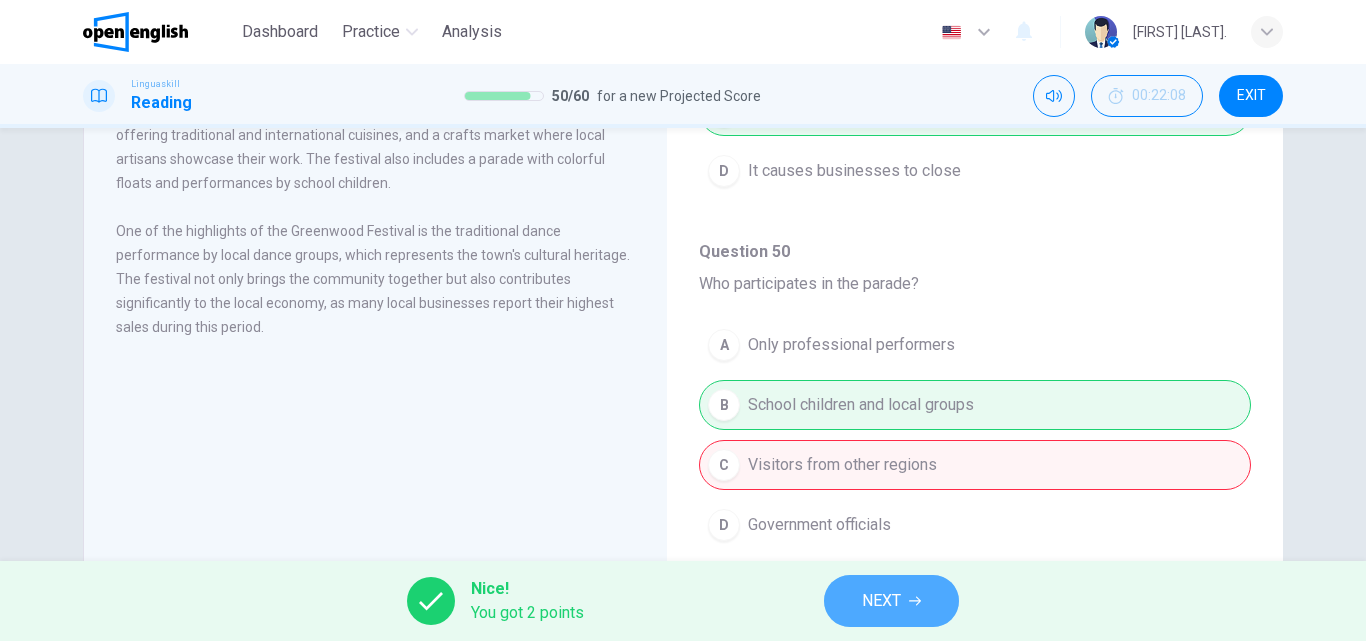 click on "NEXT" at bounding box center (881, 601) 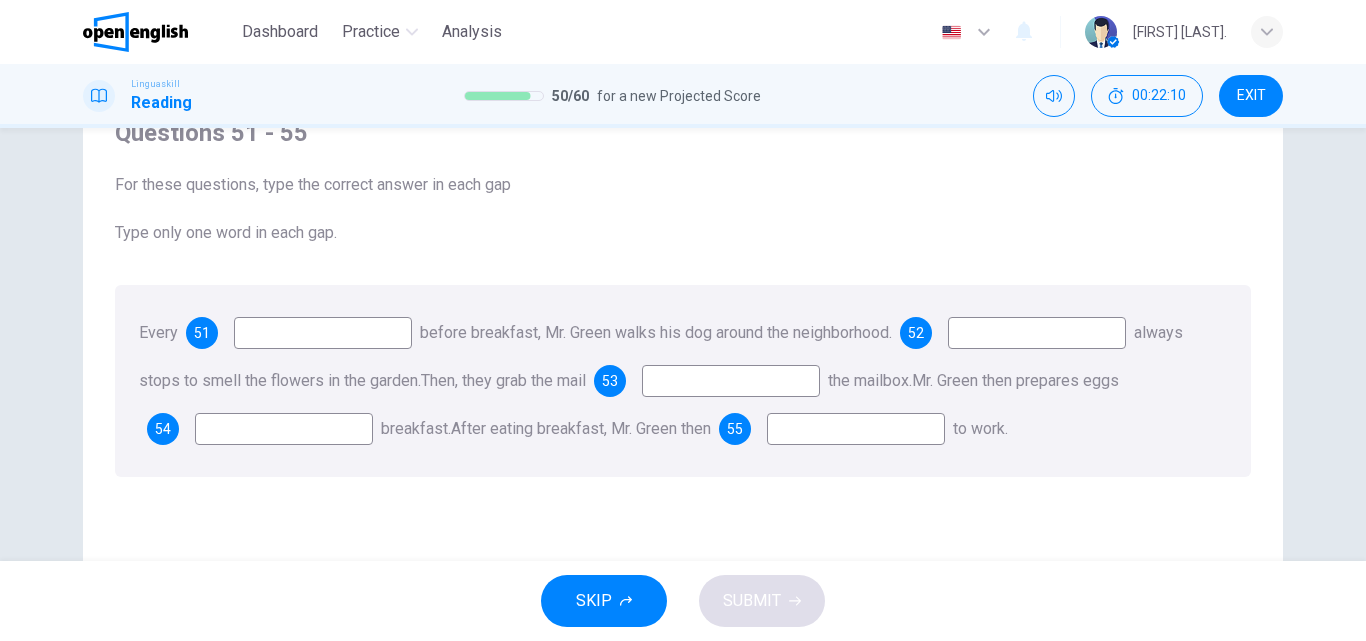scroll, scrollTop: 114, scrollLeft: 0, axis: vertical 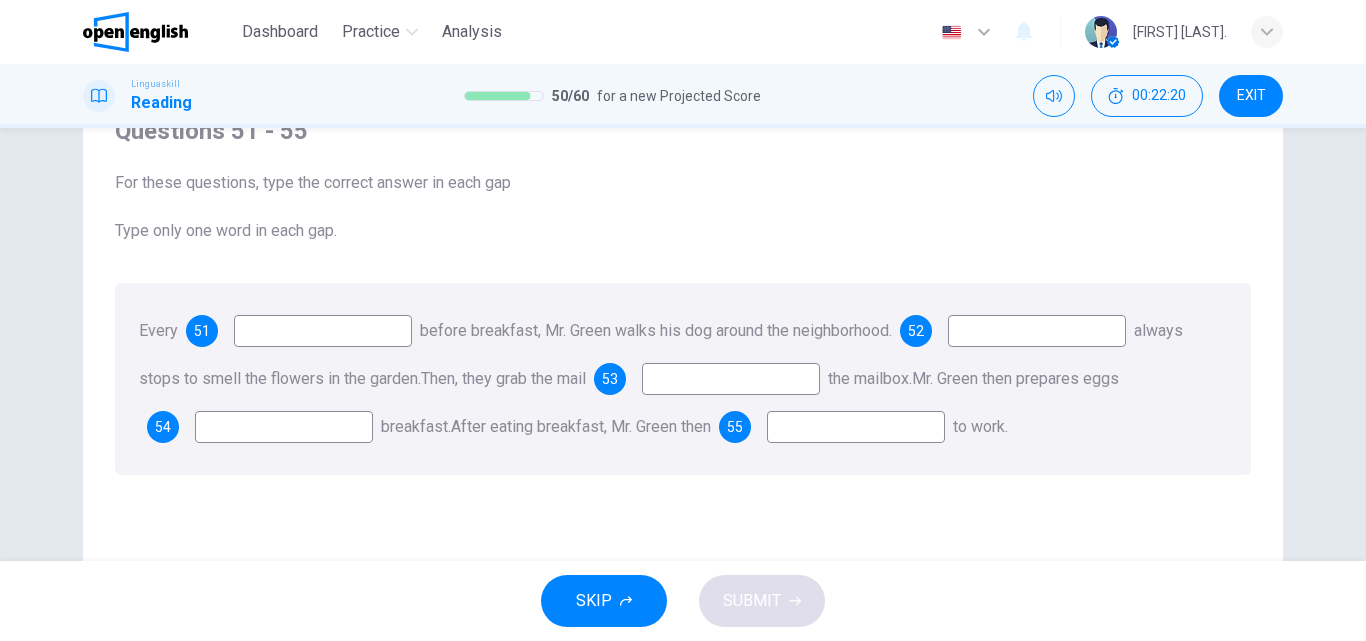 click at bounding box center (323, 331) 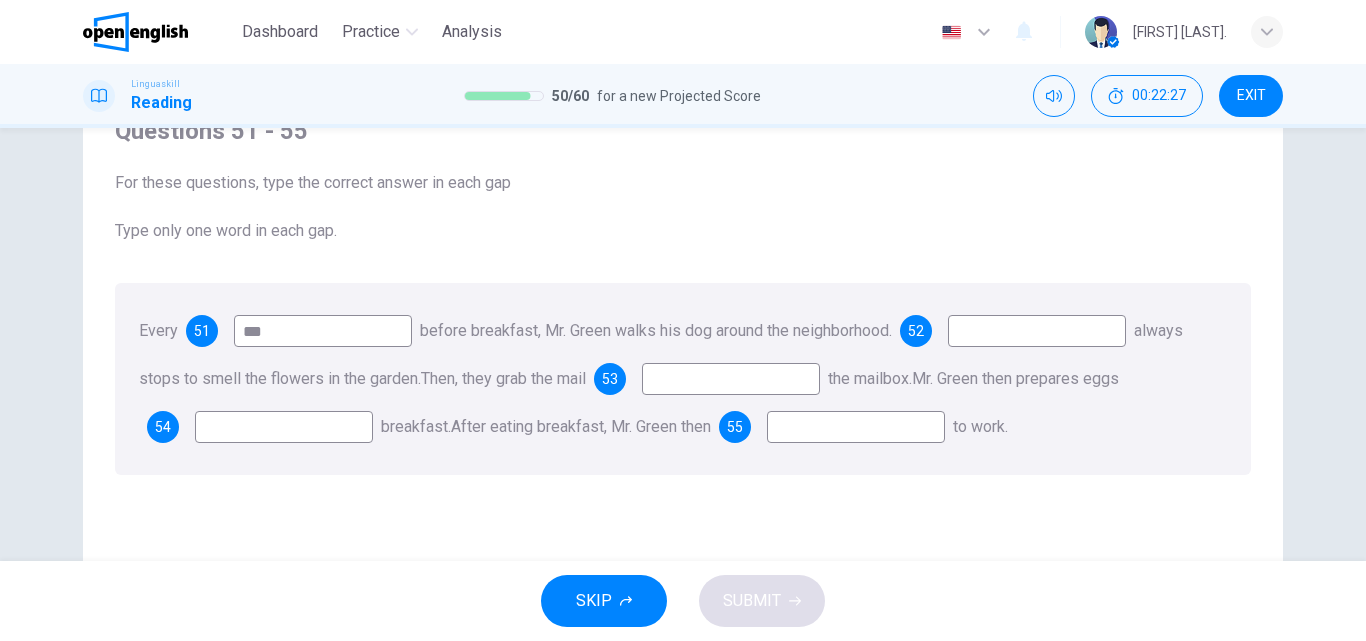 type on "***" 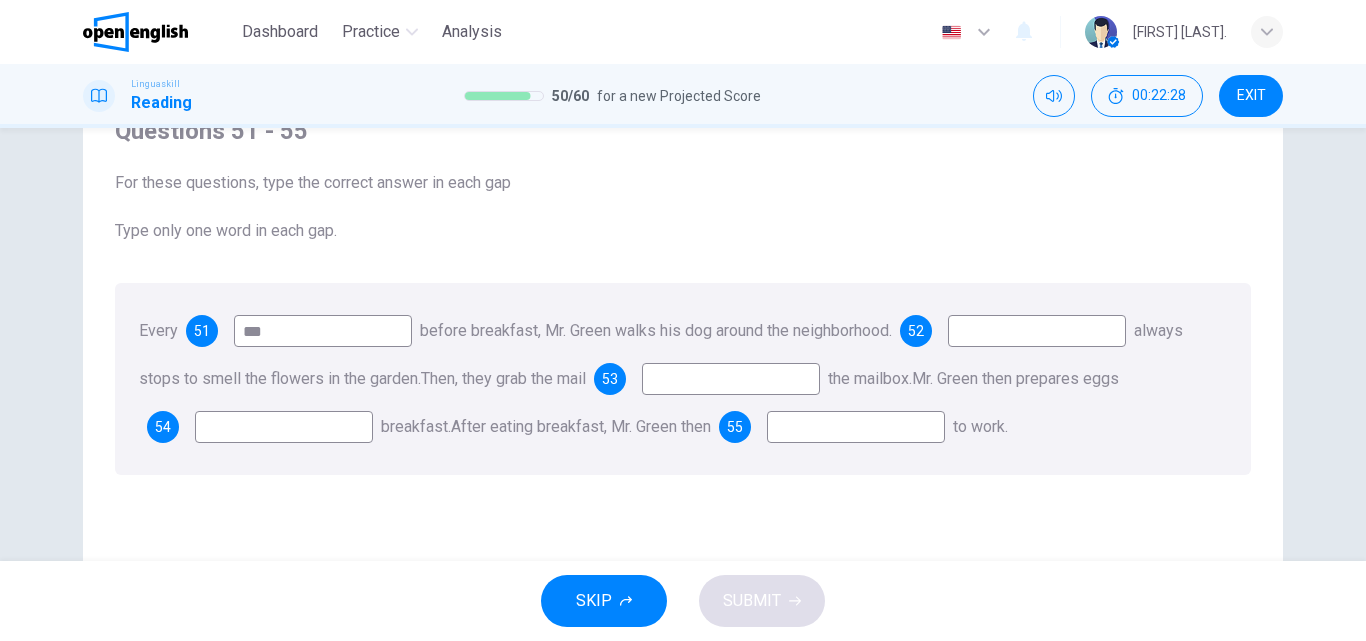 click at bounding box center (1037, 331) 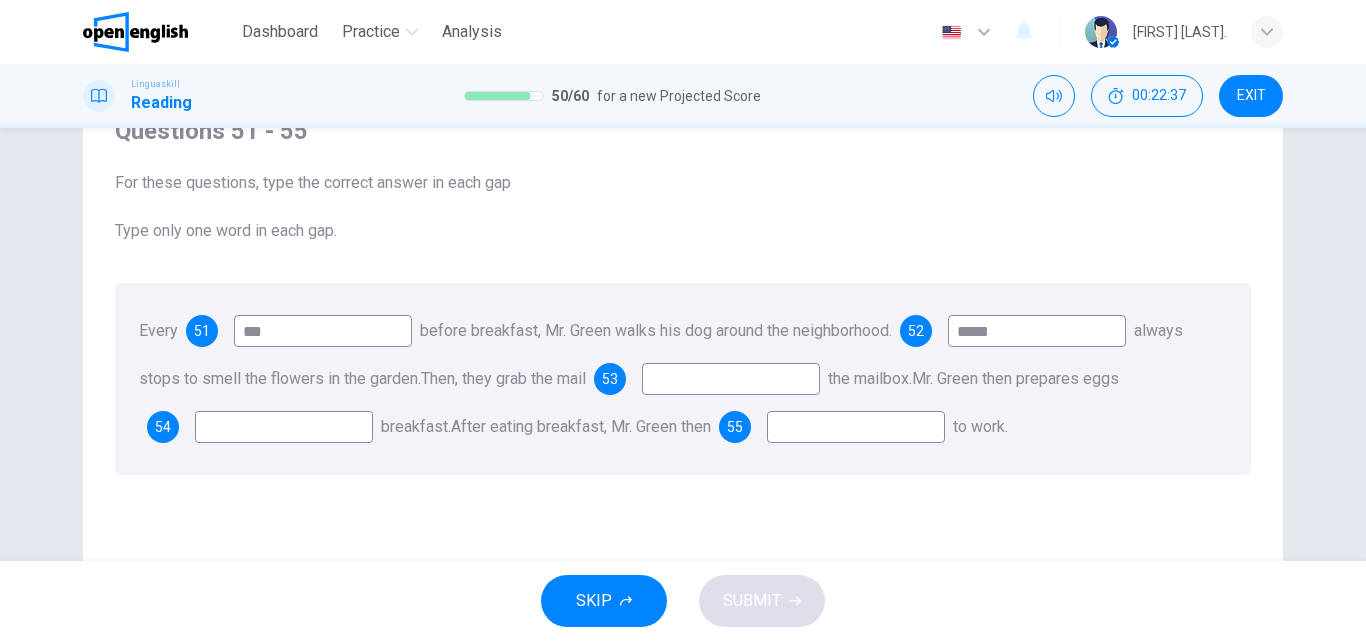type on "*****" 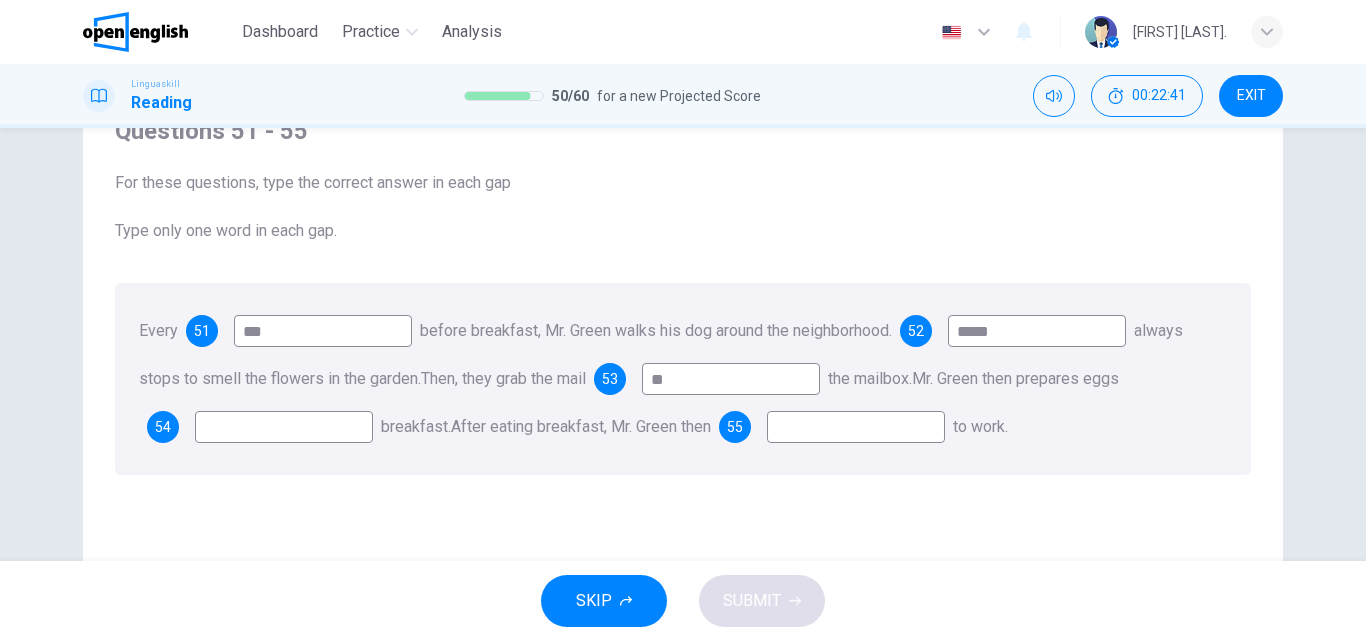 type on "**" 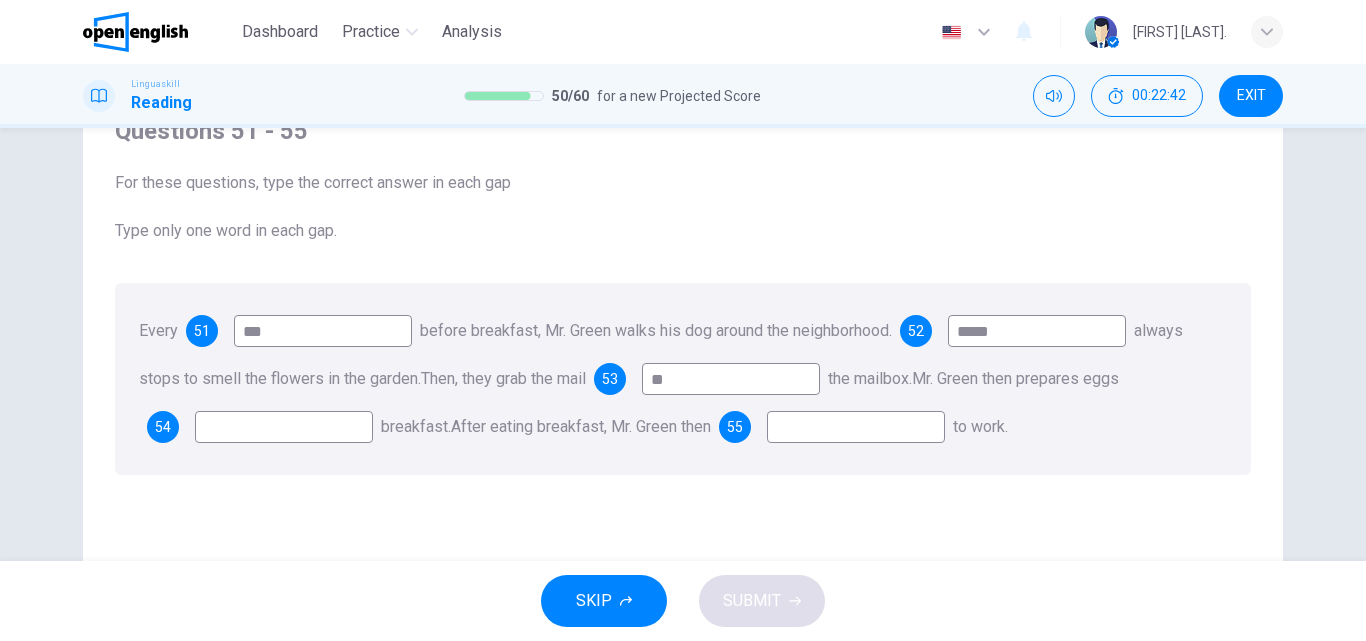 click at bounding box center (284, 427) 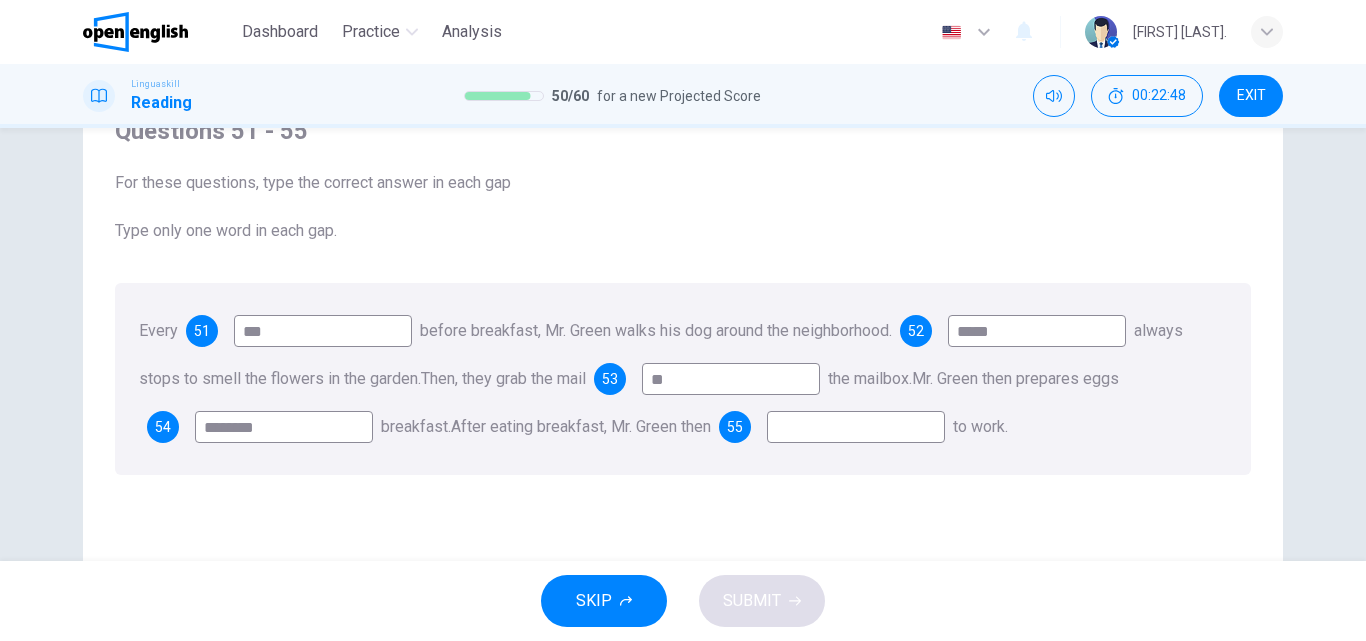 type on "*******" 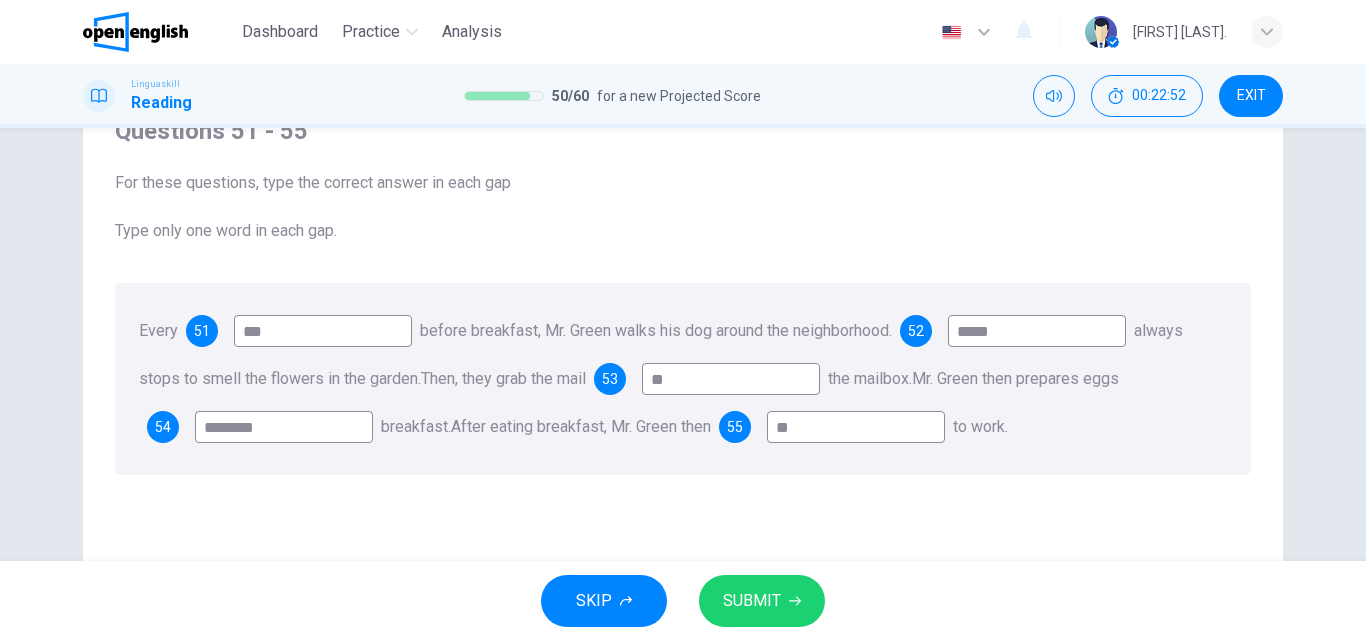 type on "**" 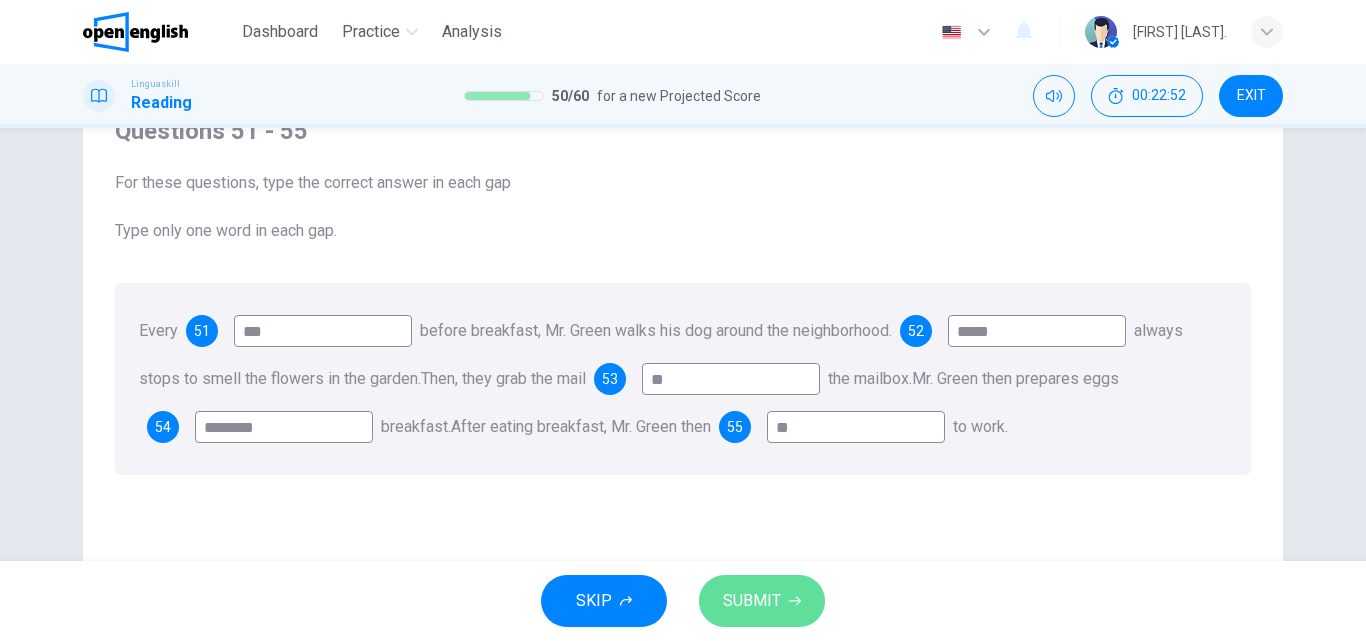 click on "SUBMIT" at bounding box center (762, 601) 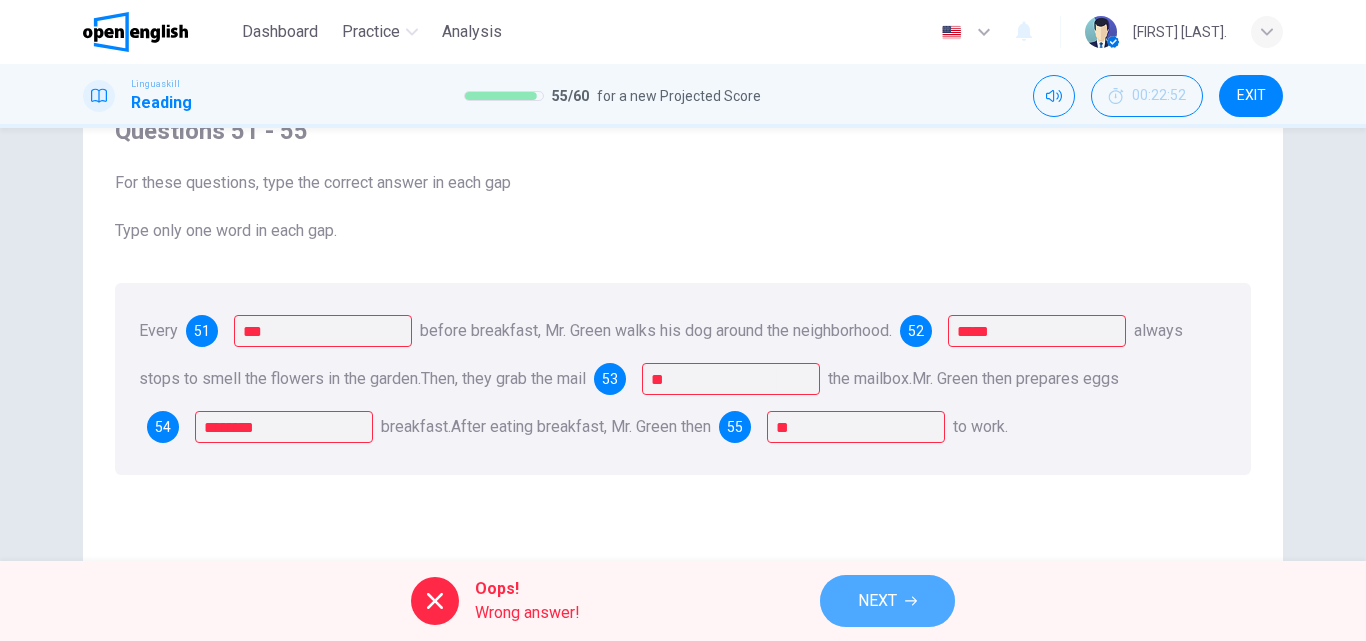 click on "NEXT" at bounding box center [887, 601] 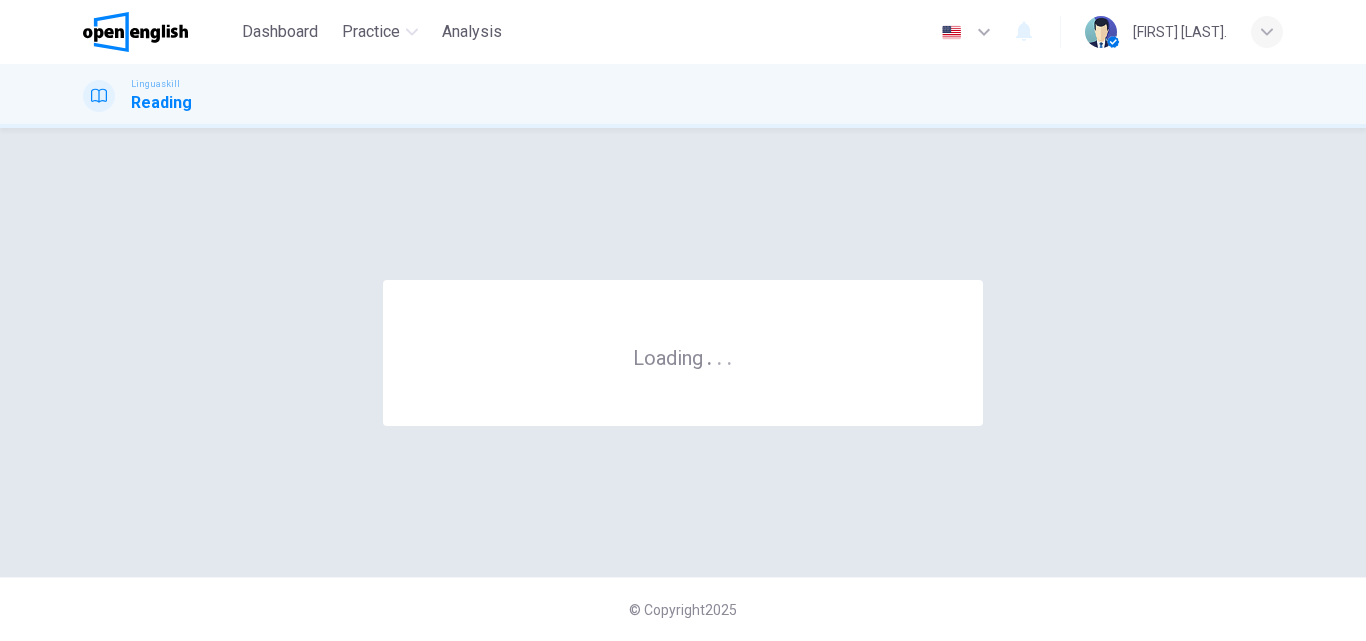 scroll, scrollTop: 0, scrollLeft: 0, axis: both 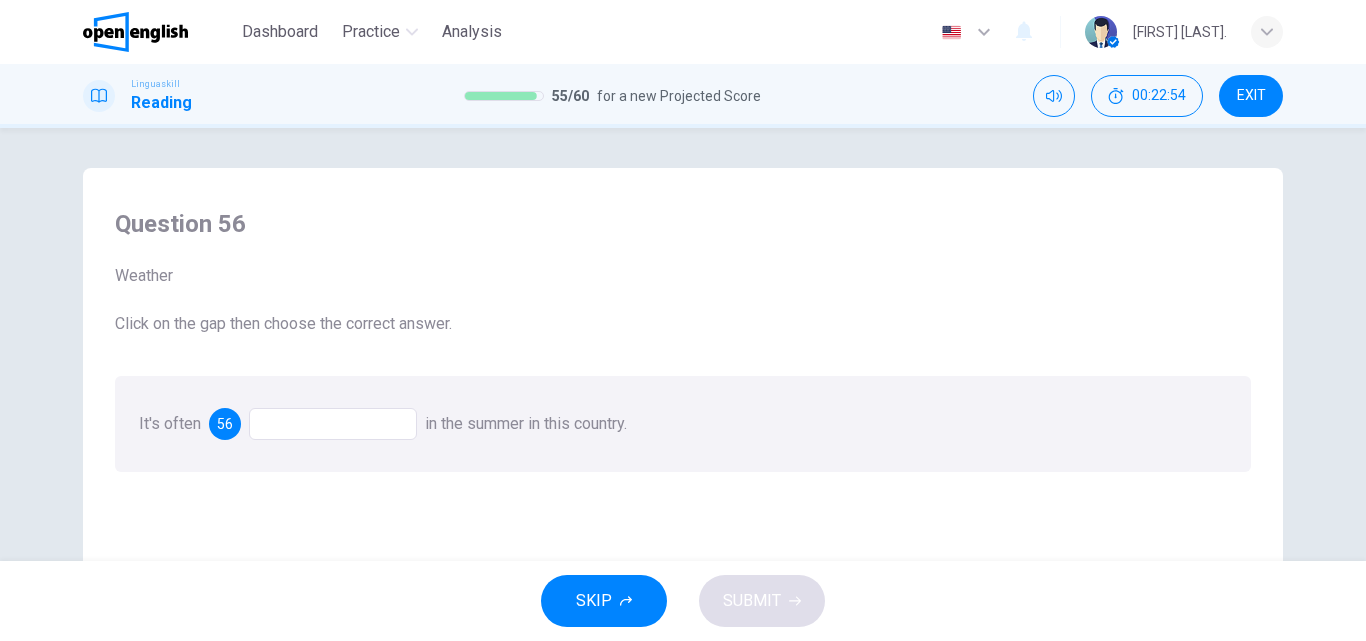 click at bounding box center [333, 424] 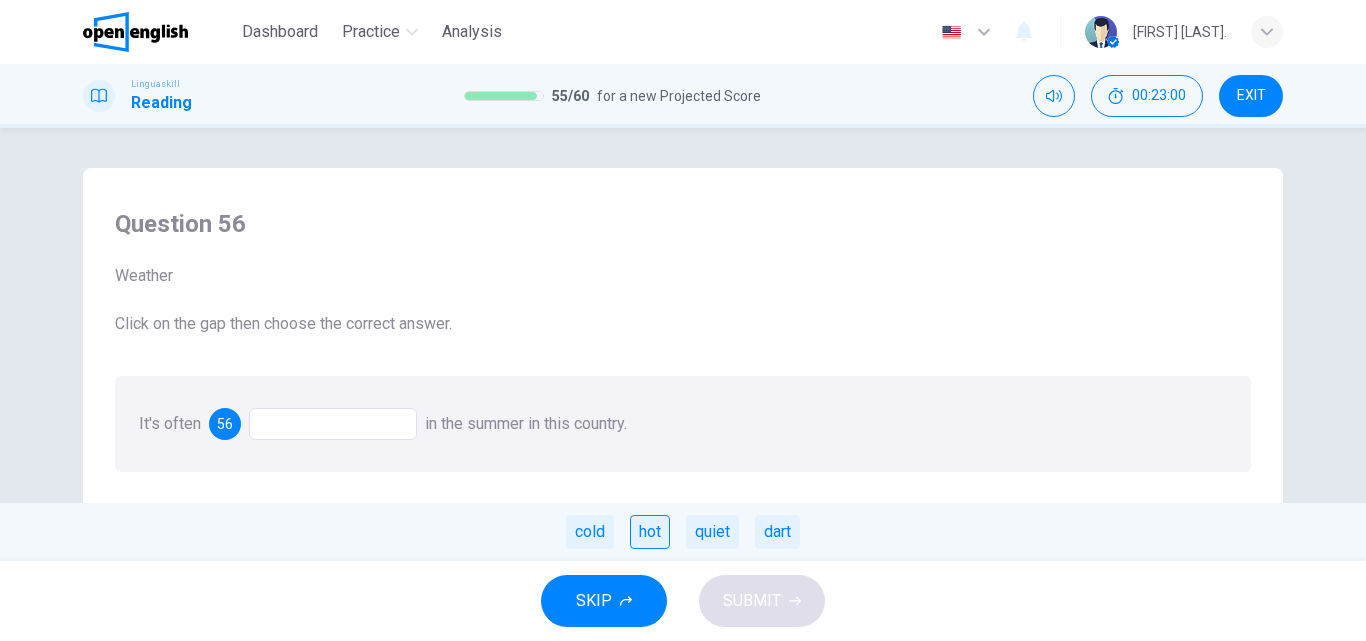 click on "hot" at bounding box center (650, 532) 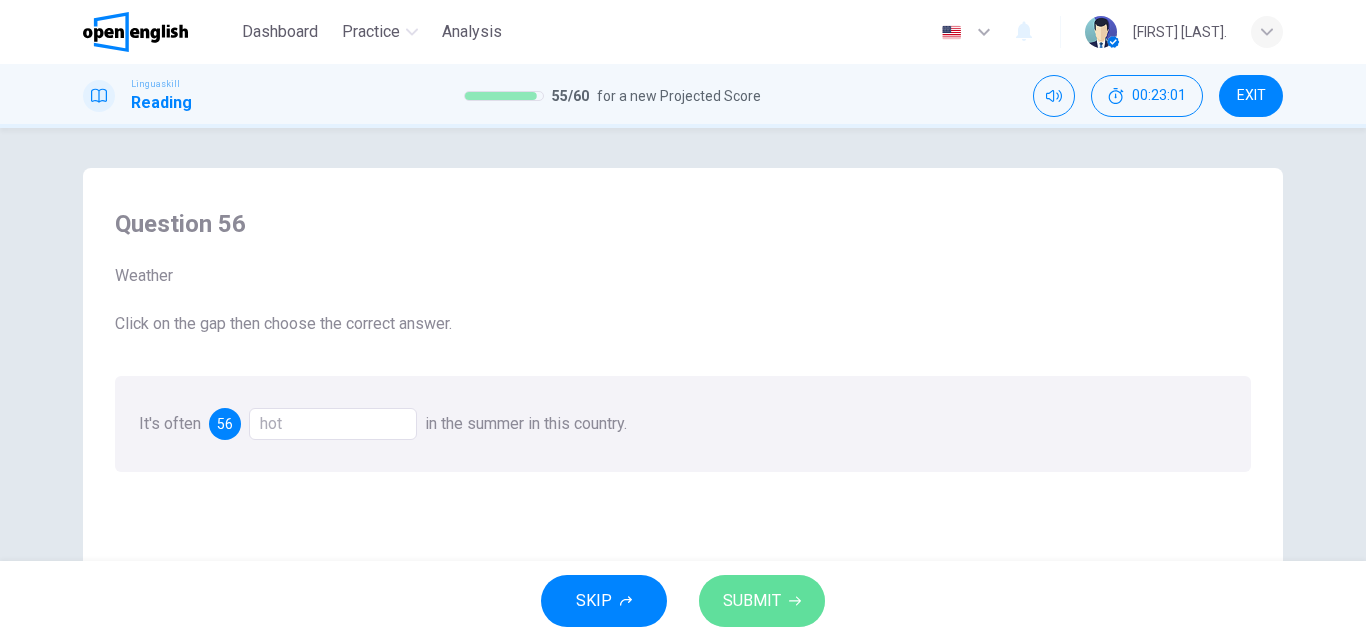click on "SUBMIT" at bounding box center (752, 601) 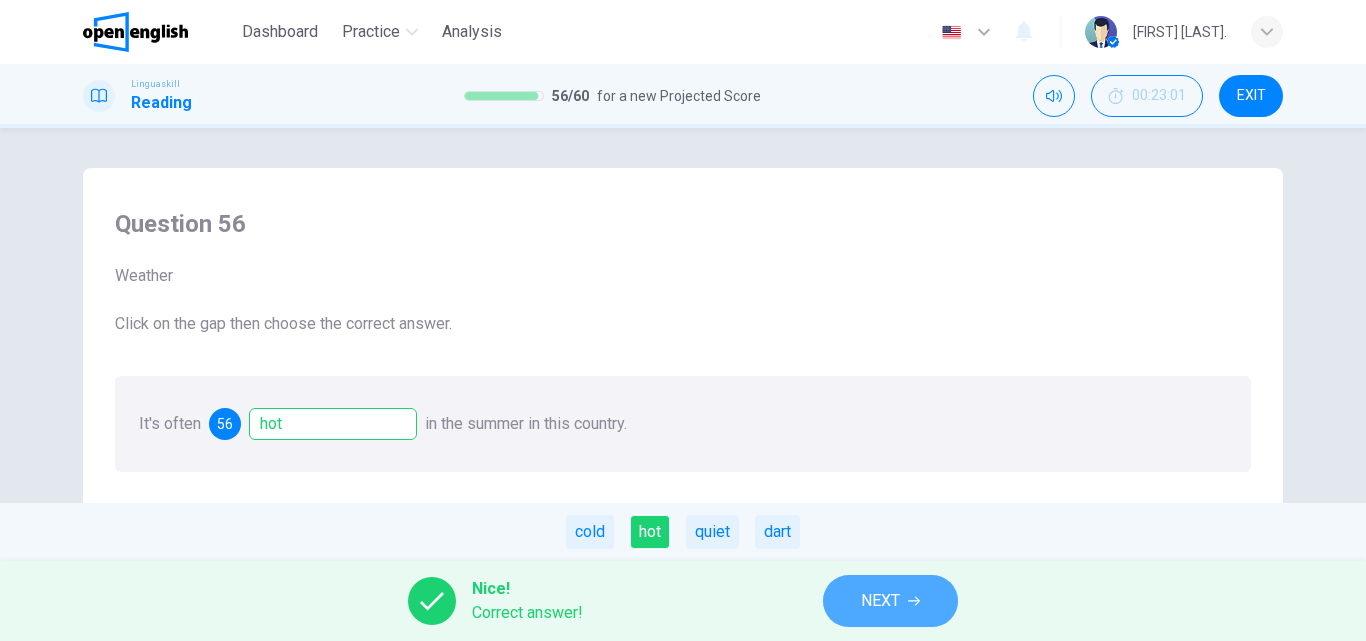 click on "NEXT" at bounding box center (890, 601) 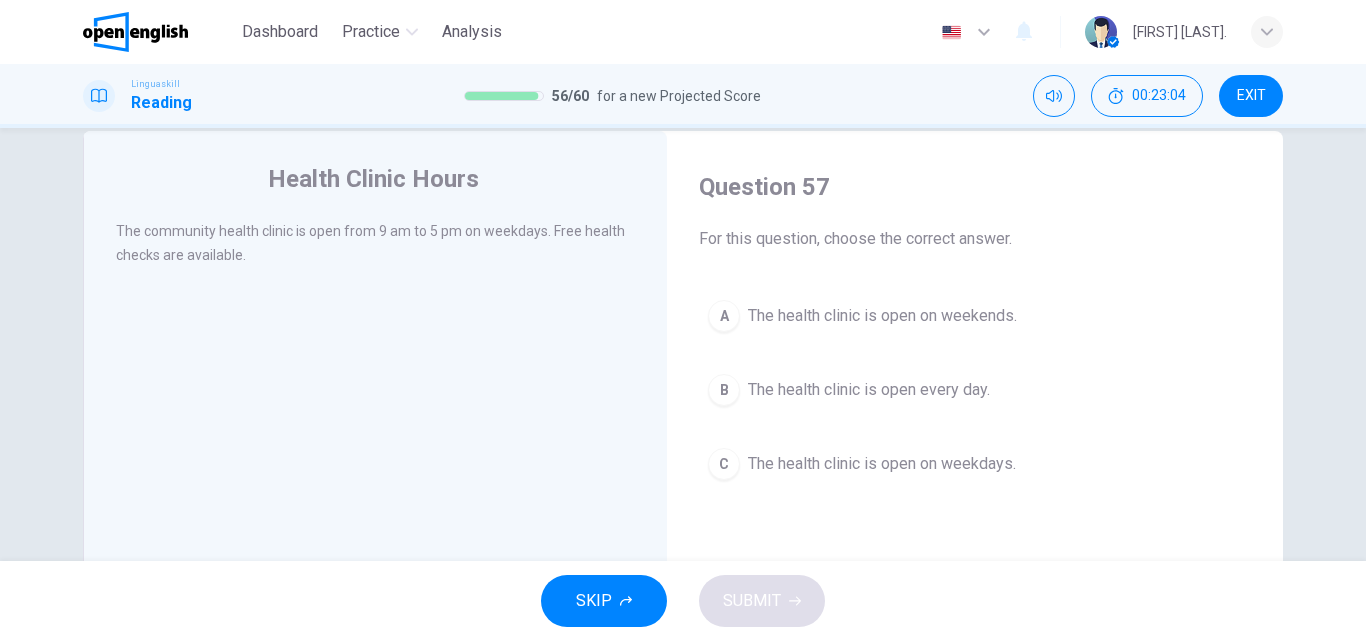 scroll, scrollTop: 49, scrollLeft: 0, axis: vertical 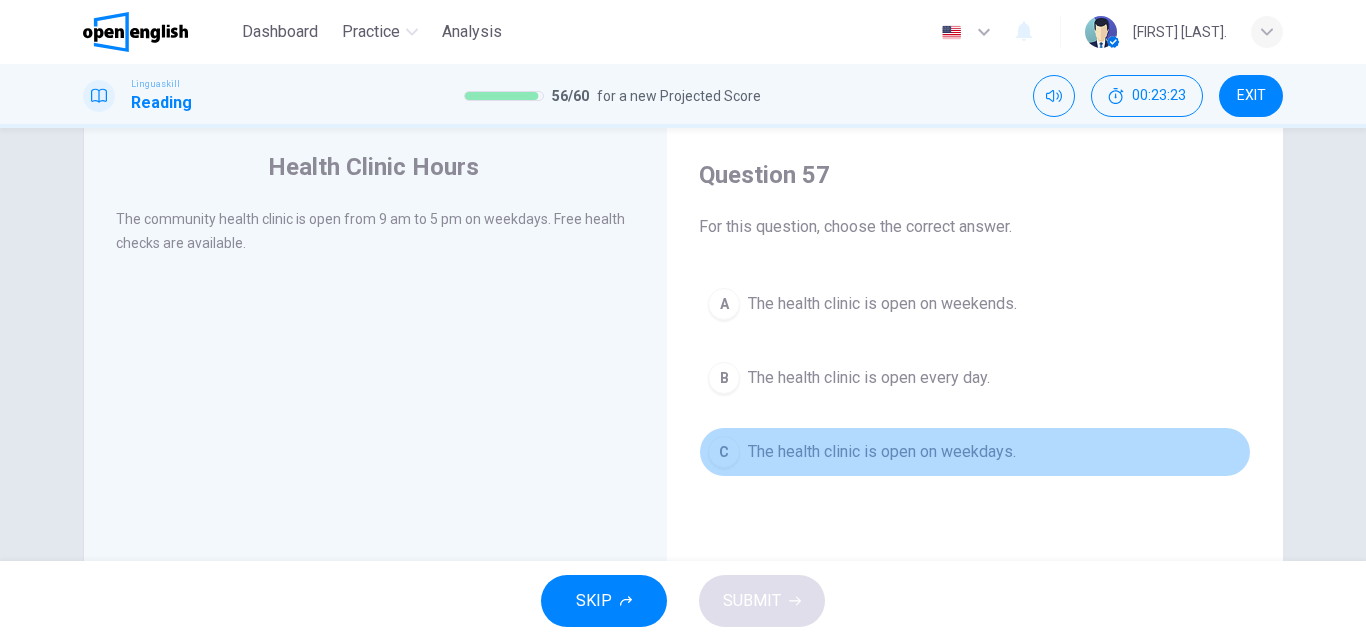 click on "The health clinic is open on weekdays." at bounding box center [882, 452] 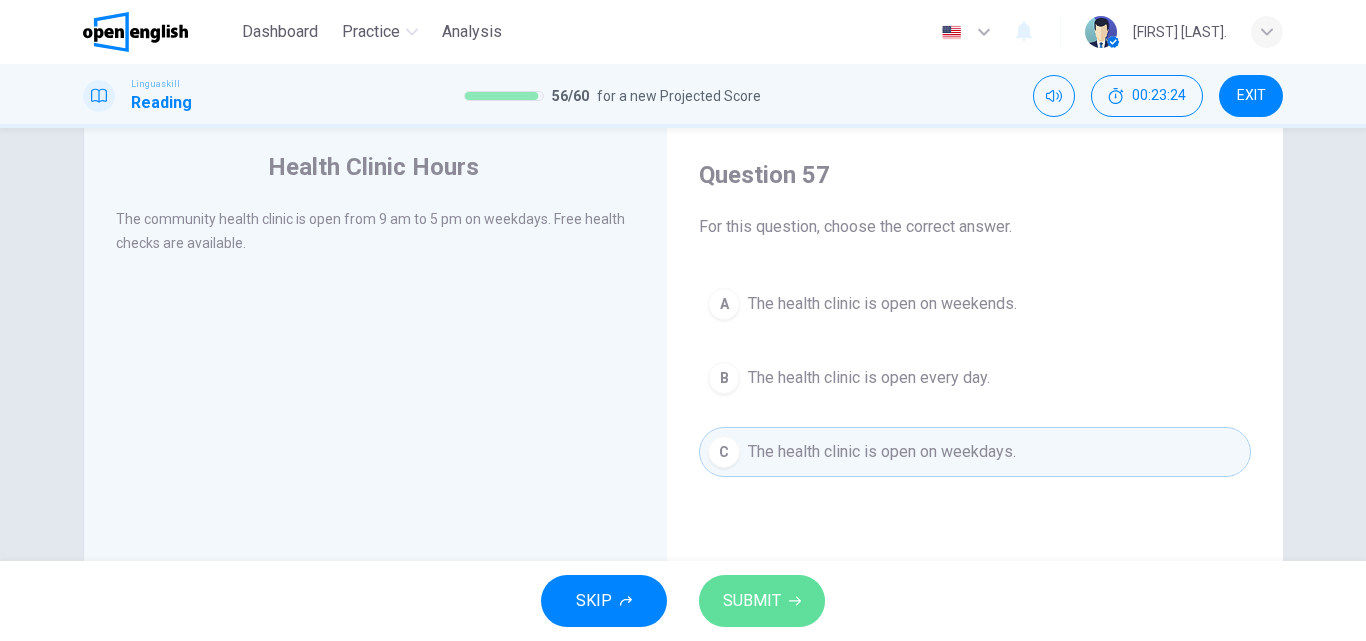 click 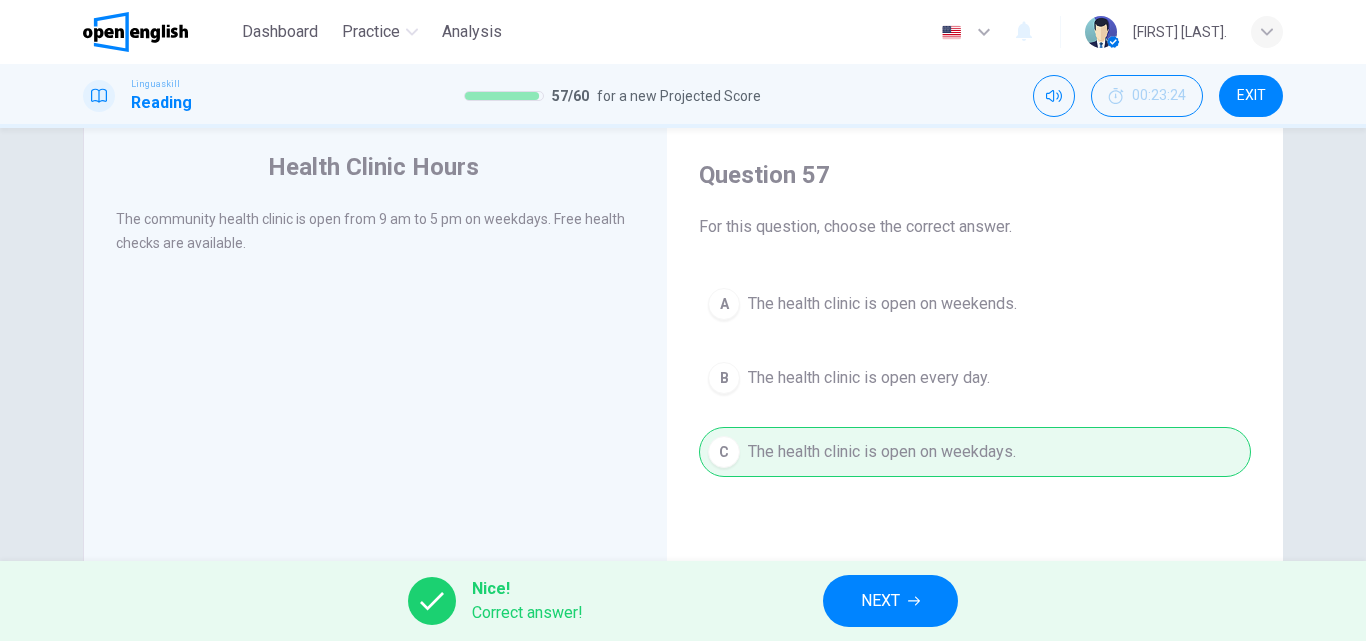 click on "NEXT" at bounding box center [880, 601] 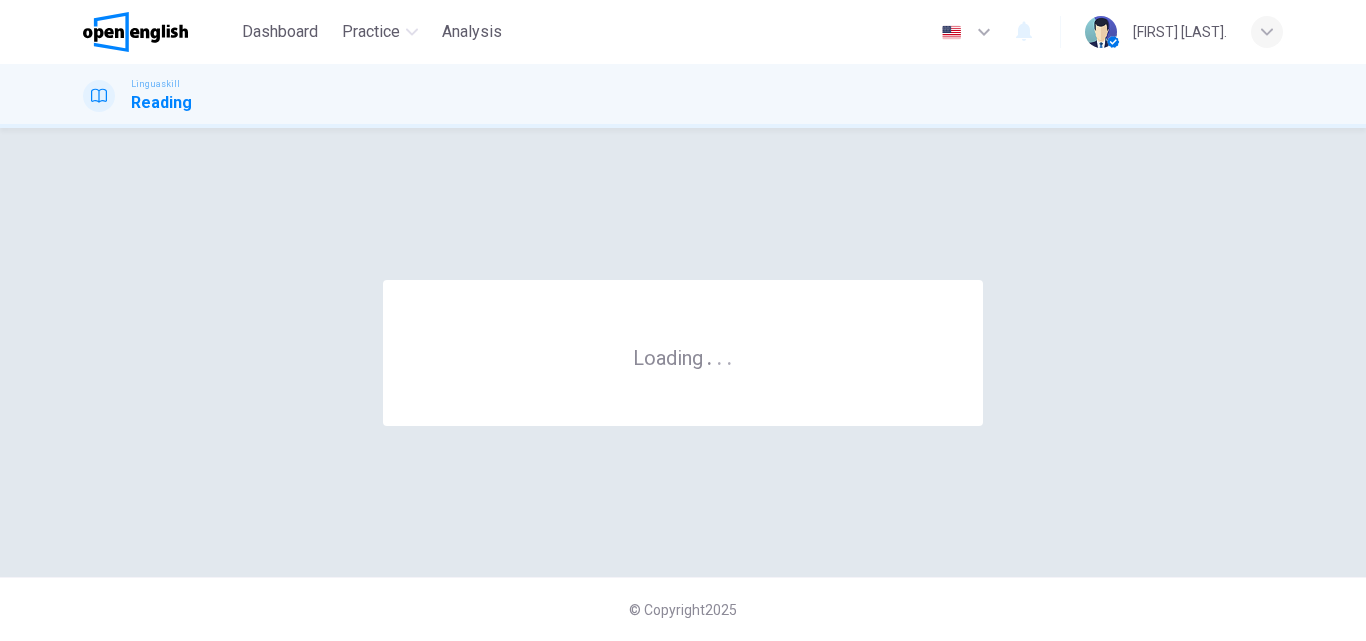 scroll, scrollTop: 0, scrollLeft: 0, axis: both 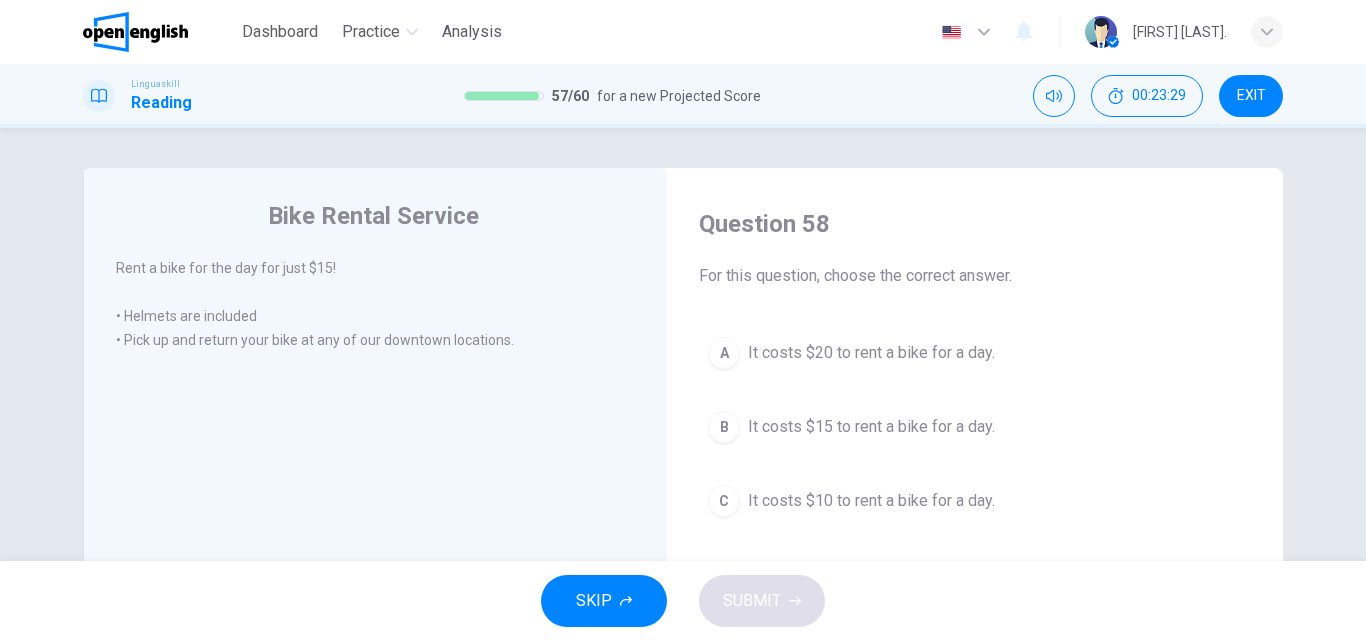 click on "It costs $15 to rent a bike for a day." at bounding box center [871, 427] 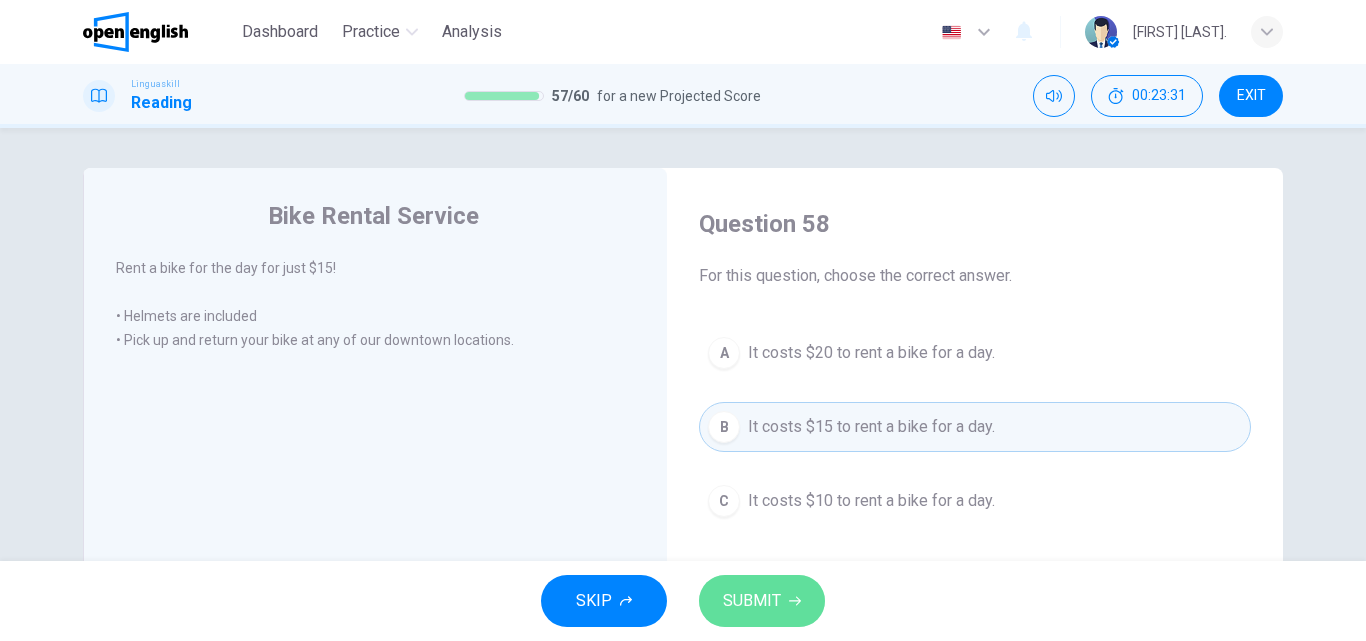 click on "SUBMIT" at bounding box center [752, 601] 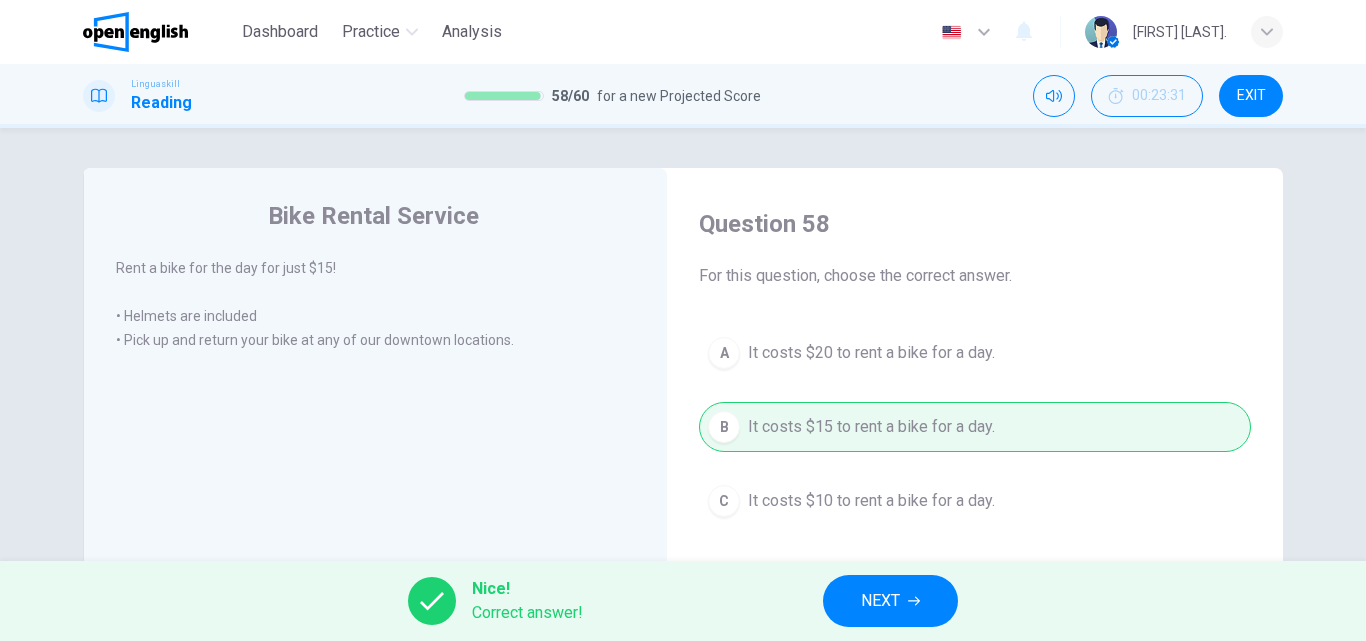 click on "NEXT" at bounding box center (890, 601) 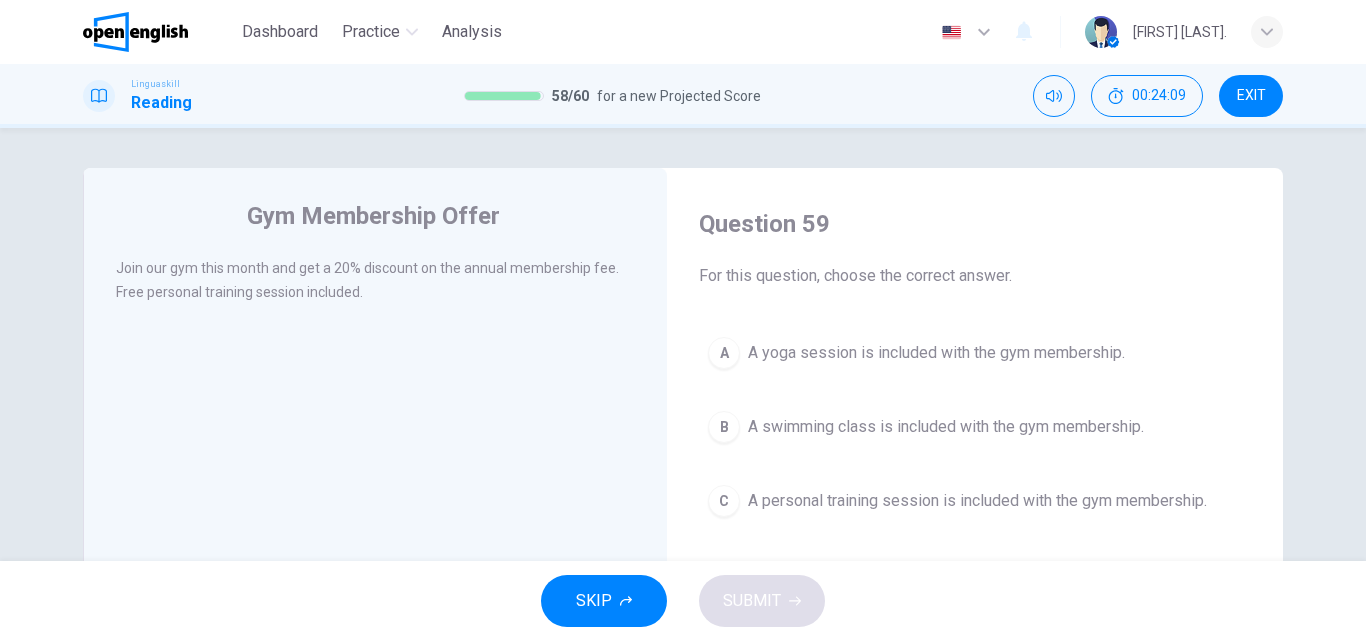 click on "A personal training session is included with the gym membership." at bounding box center [977, 501] 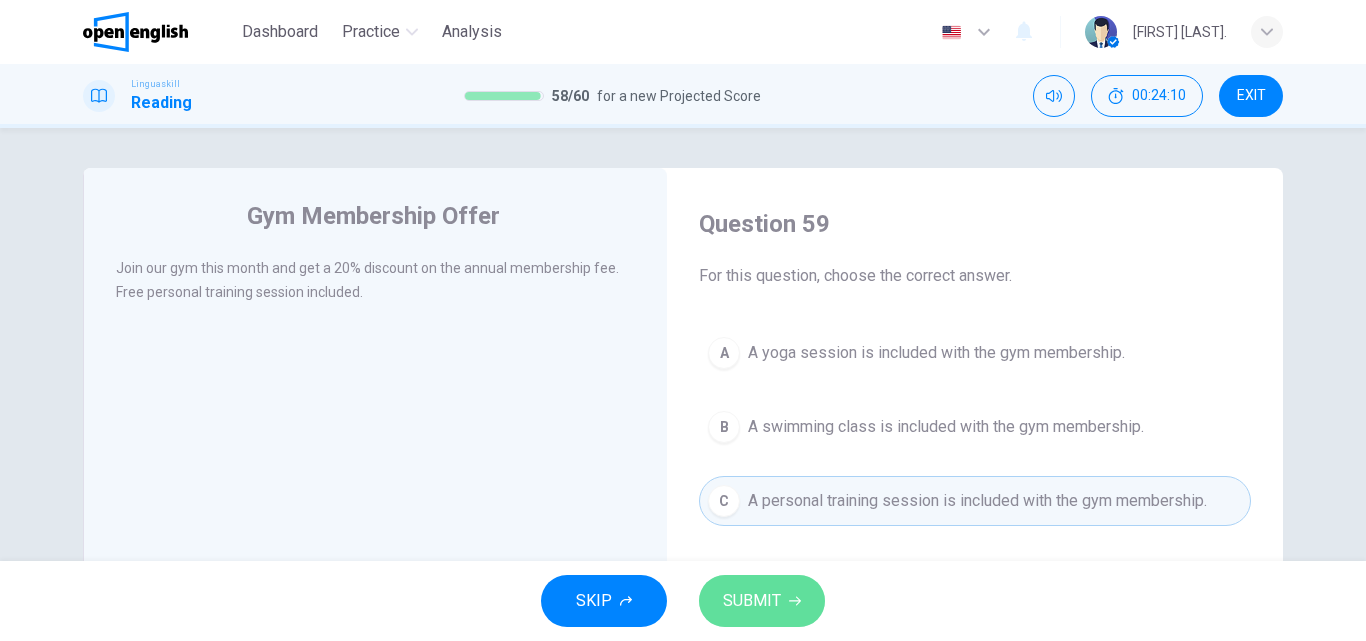 click on "SUBMIT" at bounding box center [752, 601] 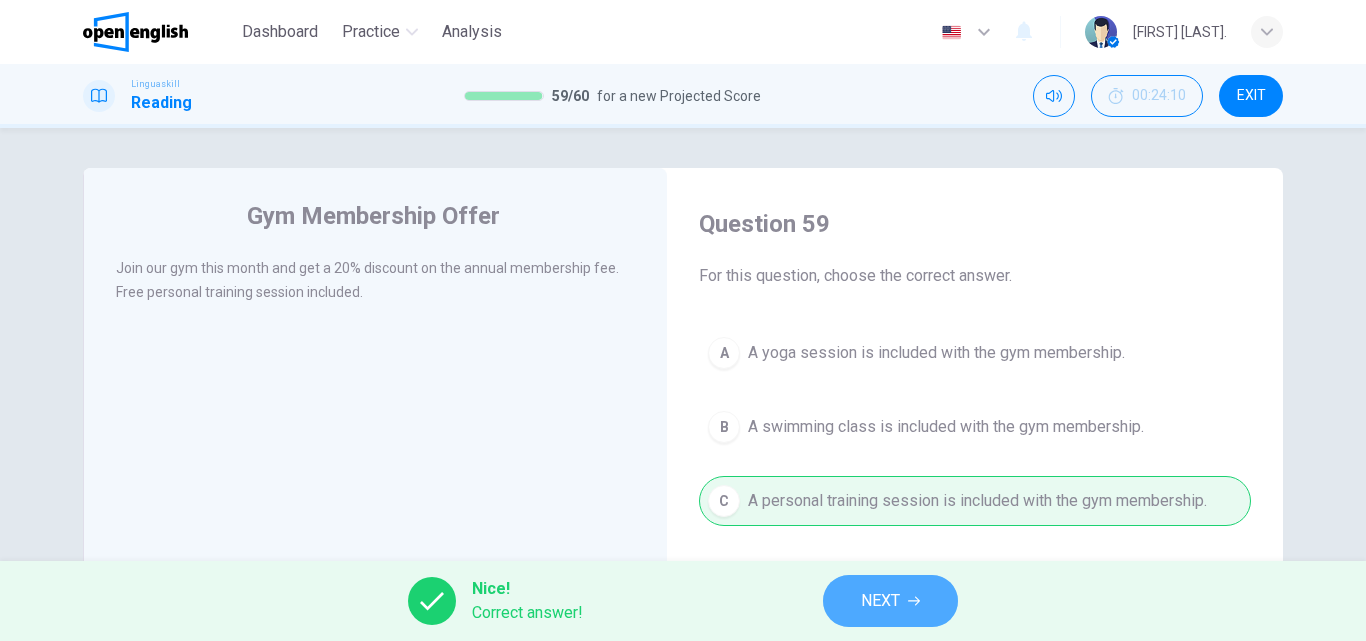 click on "NEXT" at bounding box center [890, 601] 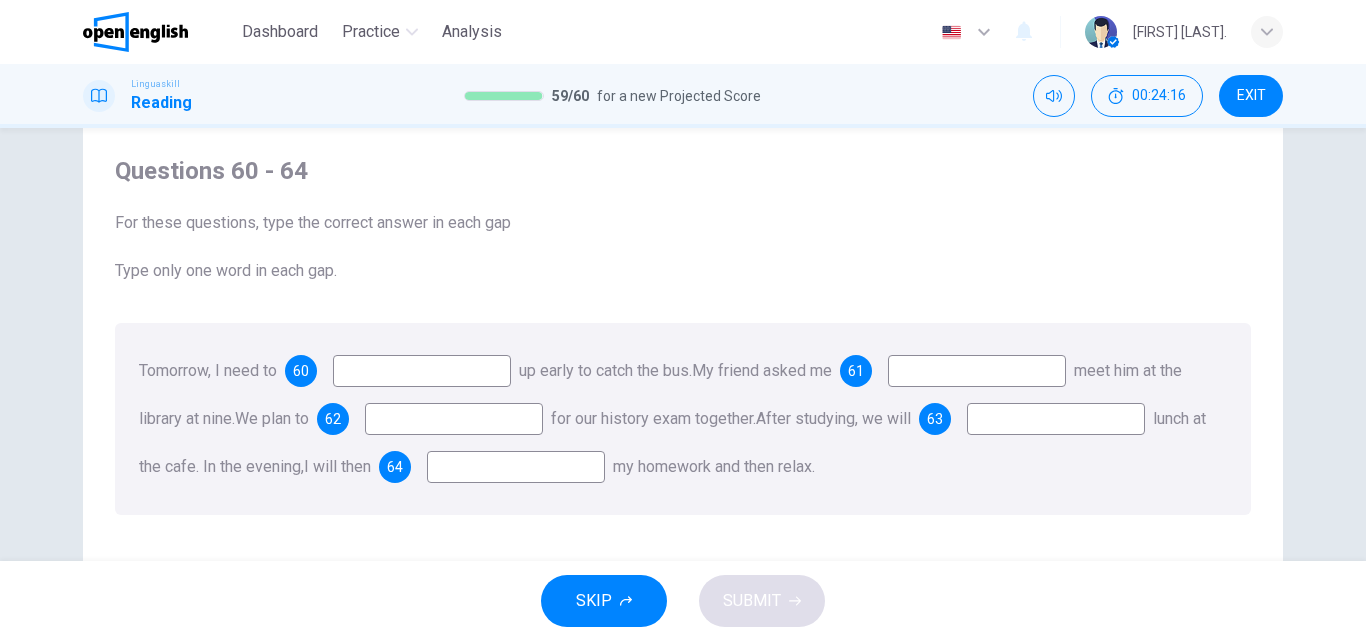 scroll, scrollTop: 55, scrollLeft: 0, axis: vertical 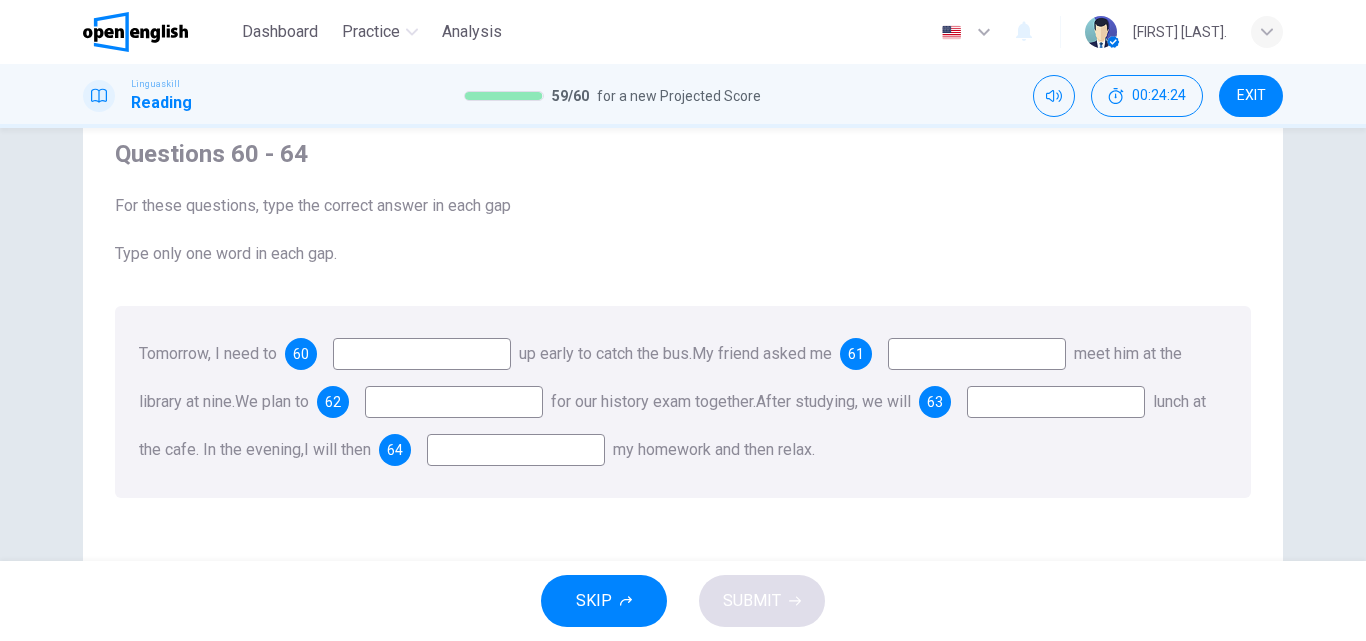 click at bounding box center (422, 354) 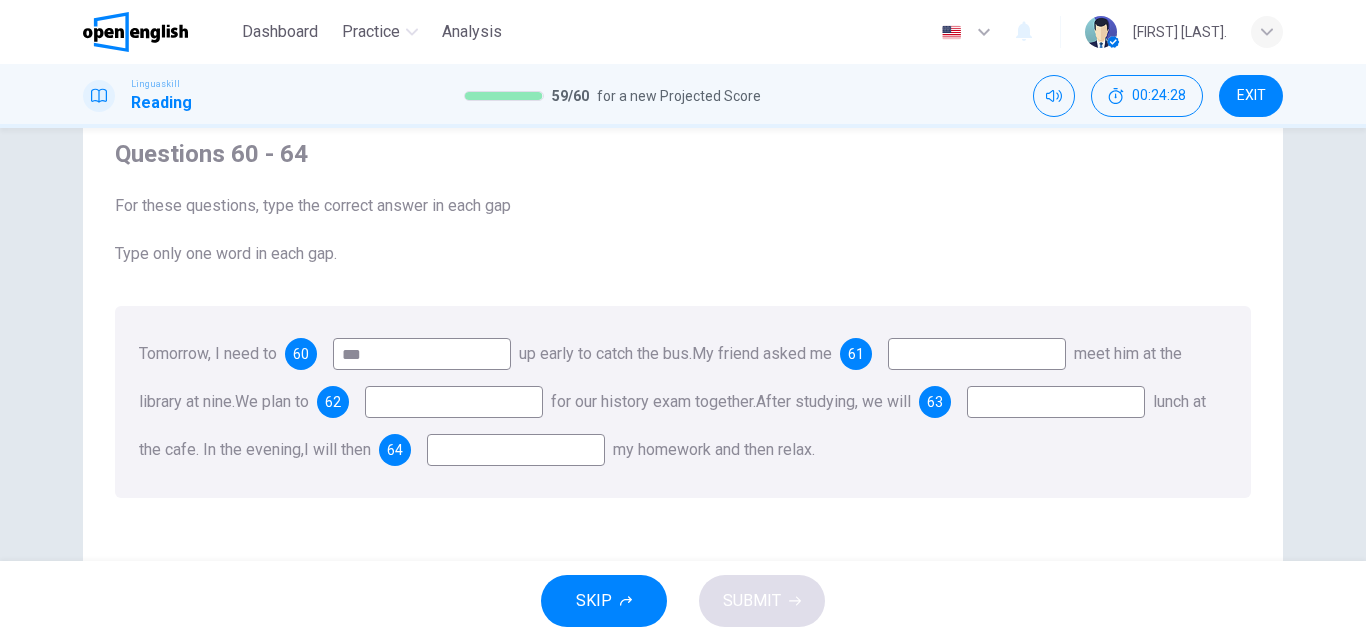 type on "***" 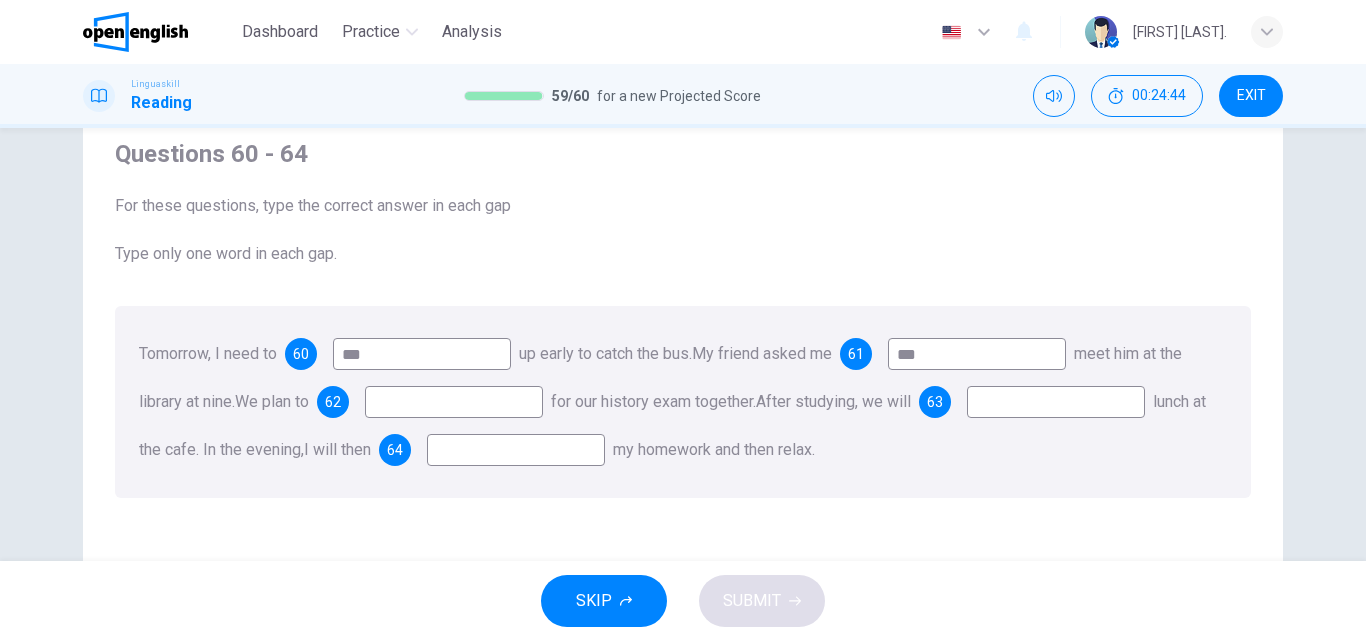 type on "***" 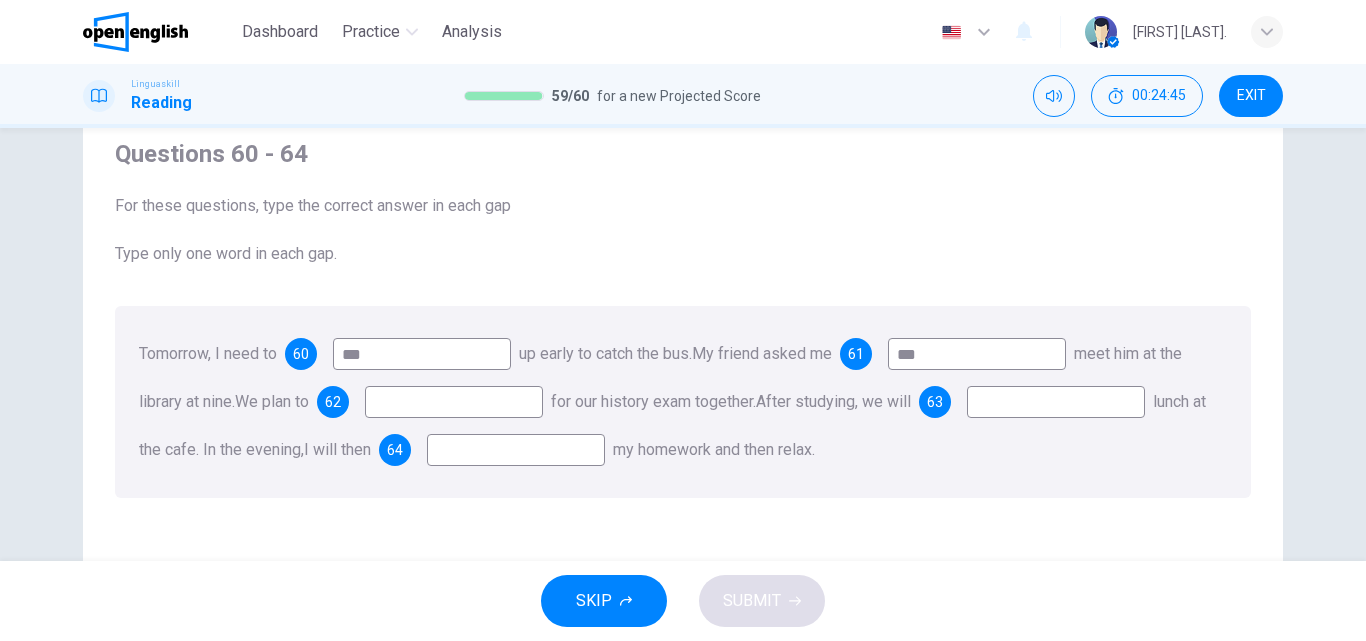 click at bounding box center [454, 402] 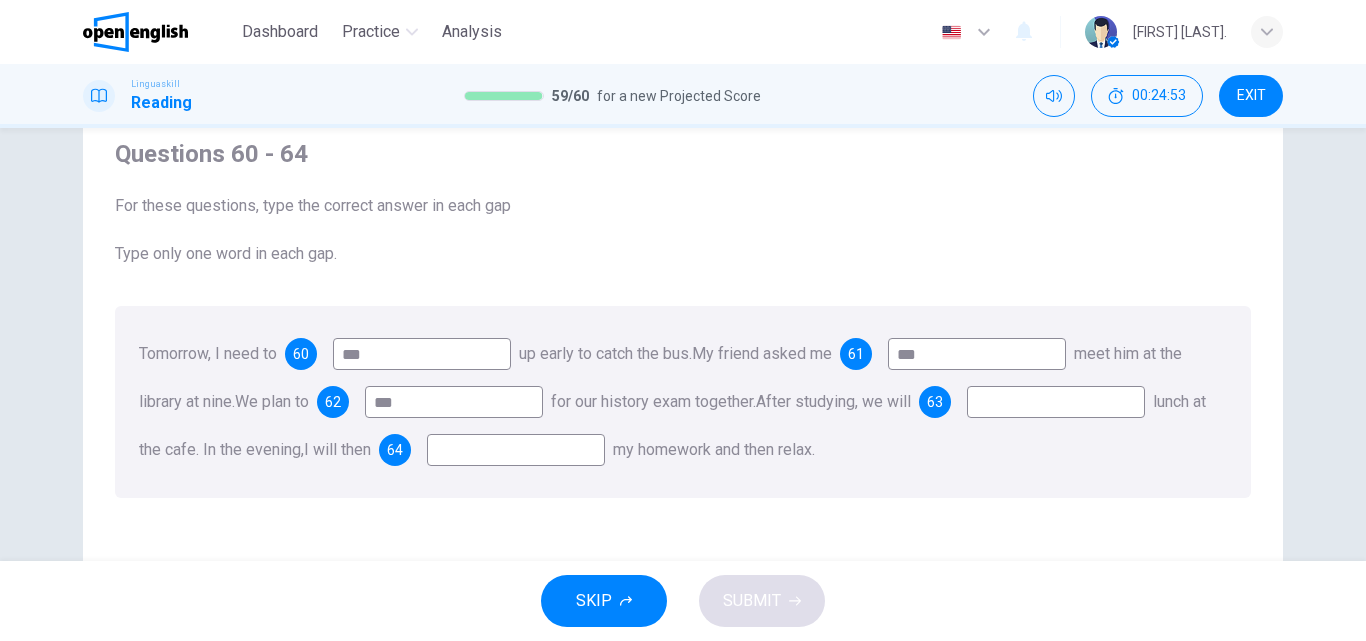 type on "***" 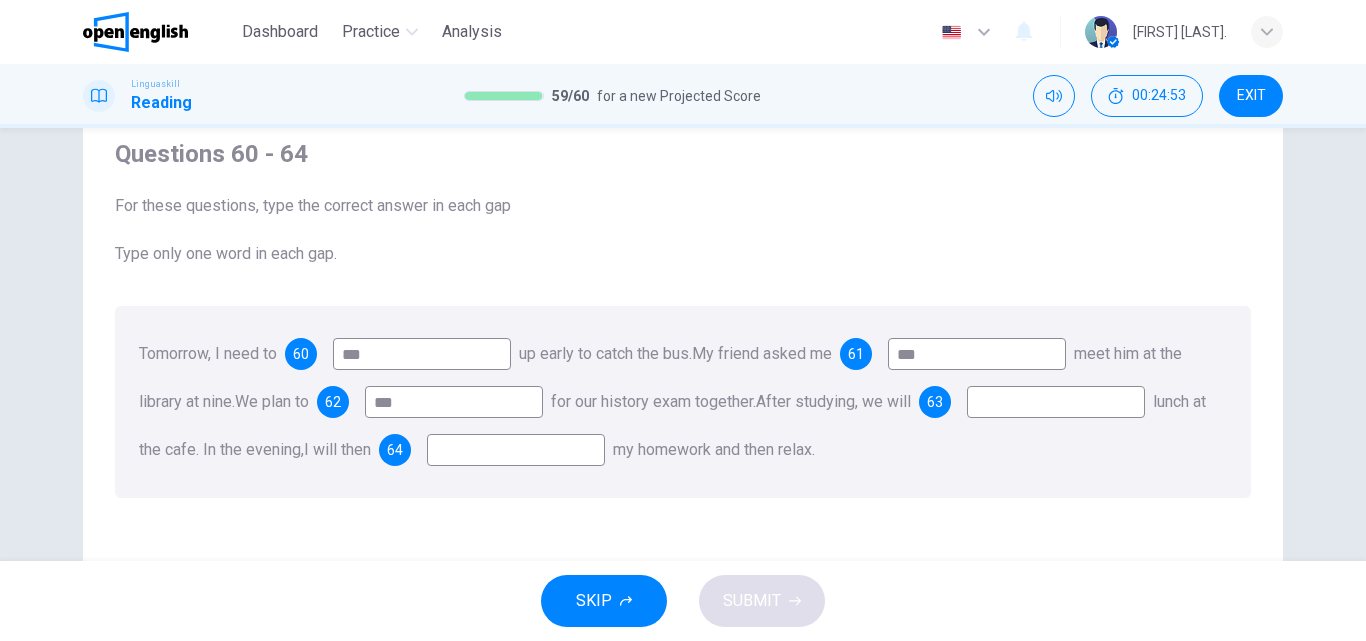 click at bounding box center [1056, 402] 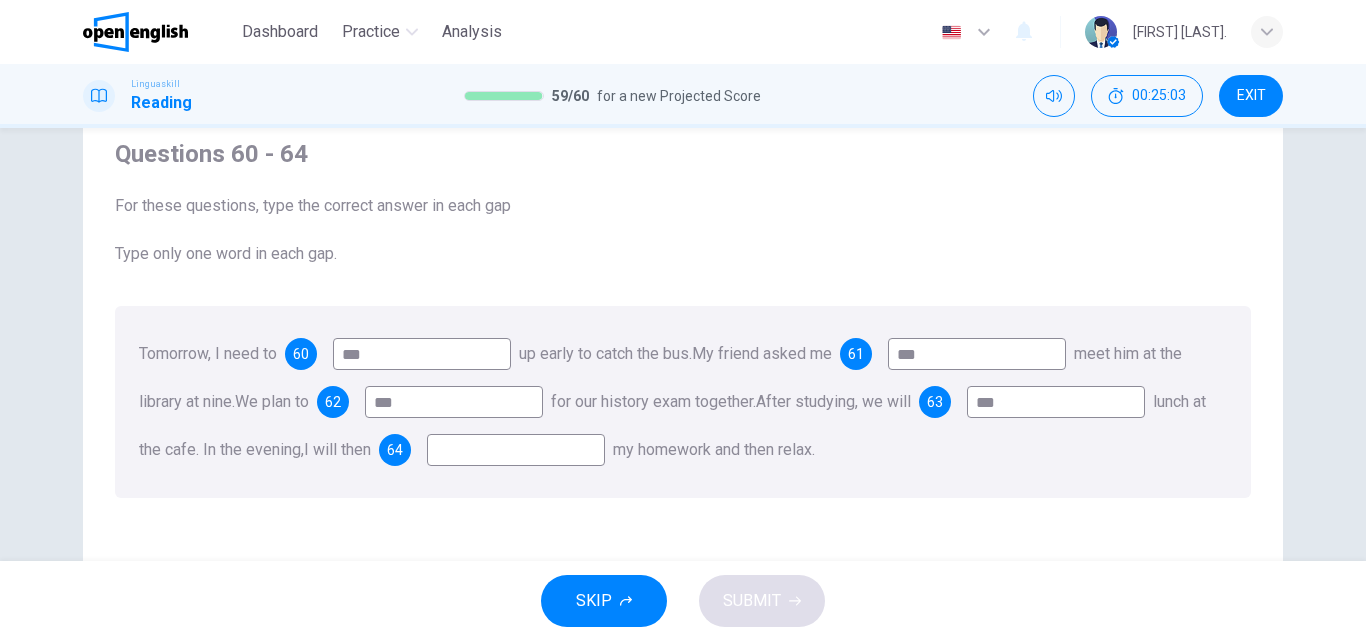 type on "***" 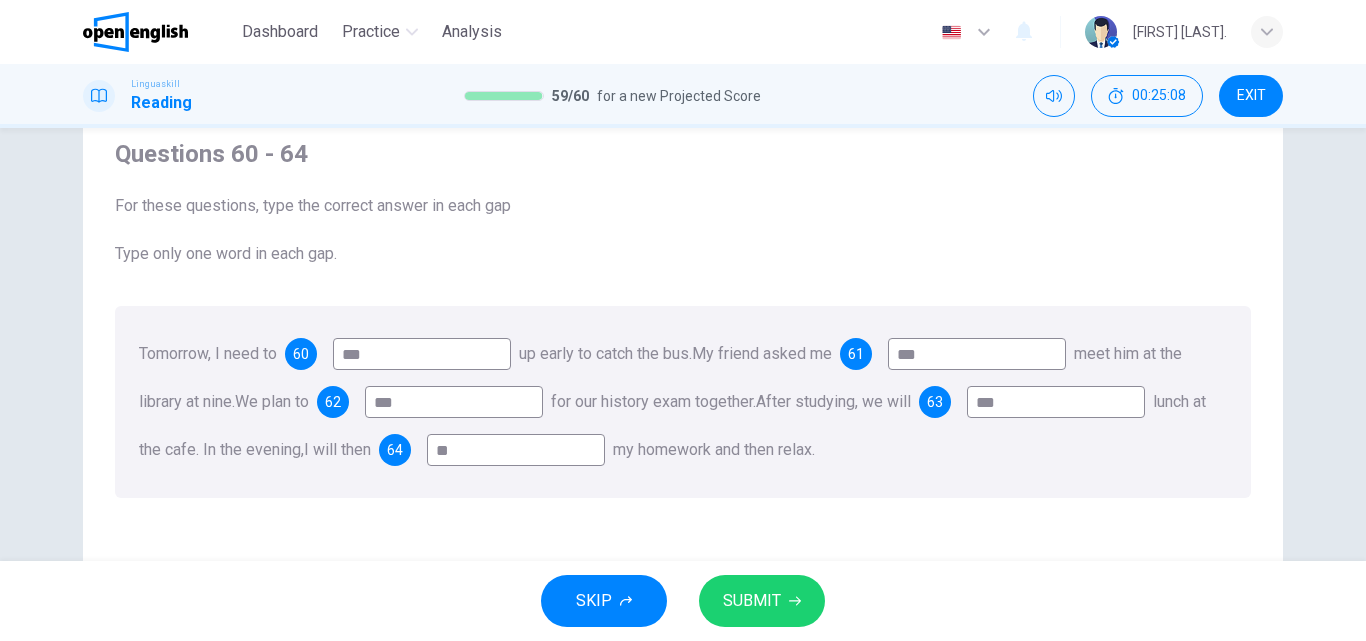 type on "**" 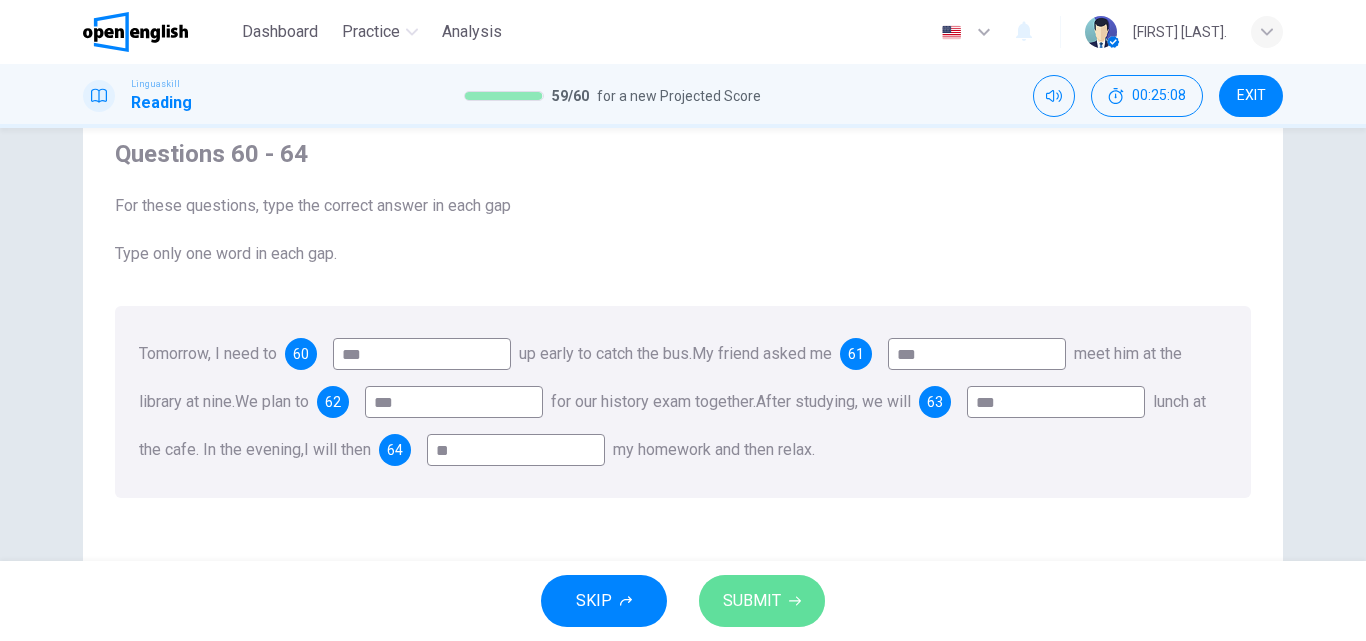 click on "SUBMIT" at bounding box center [752, 601] 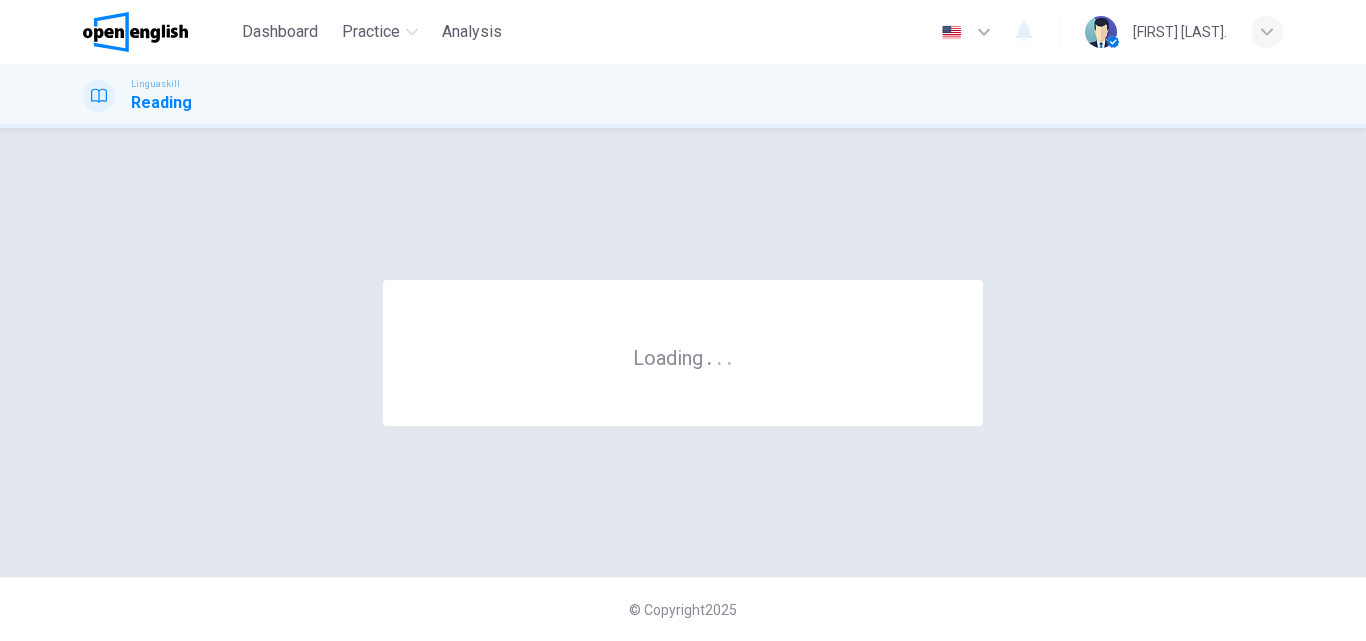 scroll, scrollTop: 0, scrollLeft: 0, axis: both 